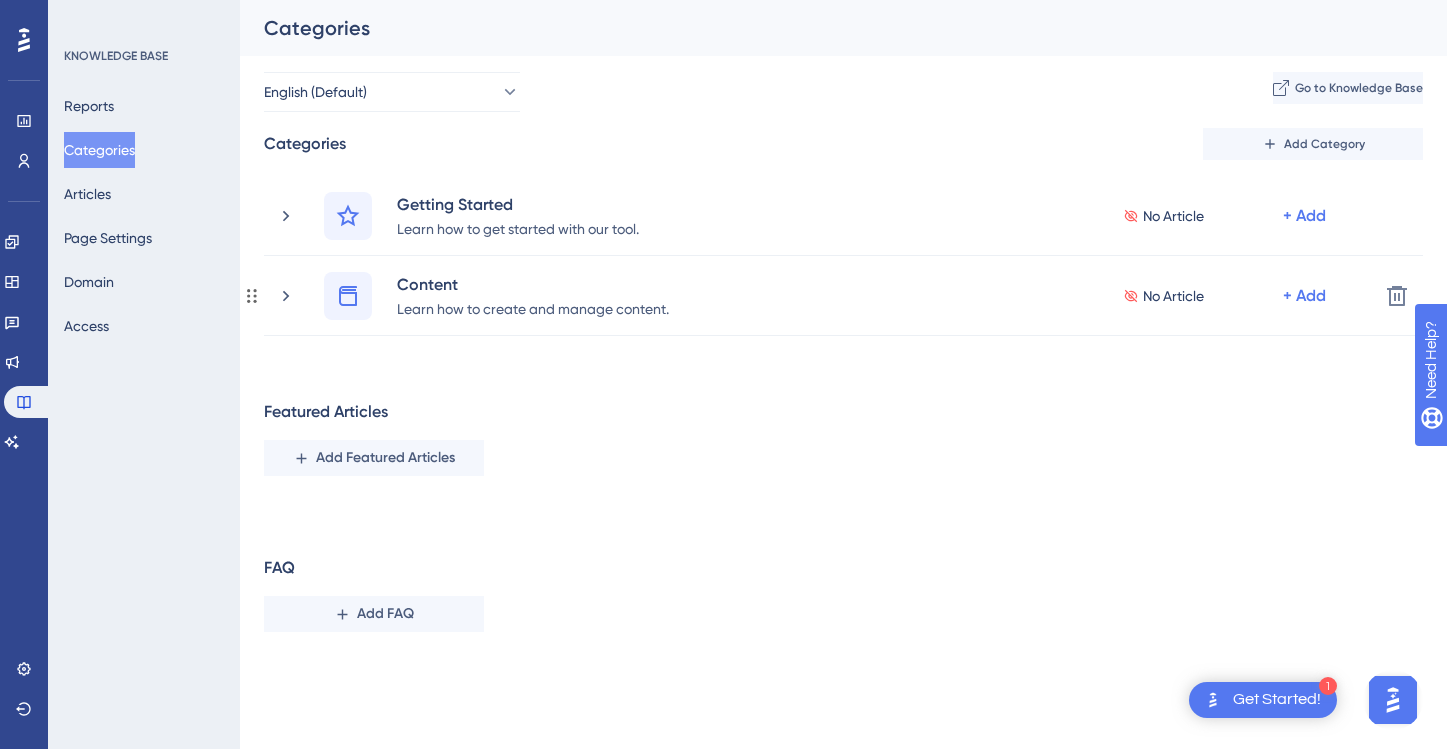 scroll, scrollTop: 0, scrollLeft: 0, axis: both 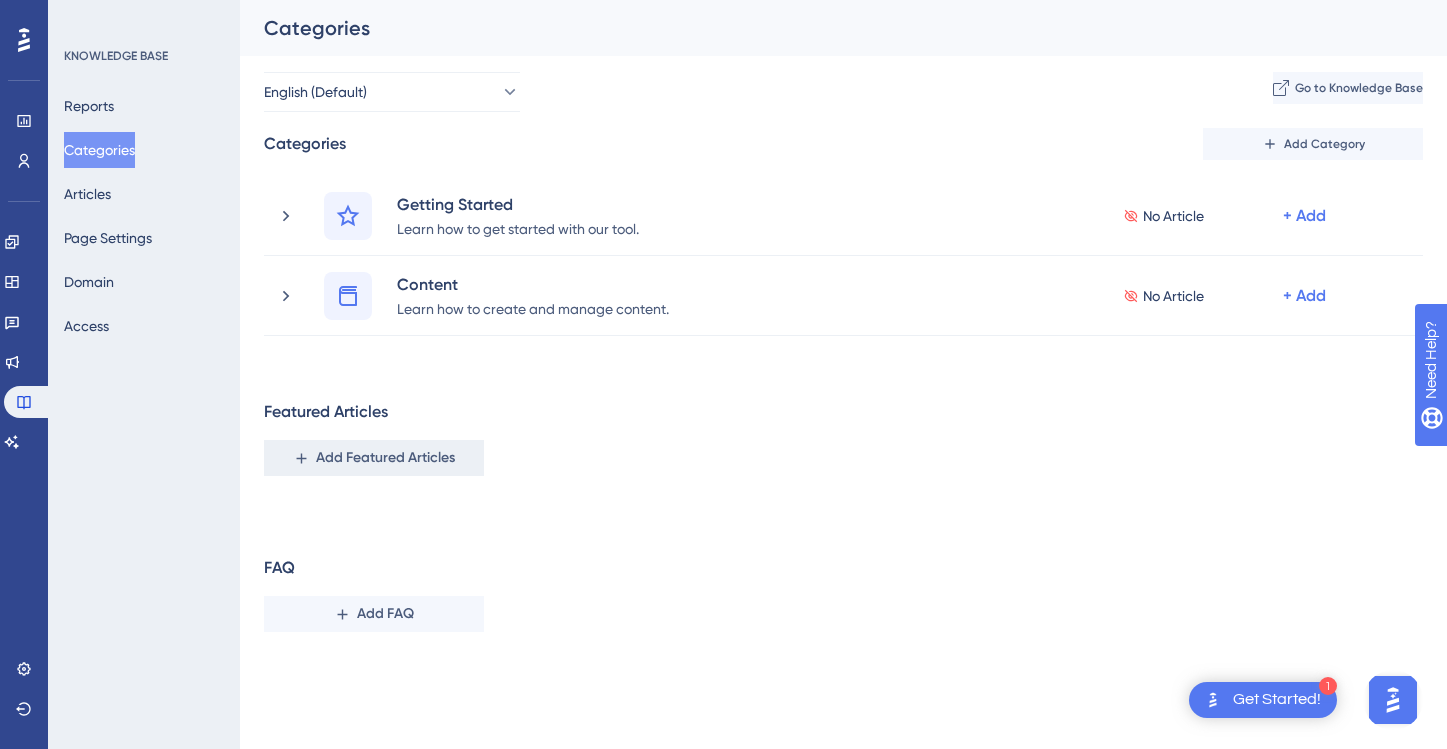 click on "Add Featured Articles" at bounding box center (385, 458) 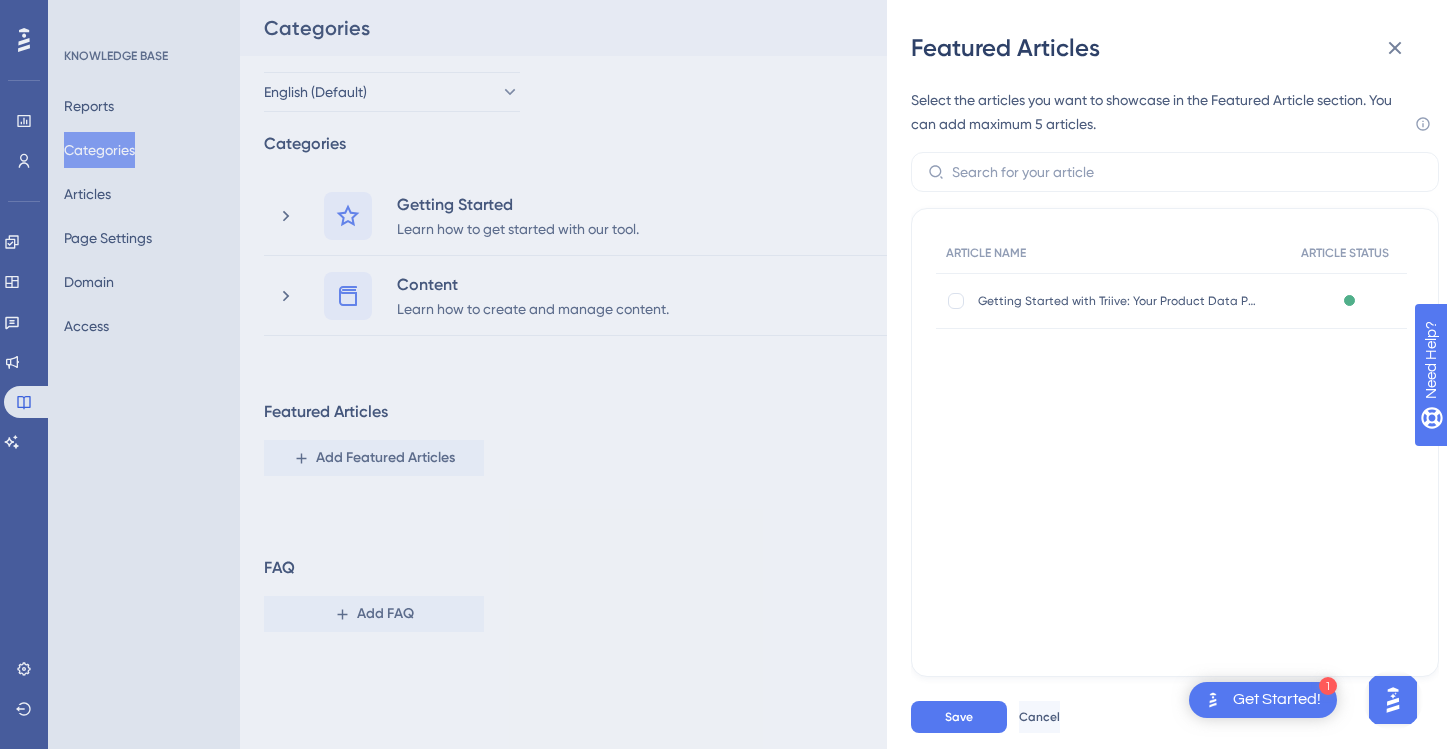 click on "ARTICLE NAME ARTICLE STATUS Getting Started with Triive: Your Product Data Platform for Smarter Retail Decisions Getting Started with Triive: Your Product Data Platform for Smarter Retail Decisions Published" at bounding box center [1175, 333] 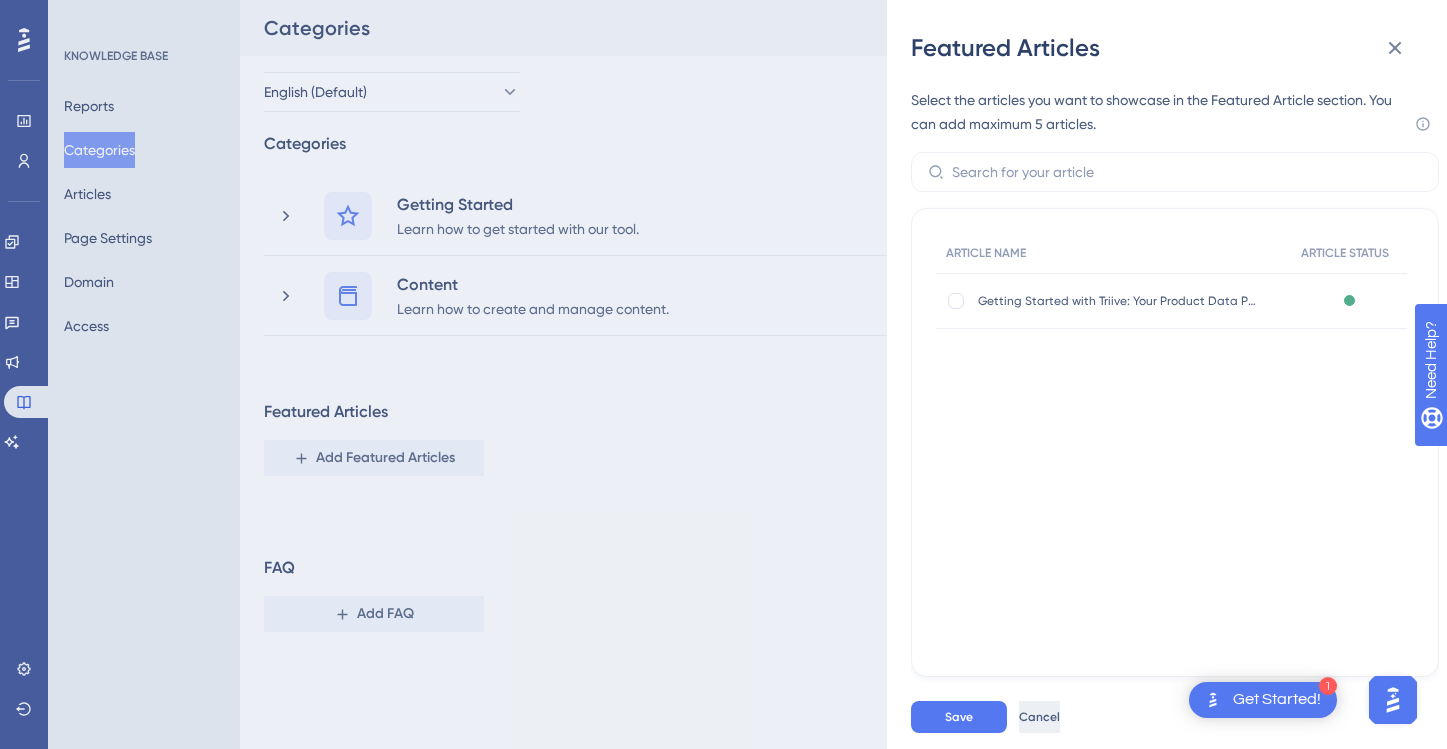 click on "Cancel" at bounding box center (1039, 717) 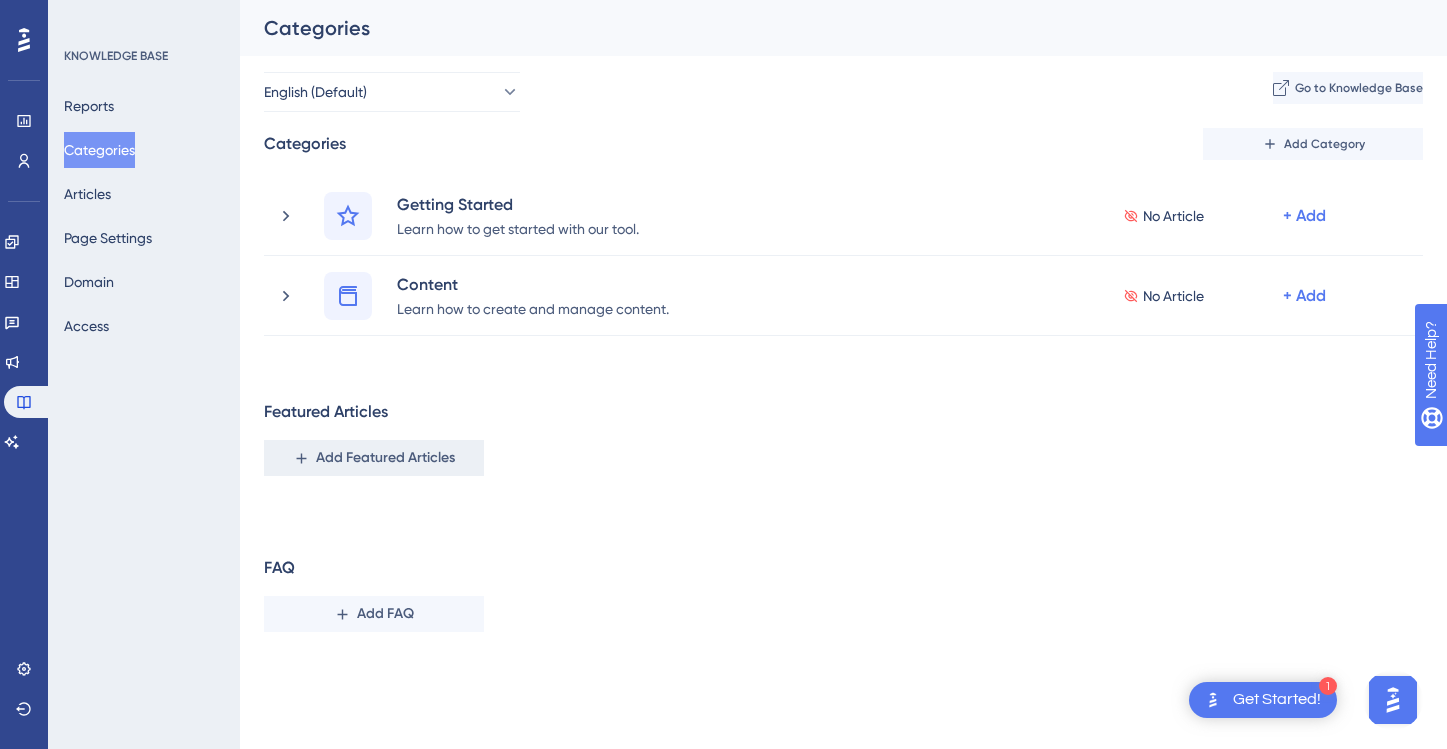 click on "Add Featured Articles" at bounding box center [385, 458] 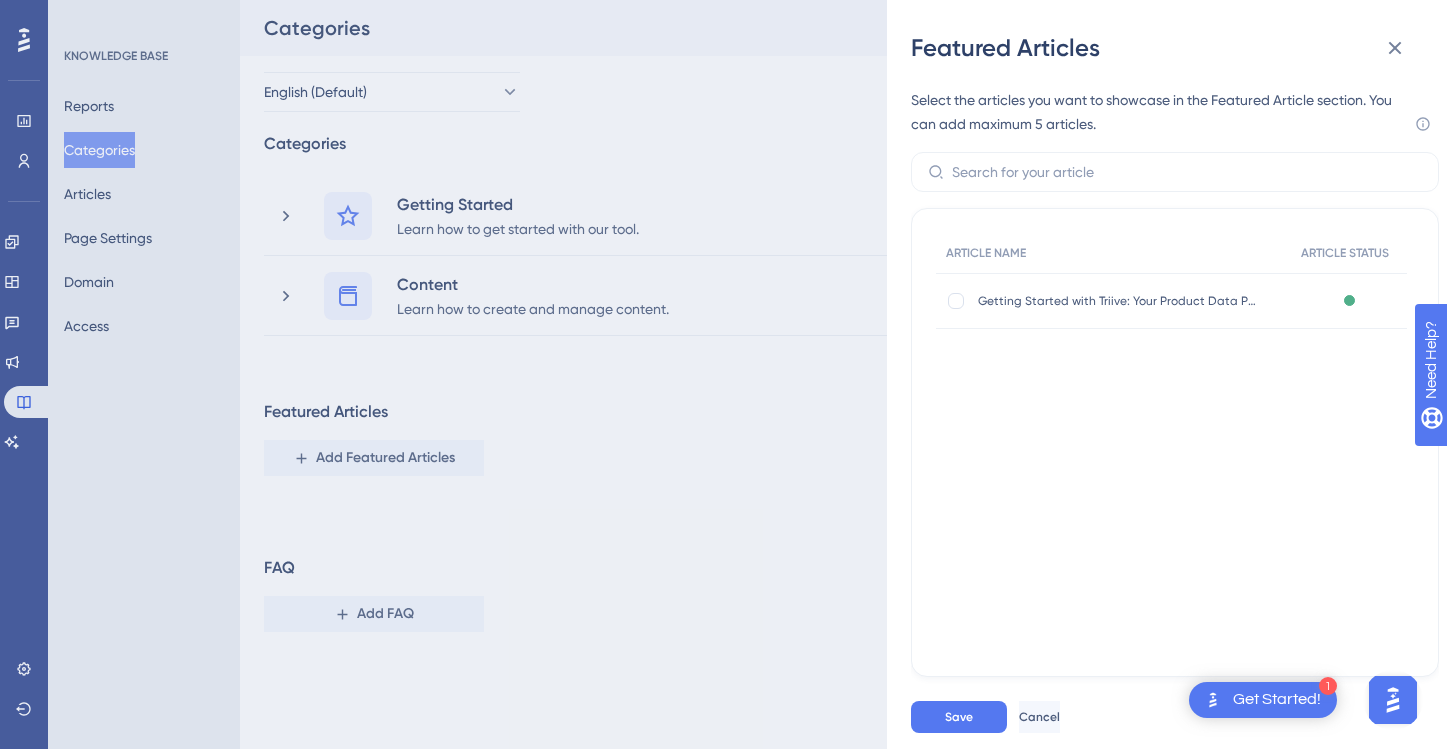 click on "ARTICLE NAME ARTICLE STATUS Getting Started with Triive: Your Product Data Platform for Smarter Retail Decisions Getting Started with Triive: Your Product Data Platform for Smarter Retail Decisions Published" at bounding box center [1175, 333] 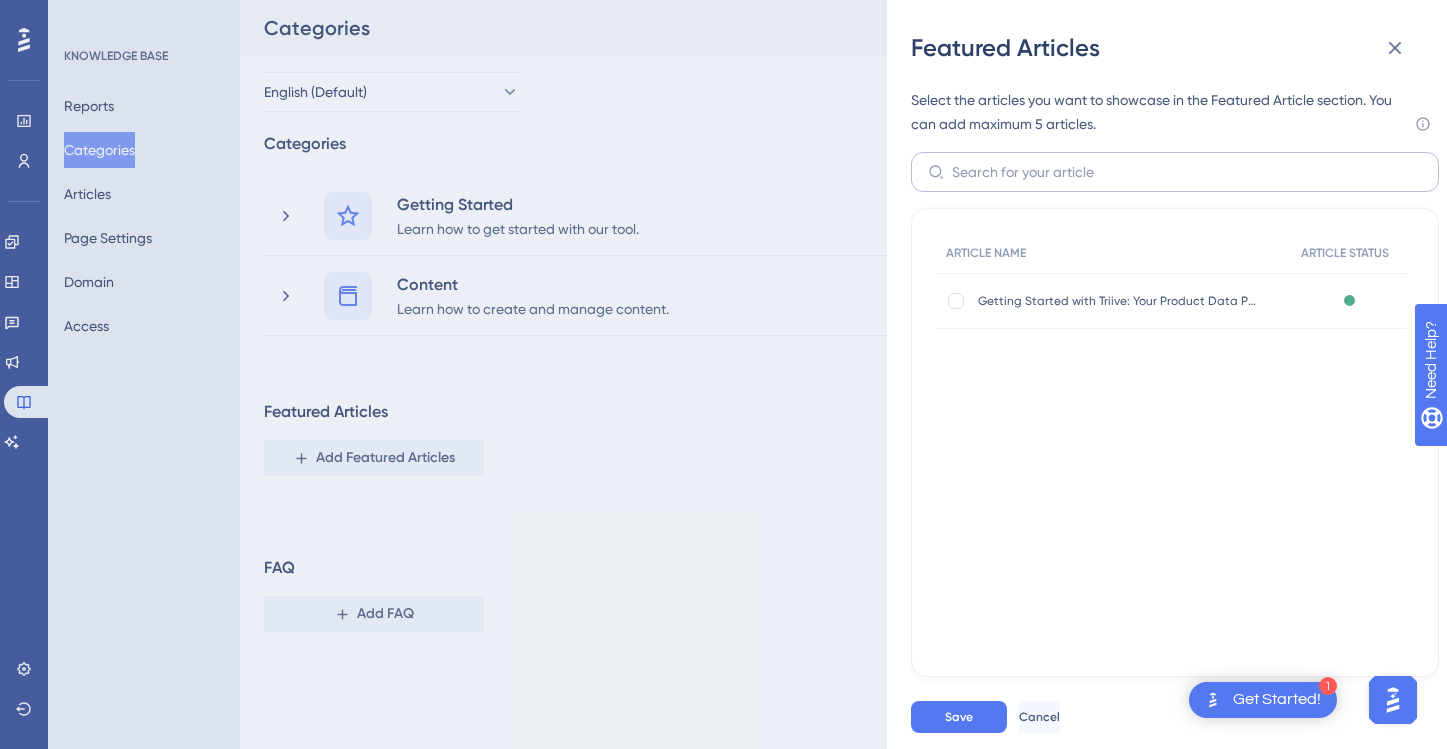 click at bounding box center (1175, 172) 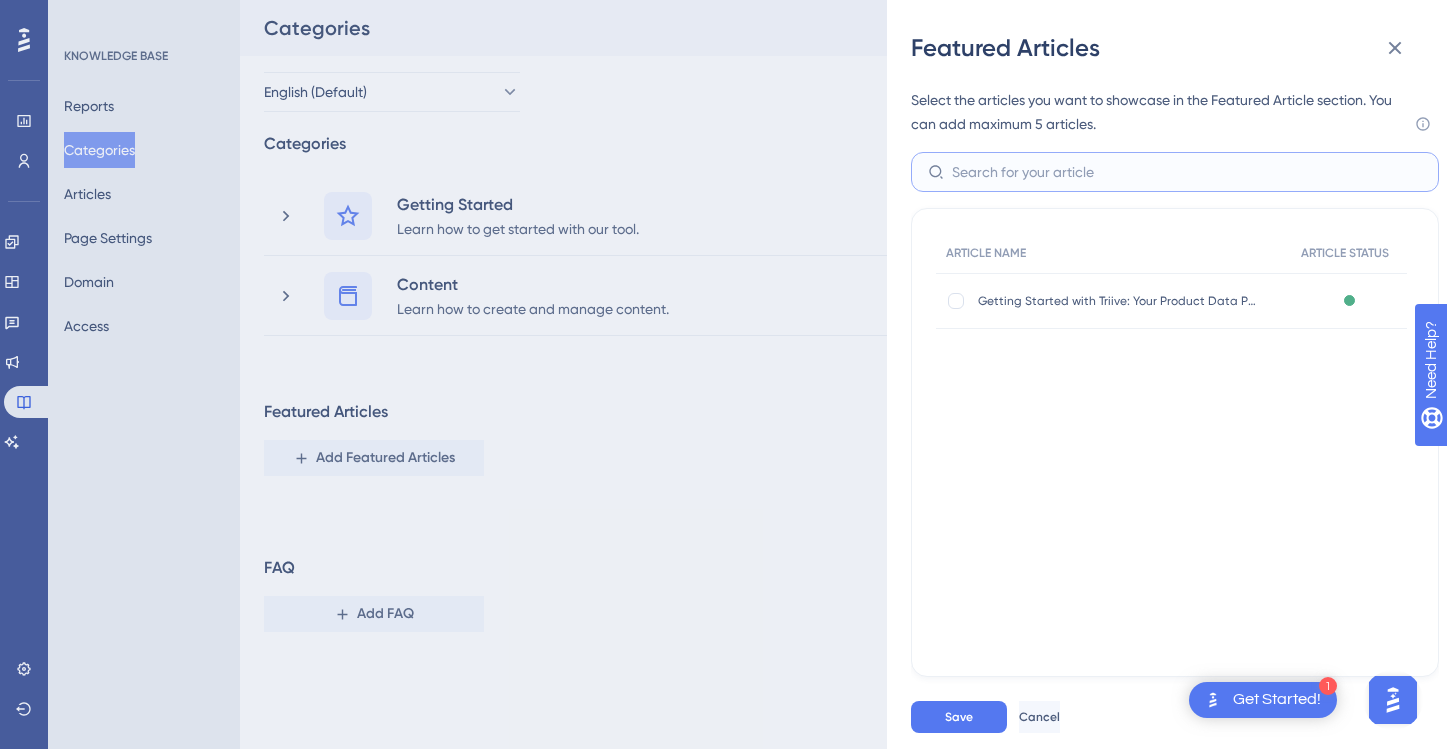 click at bounding box center [1187, 172] 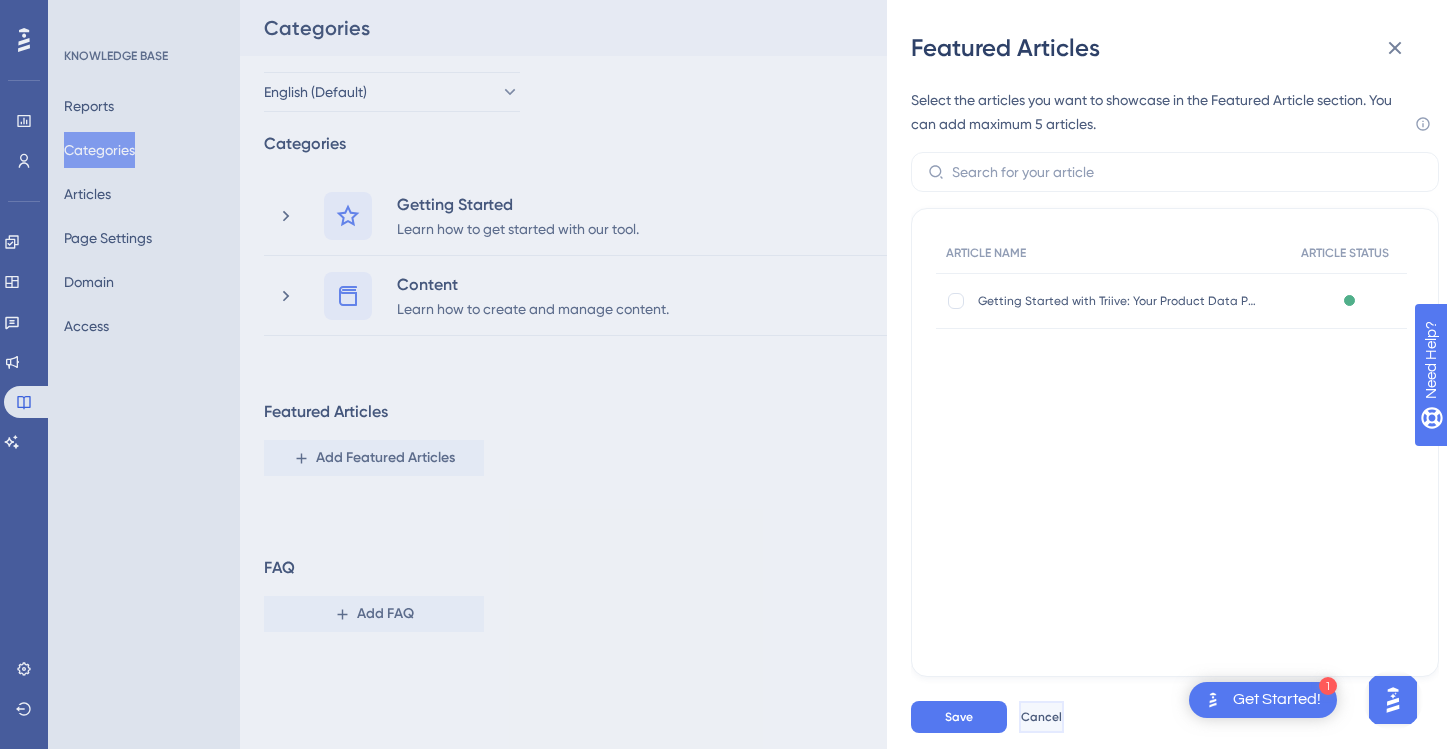 click on "Cancel" at bounding box center (1041, 717) 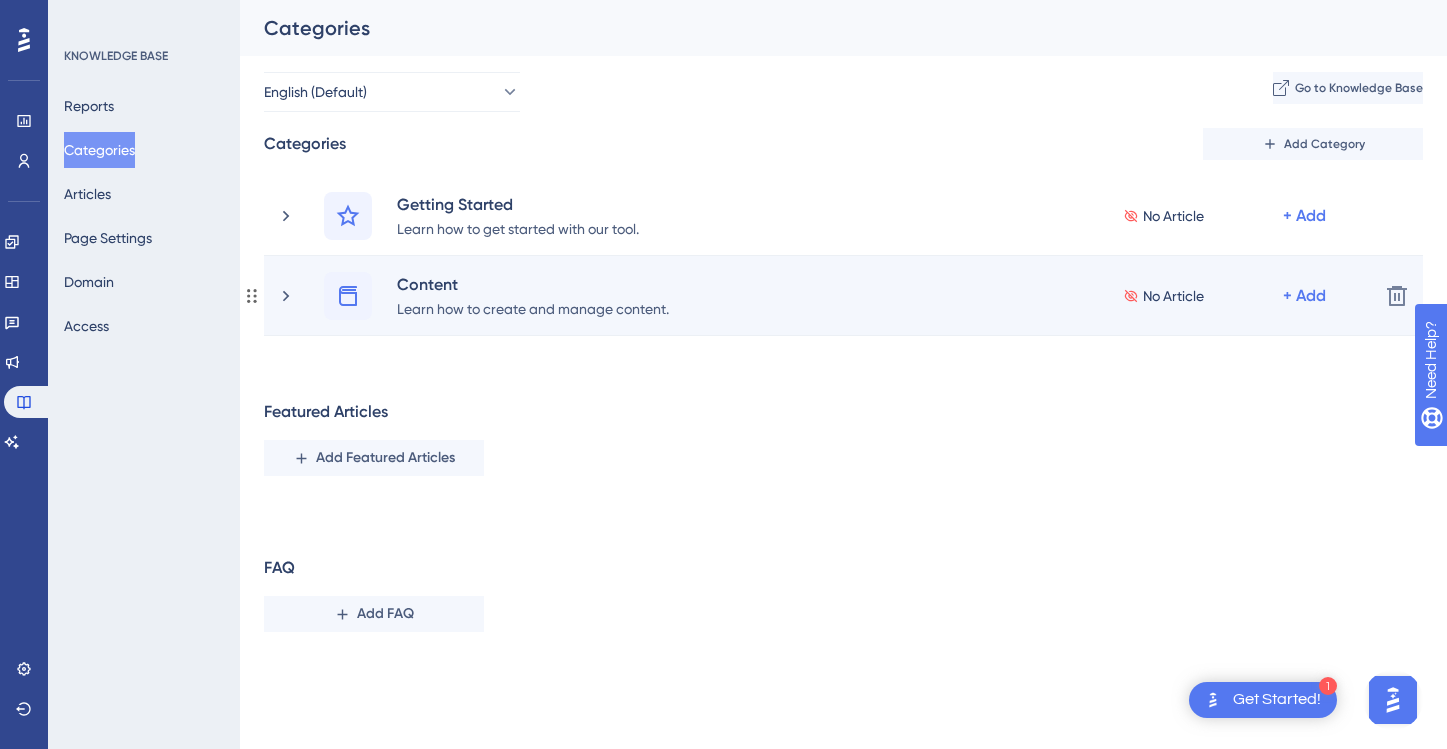 click on "Content Learn how to create and manage content.   No Article + Add Delete" at bounding box center [843, 296] 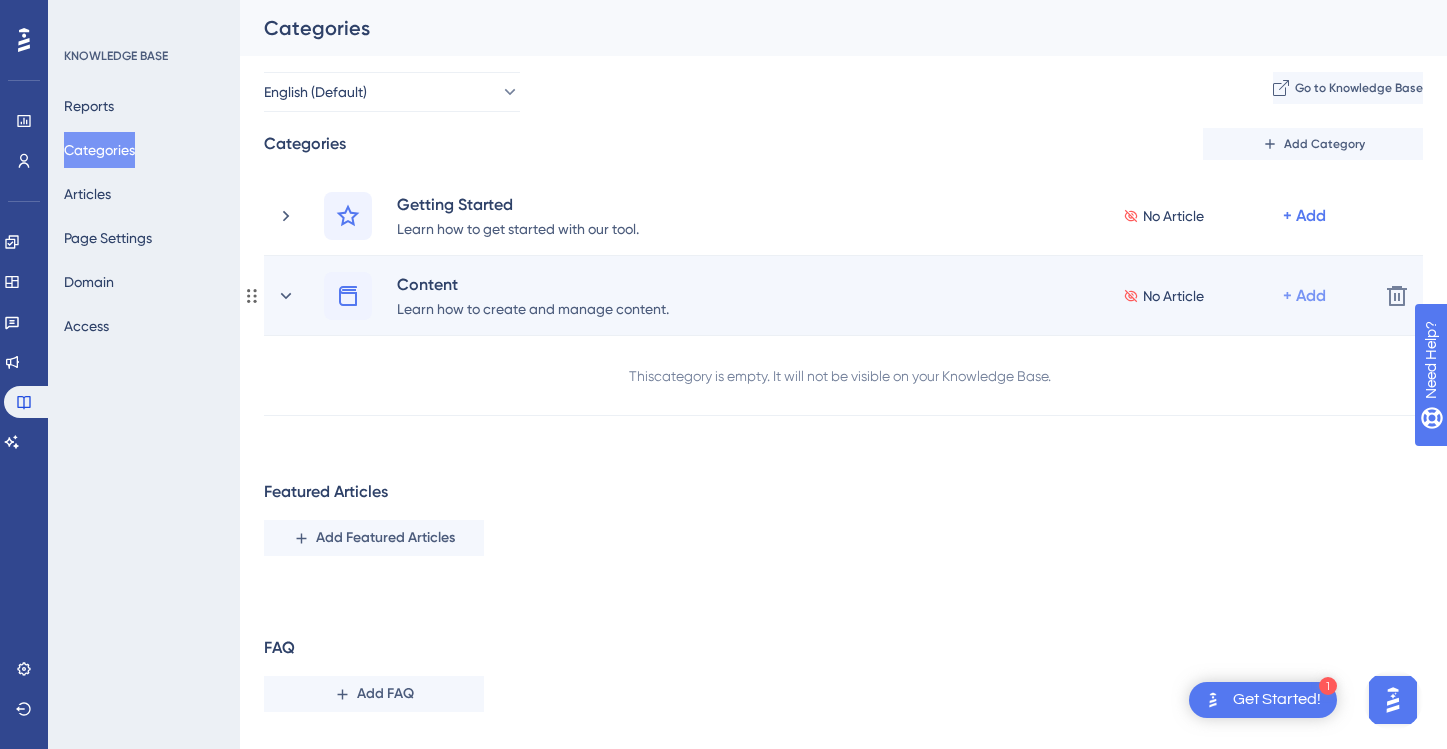 click on "+ Add" at bounding box center [1304, 216] 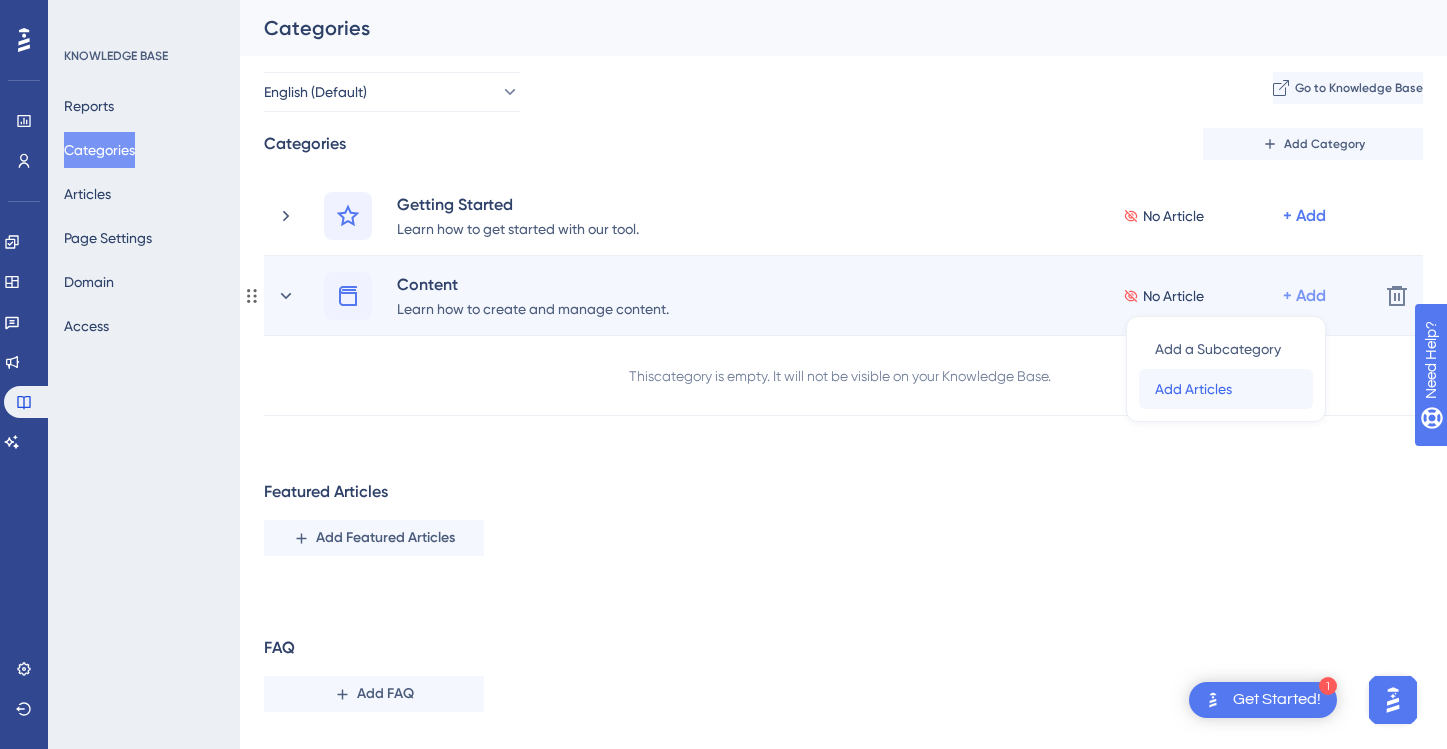 click on "Add Articles Add Articles" at bounding box center [1226, 389] 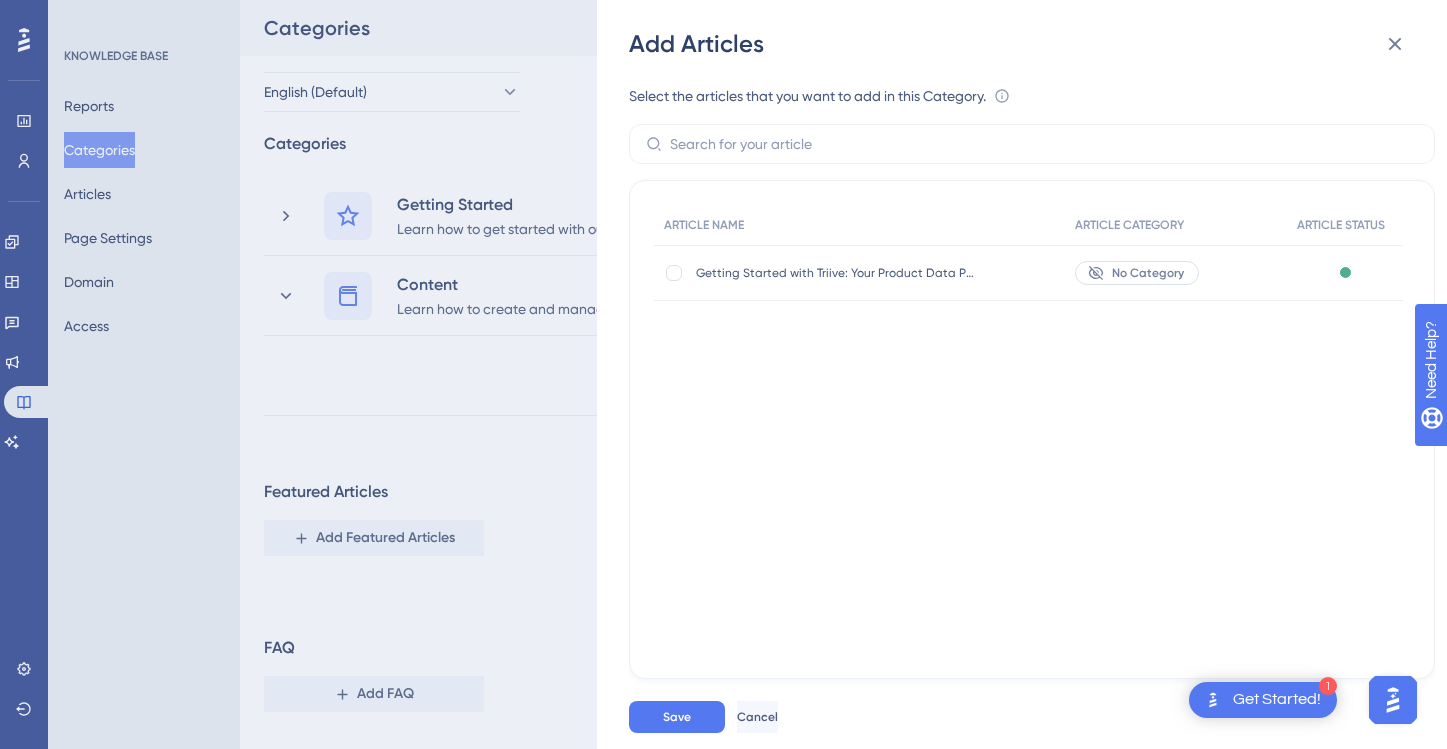 click on "Get Started!" at bounding box center [1277, 700] 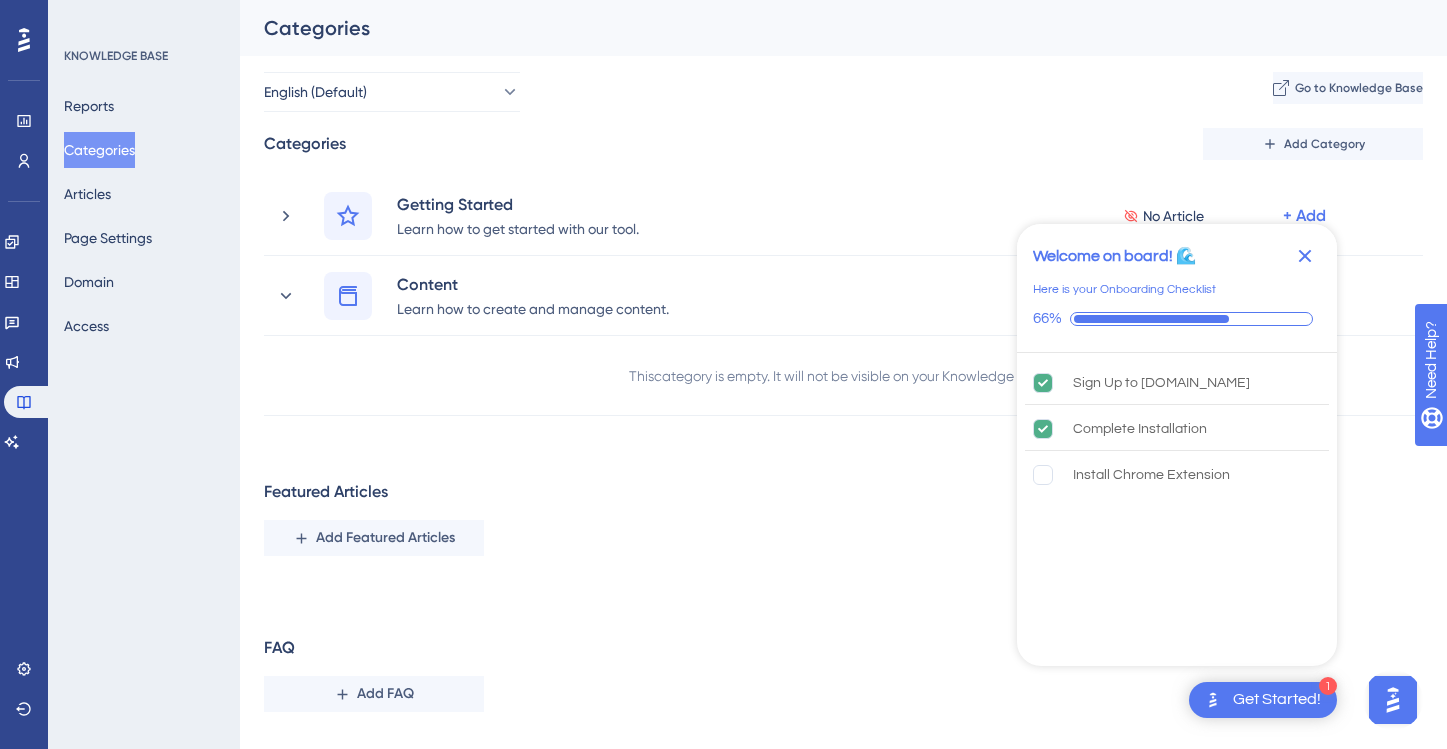click on "Categories Add Category Getting Started Learn how to get started with our tool.   No Article + Add Delete Content Learn how to create and manage content.   No Article + Add Delete This  category   is empty. It will not be visible on your Knowledge Base. Featured Articles Add Featured Articles FAQ Add FAQ" at bounding box center [843, 428] 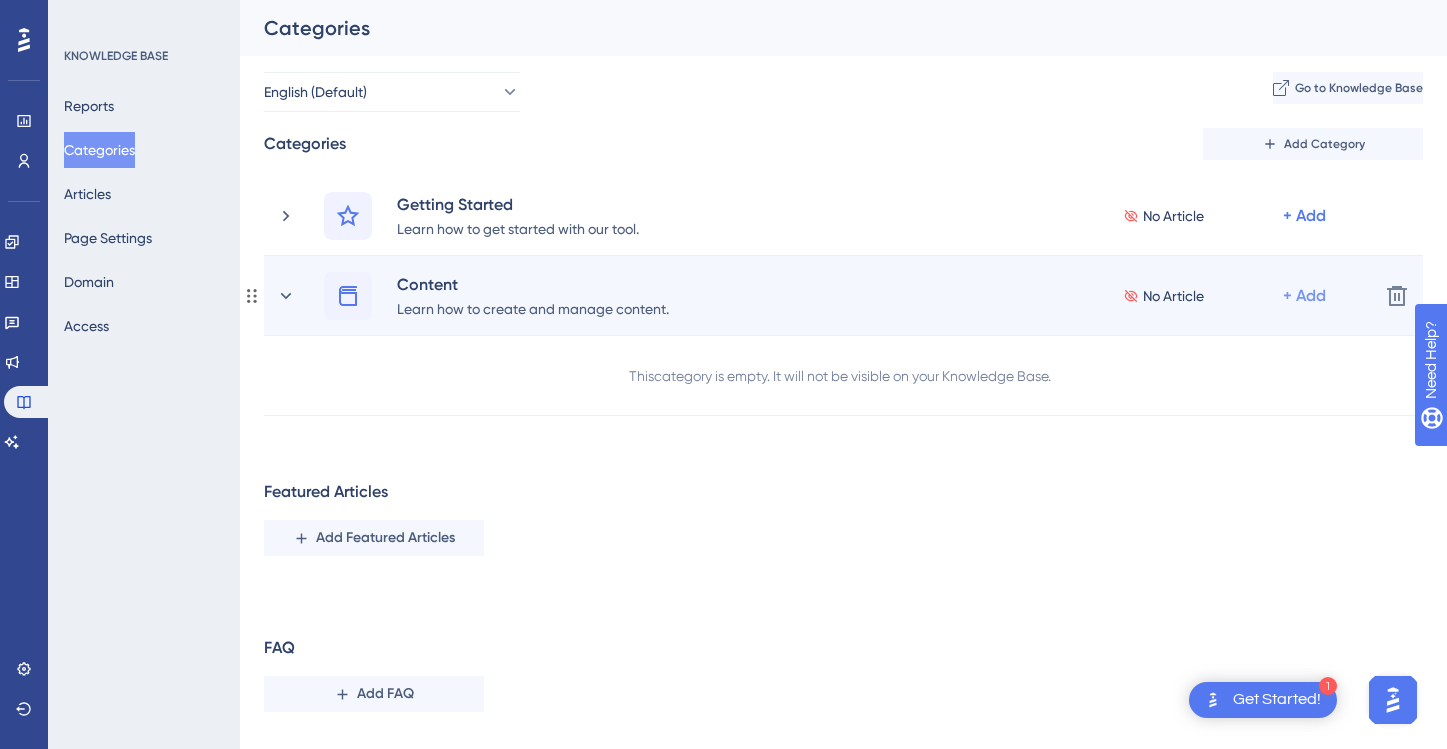 click on "+ Add" at bounding box center (1304, 216) 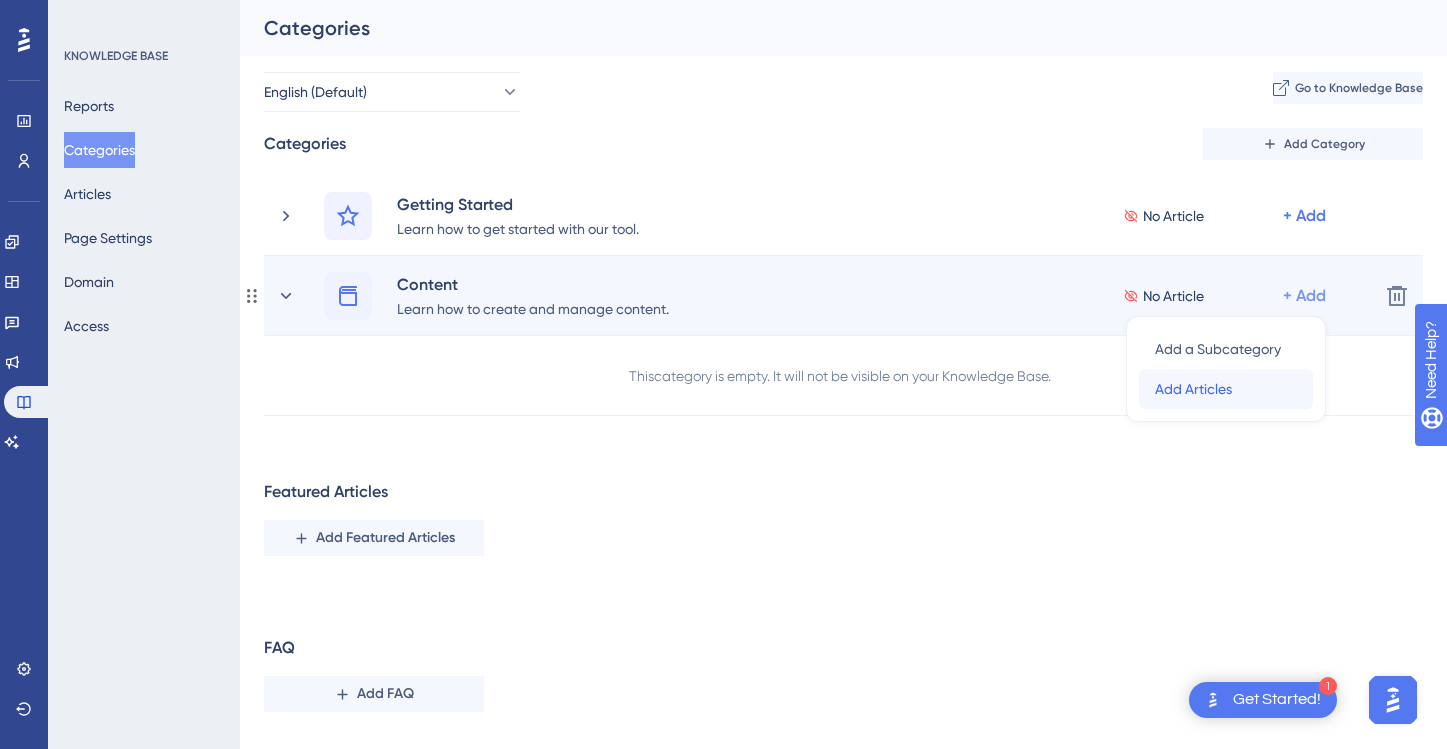 click on "Add Articles Add Articles" at bounding box center (1226, 389) 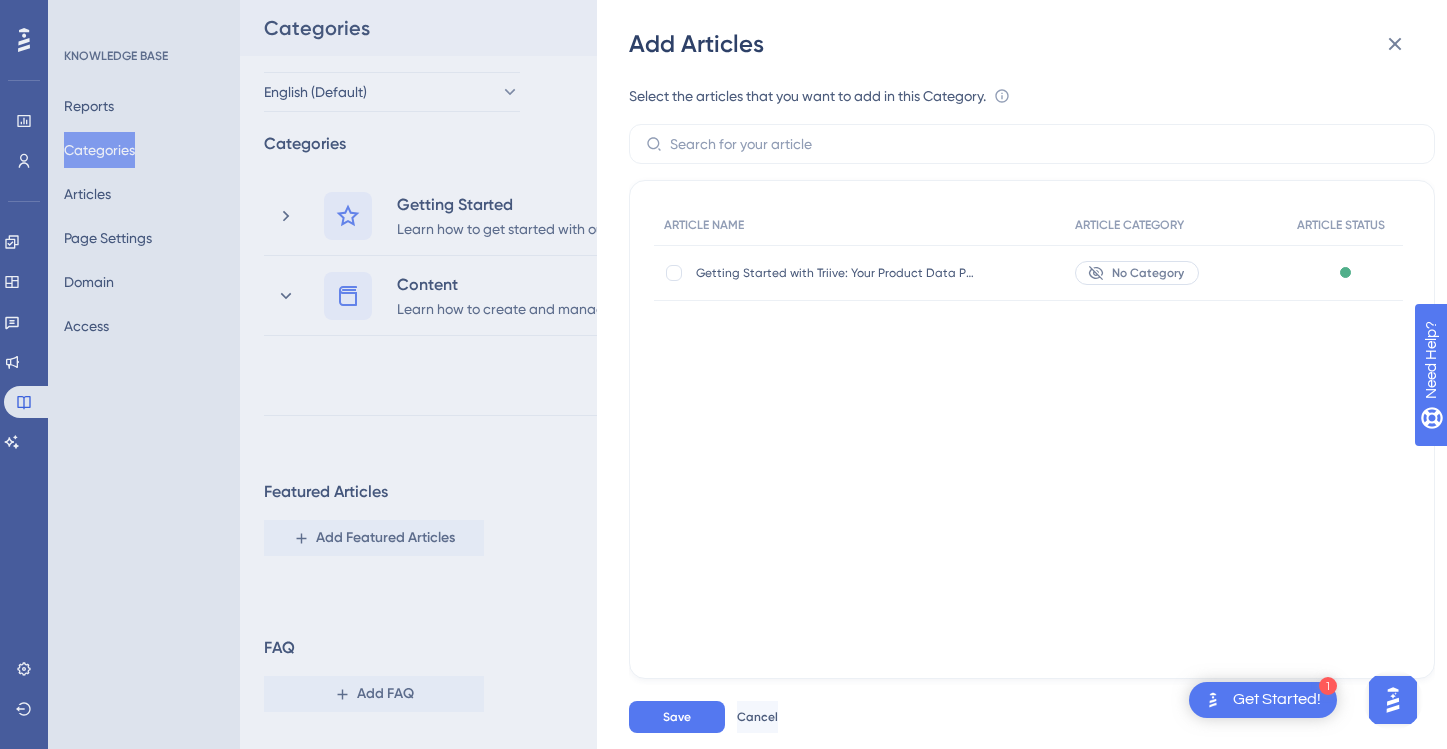 click on "ARTICLE NAME ARTICLE CATEGORY ARTICLE STATUS Getting Started with Triive: Your Product Data Platform for Smarter Retail Decisions Getting Started with Triive: Your Product Data Platform for Smarter Retail Decisions No Category Published" at bounding box center [1032, 305] 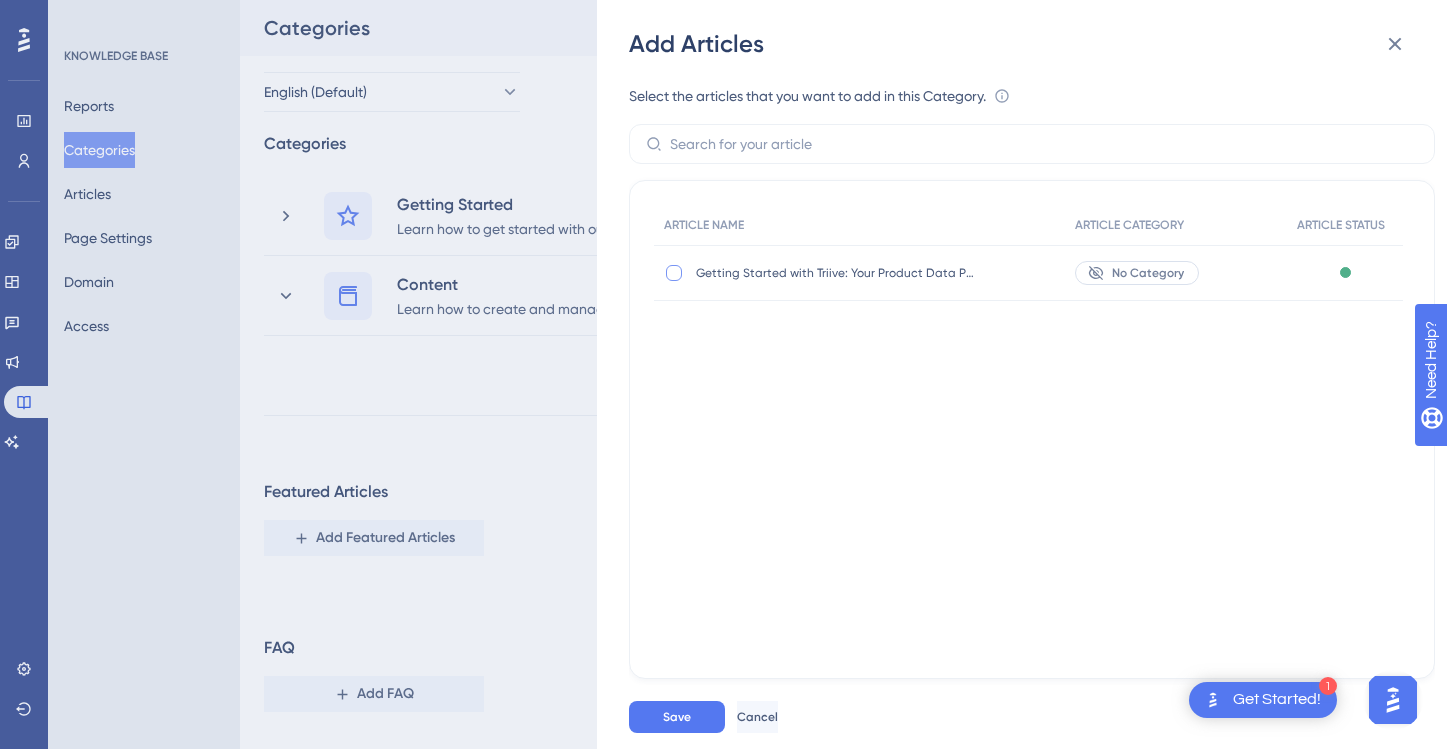 click at bounding box center (674, 273) 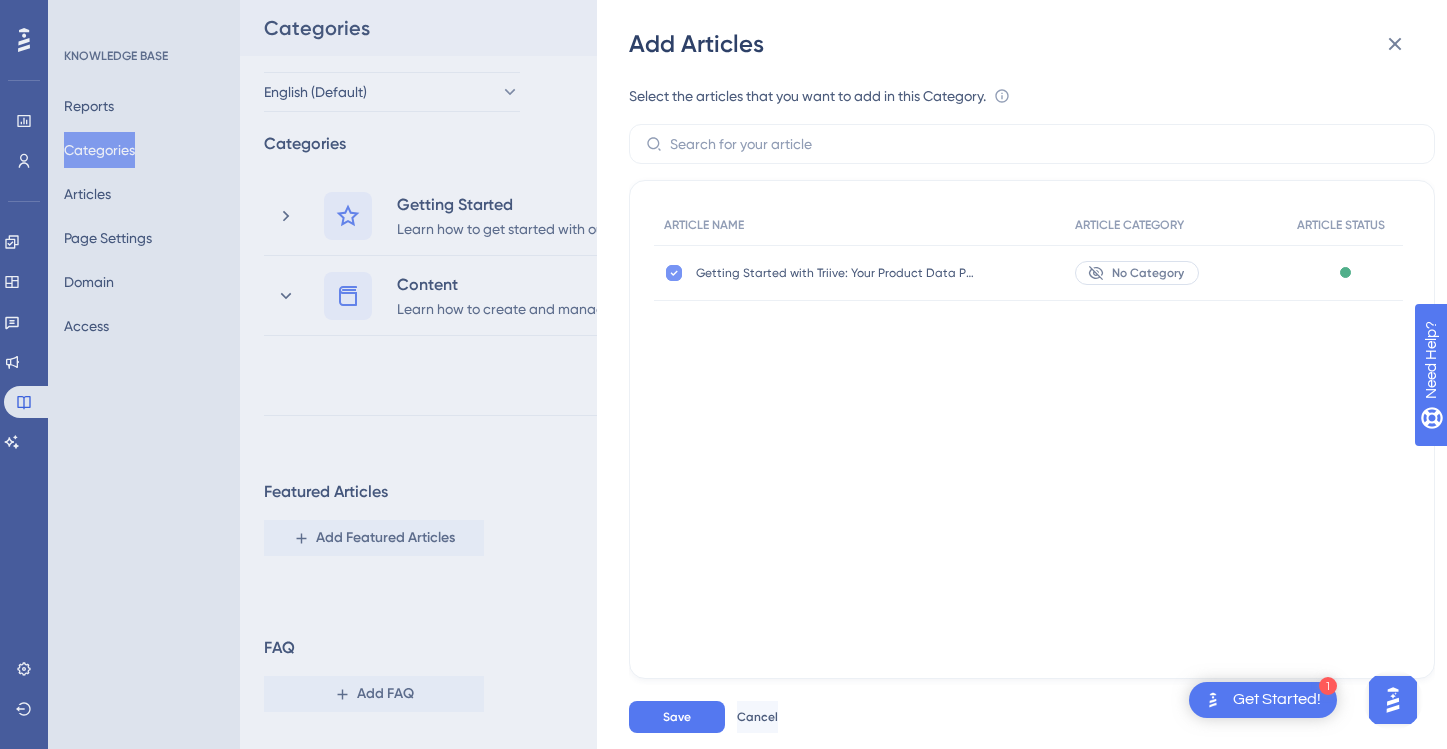 click at bounding box center [674, 273] 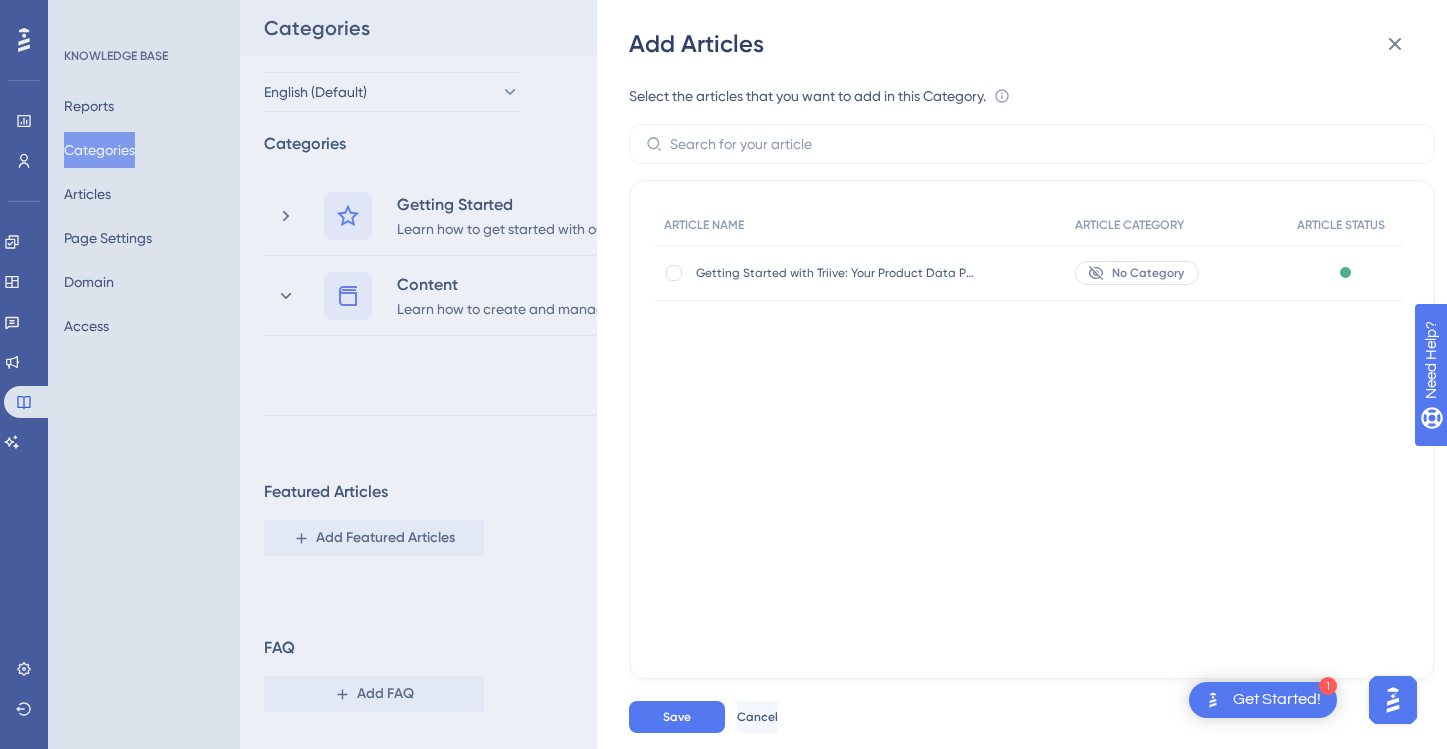 click on "ARTICLE NAME ARTICLE CATEGORY ARTICLE STATUS Getting Started with Triive: Your Product Data Platform for Smarter Retail Decisions Getting Started with Triive: Your Product Data Platform for Smarter Retail Decisions No Category Published" at bounding box center [1032, 305] 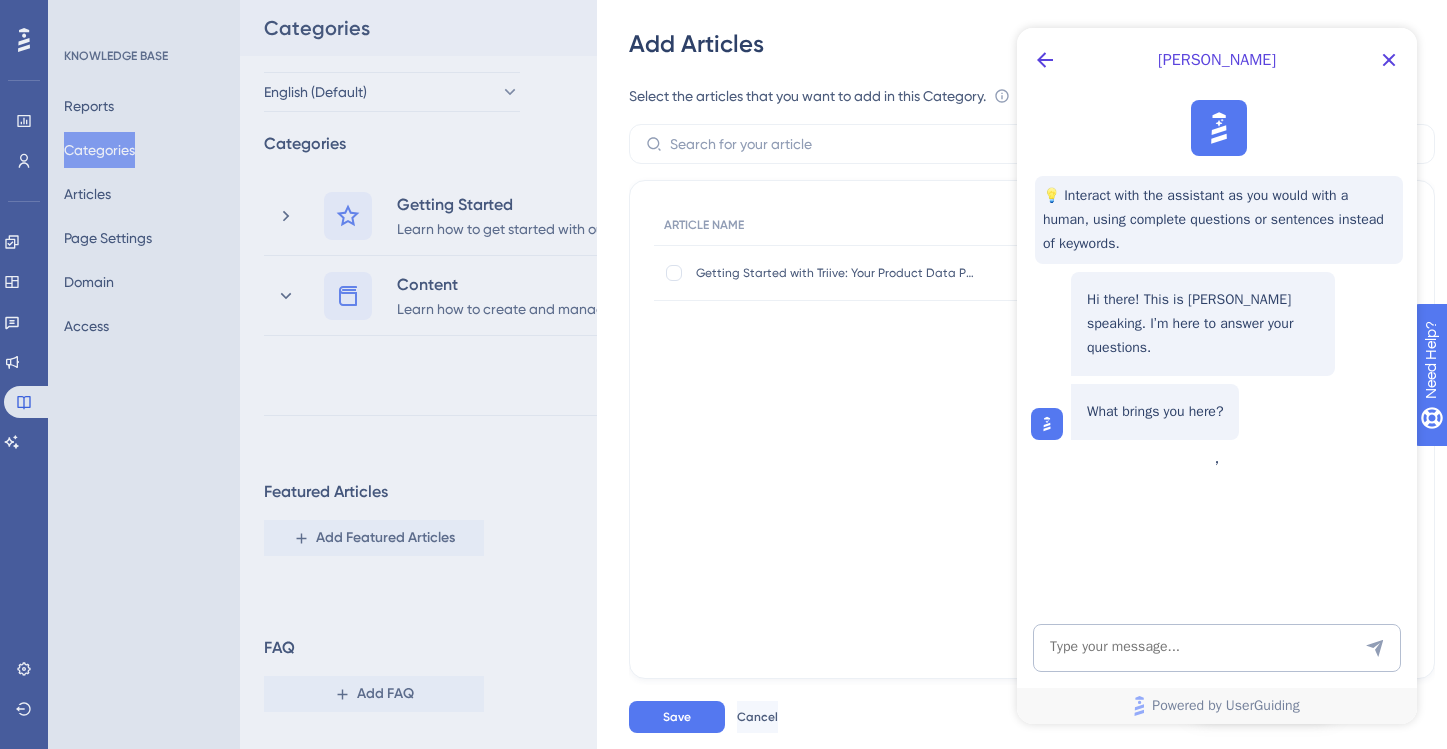scroll, scrollTop: 0, scrollLeft: 0, axis: both 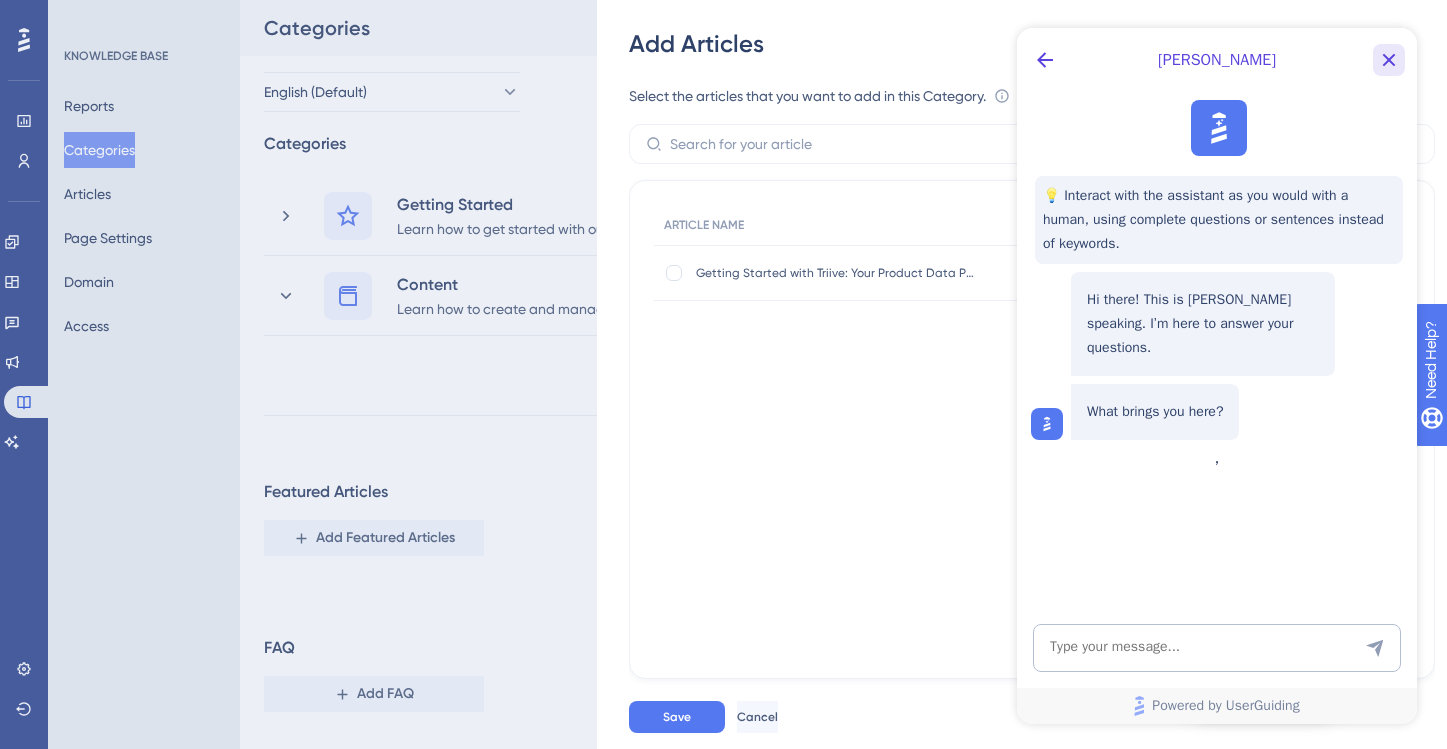 drag, startPoint x: 1377, startPoint y: 57, endPoint x: 2391, endPoint y: 89, distance: 1014.5048 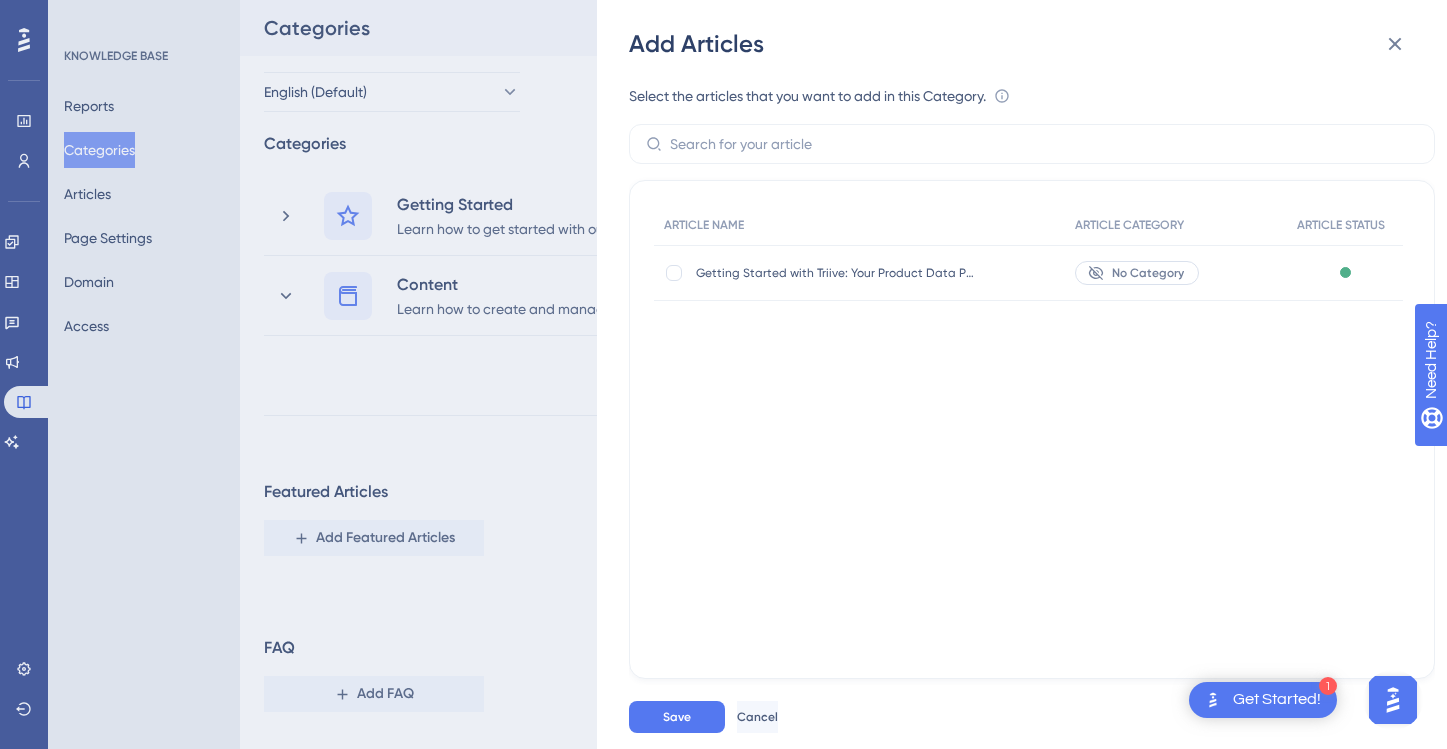 scroll, scrollTop: 0, scrollLeft: 0, axis: both 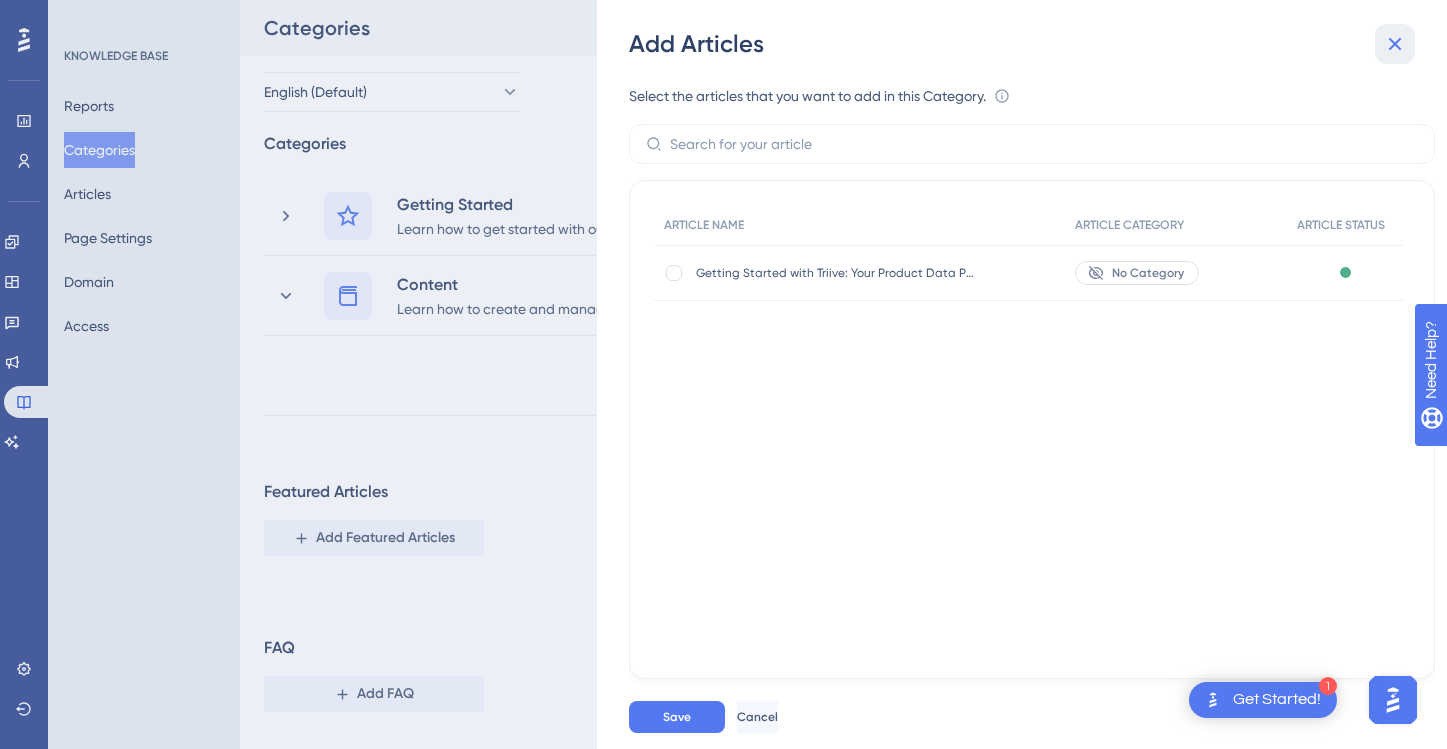 click 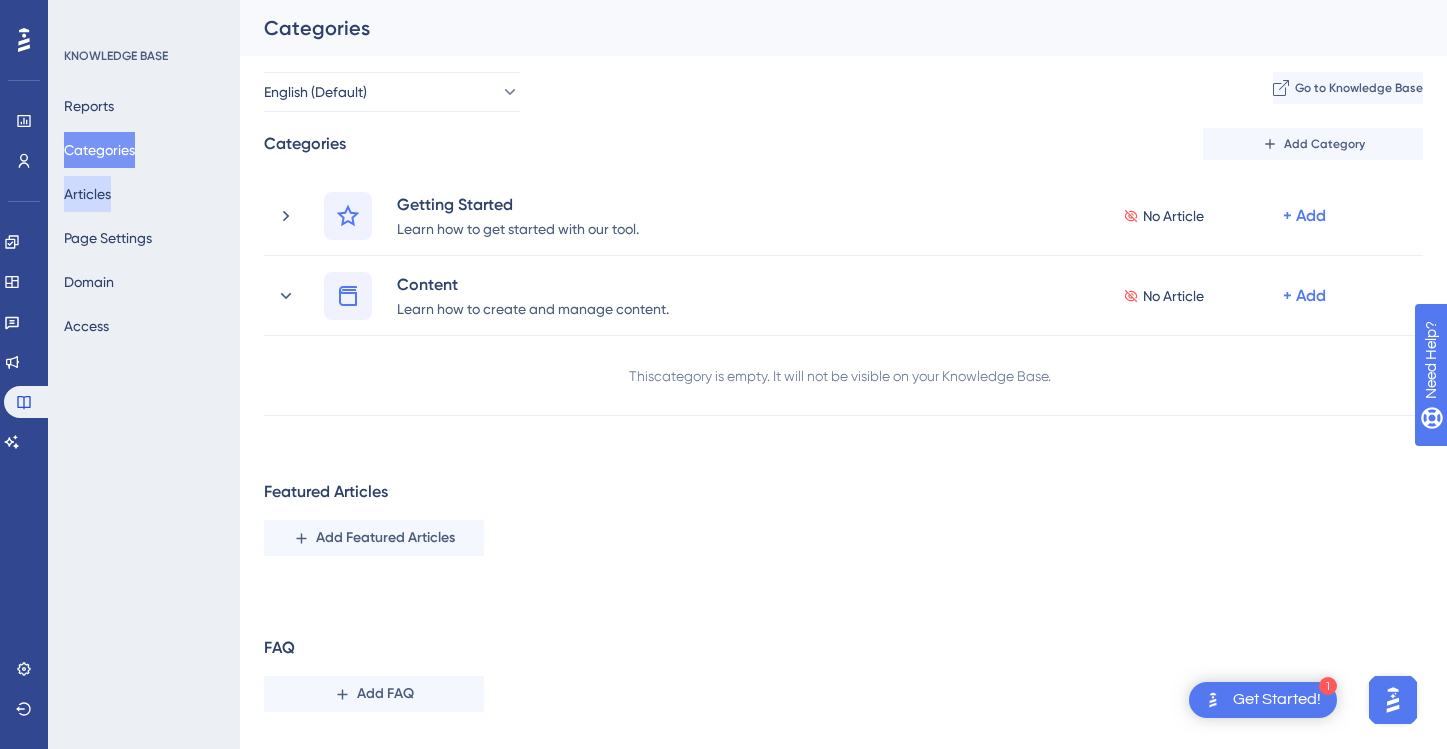 click on "Articles" at bounding box center [87, 194] 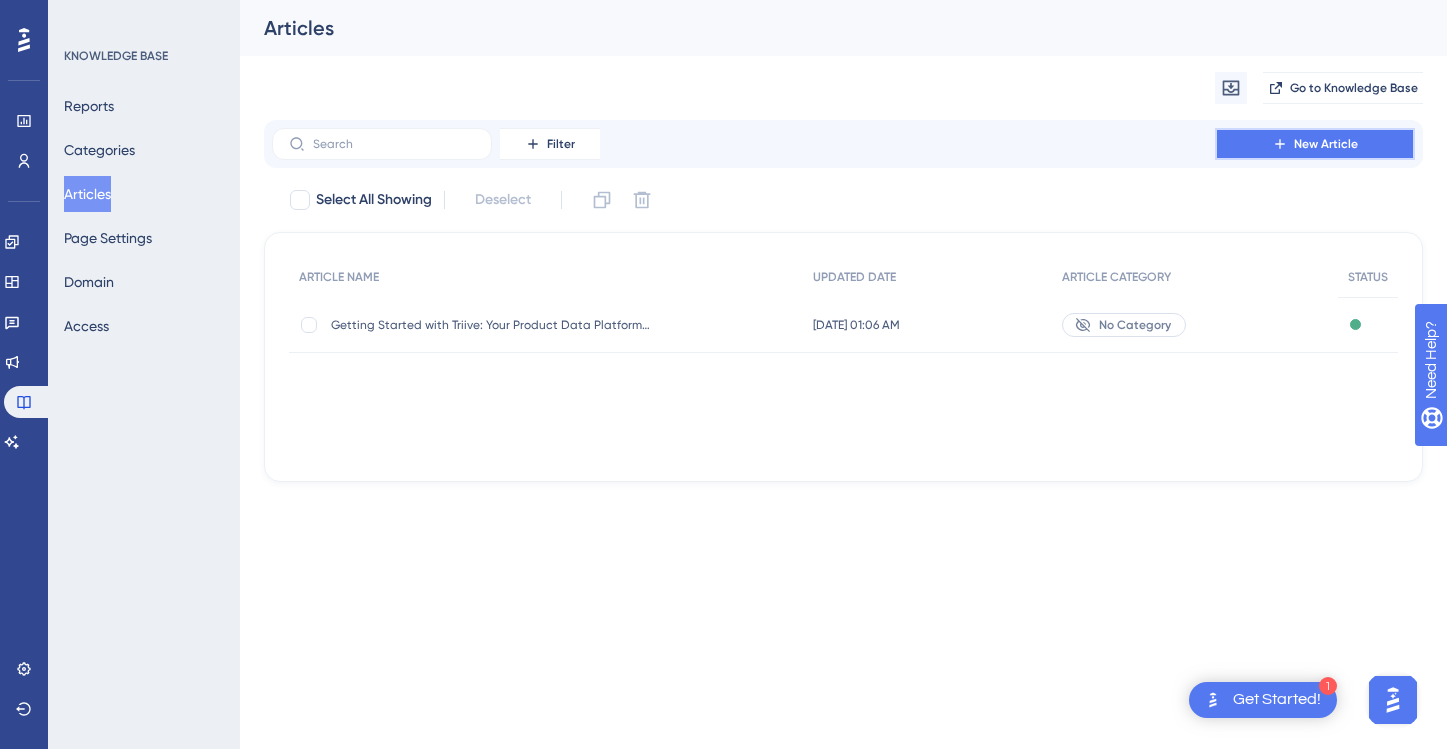 click on "New Article" at bounding box center [1315, 144] 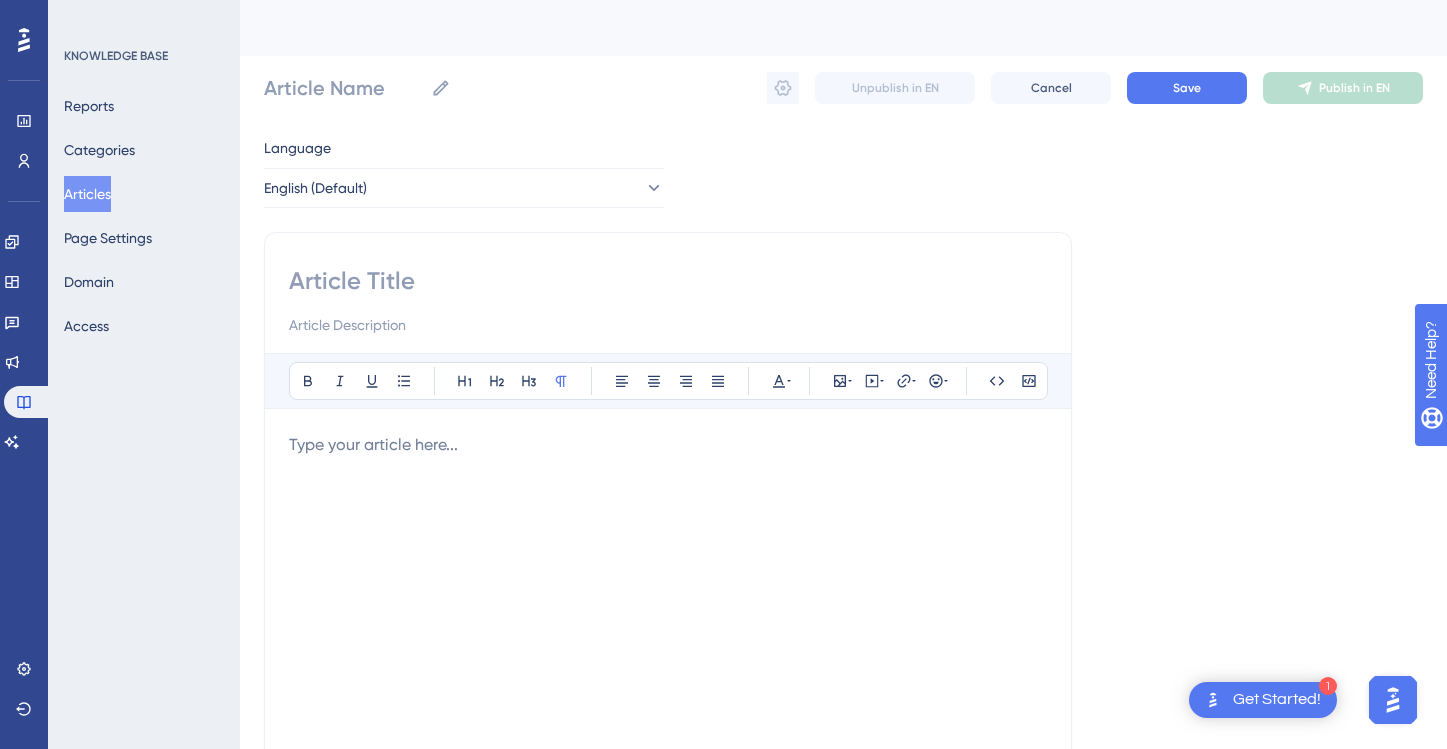 click at bounding box center [668, 281] 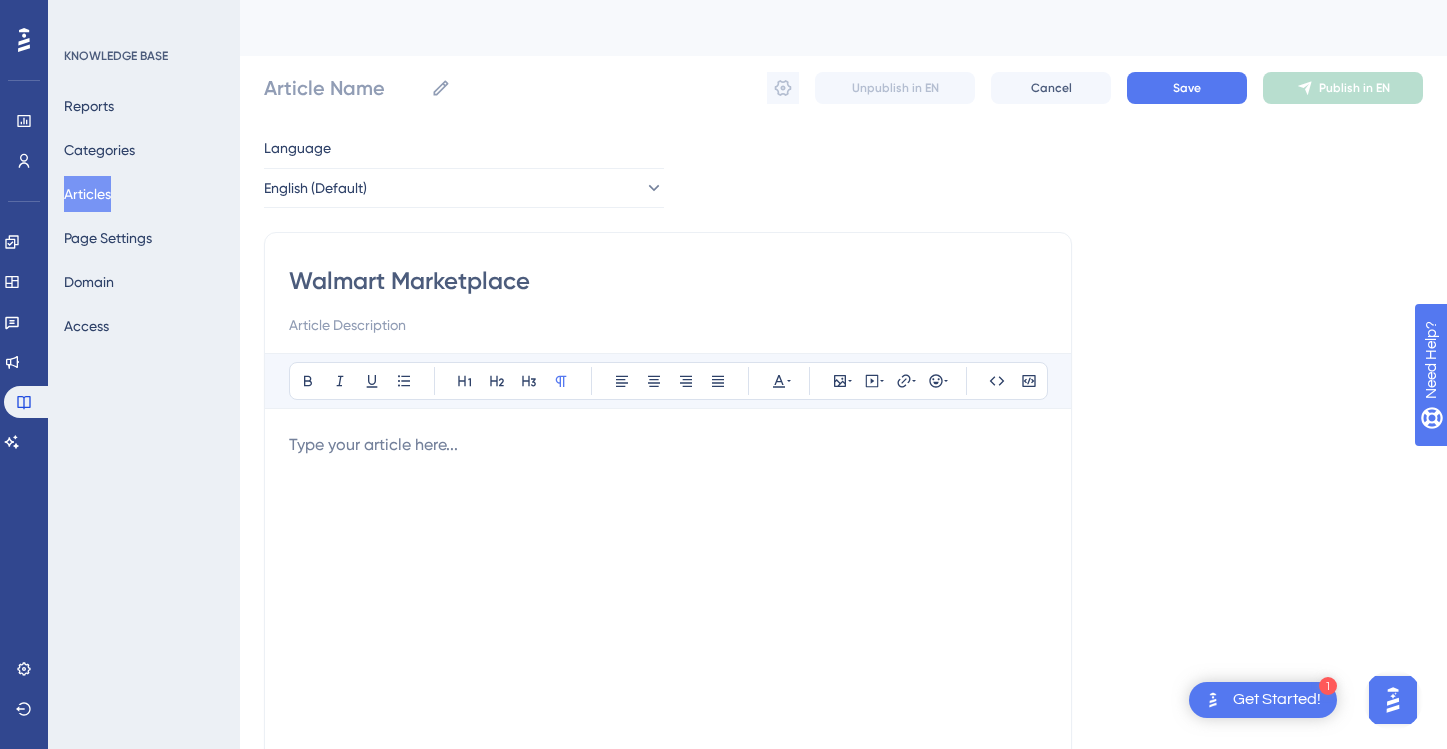 type on "Walmart Marketplace" 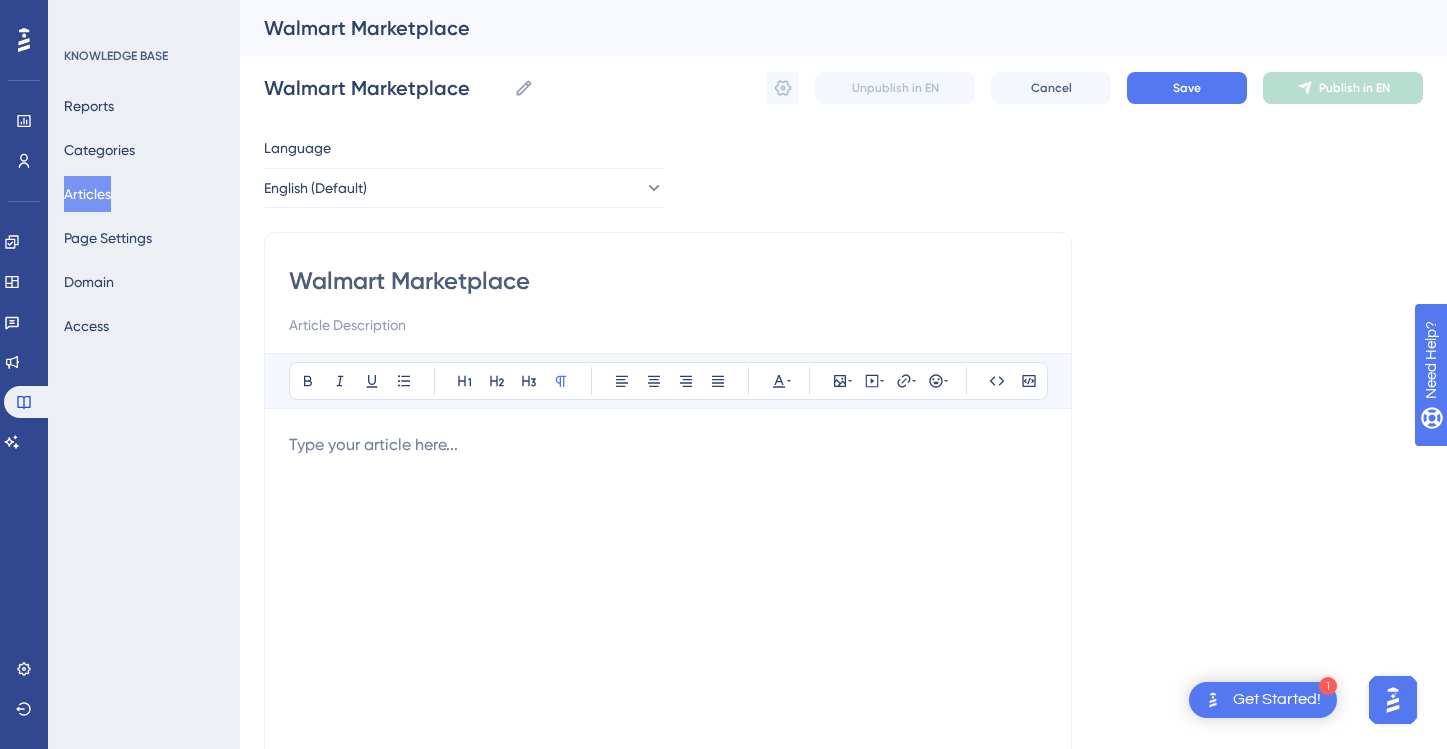 type on "Walmart Marketplace G" 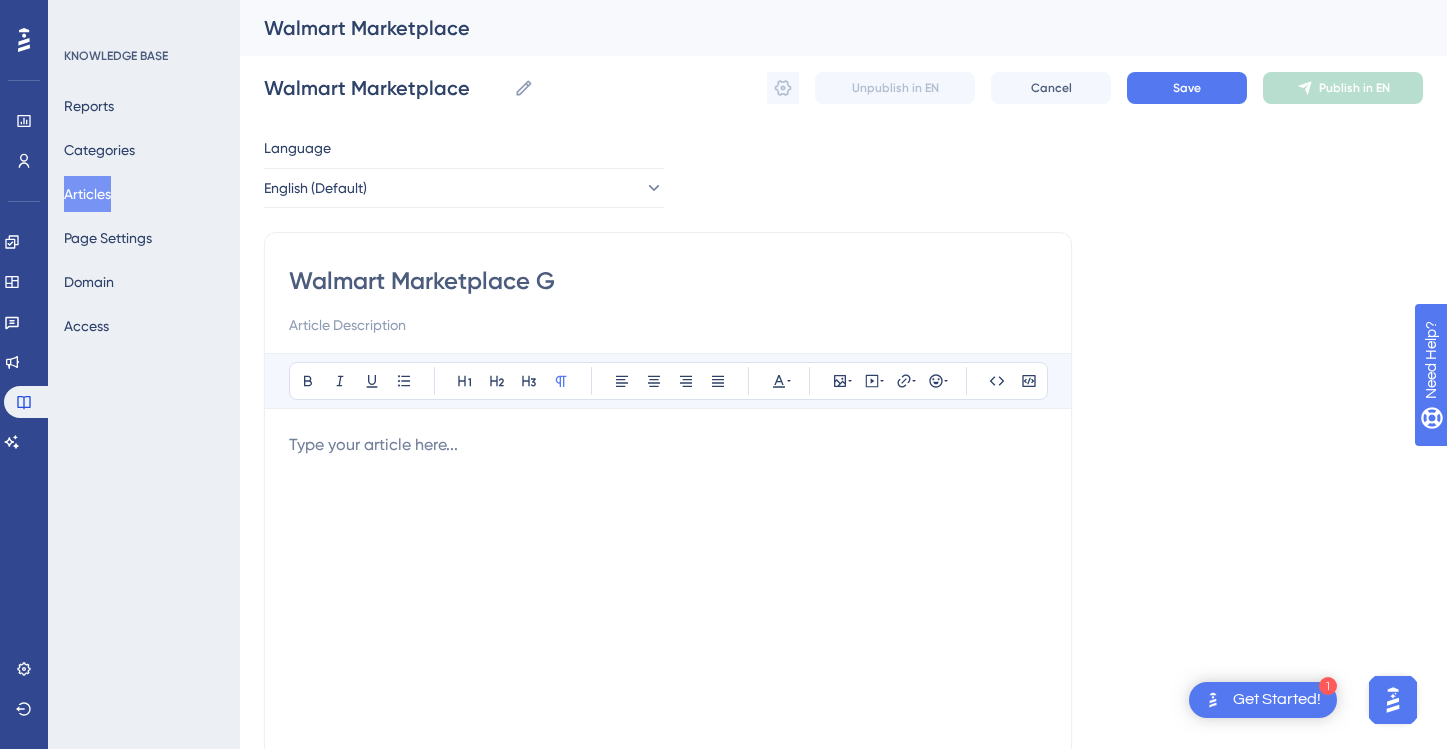 type on "Walmart Marketplace G" 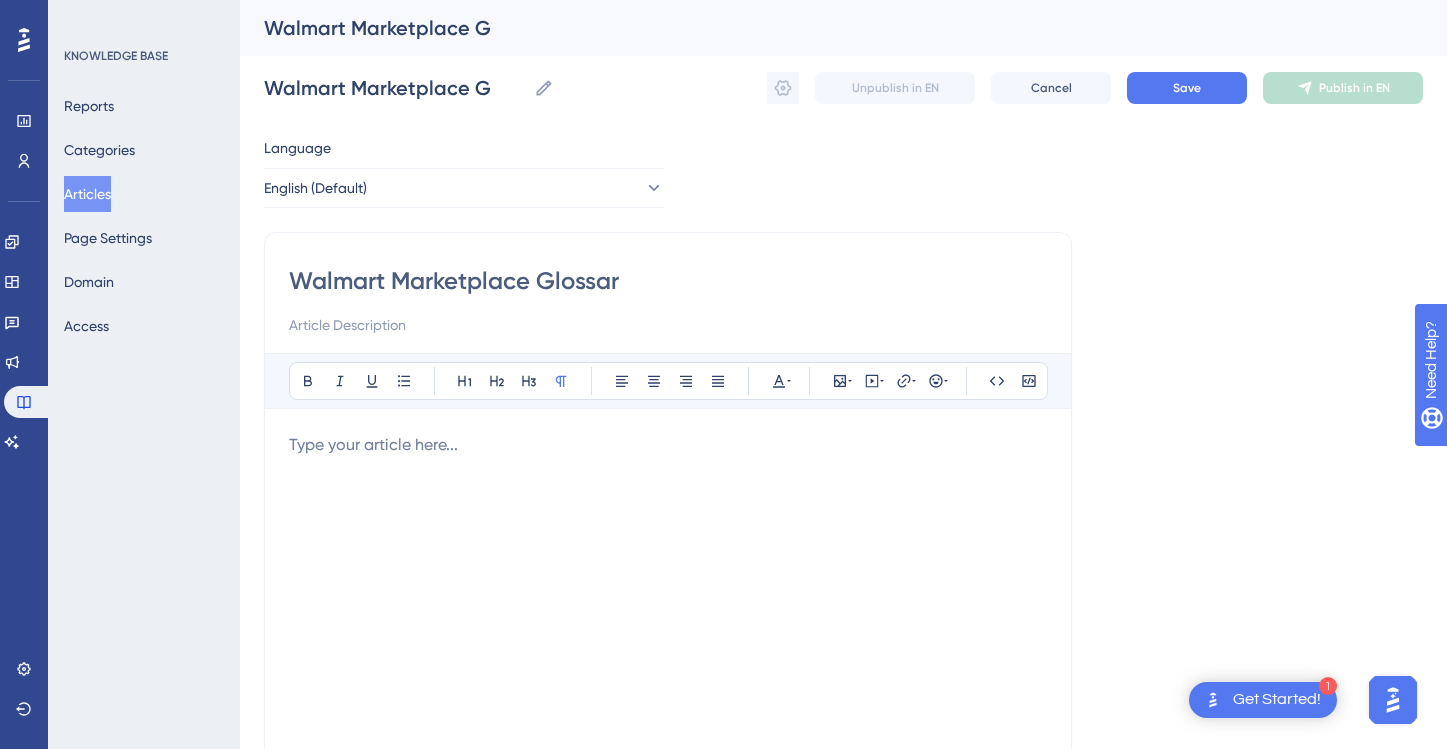 type on "Walmart Marketplace Glossary" 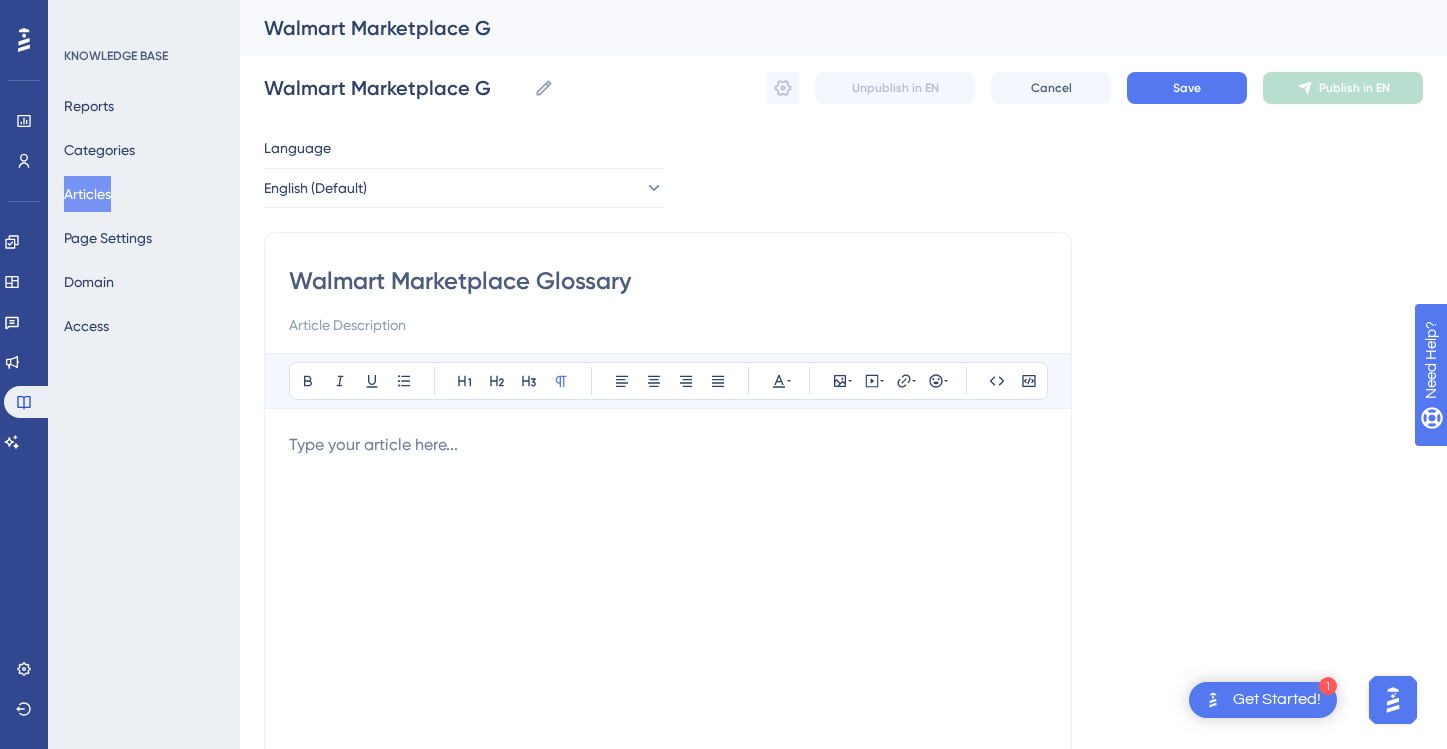 type on "Walmart Marketplace Glossary" 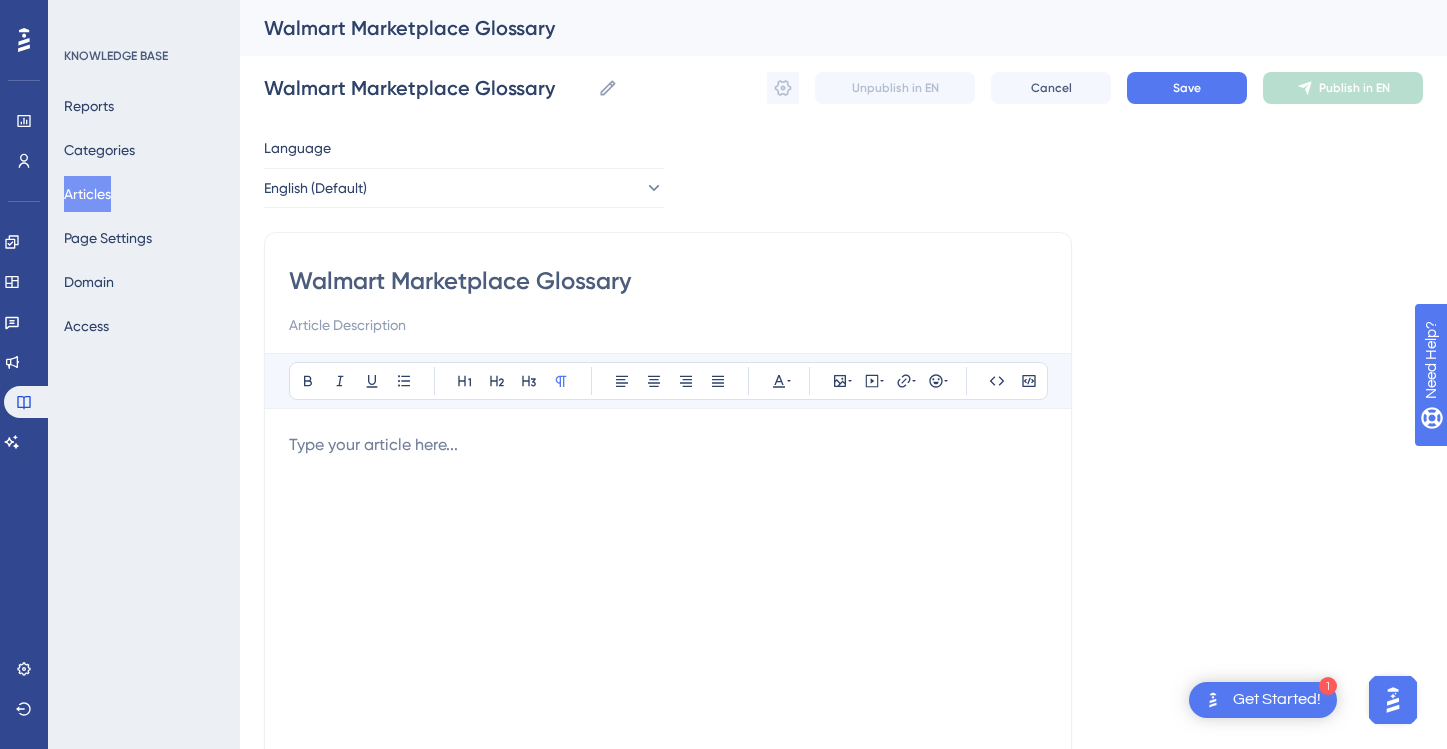 type on "Walmart Marketplace Glossary" 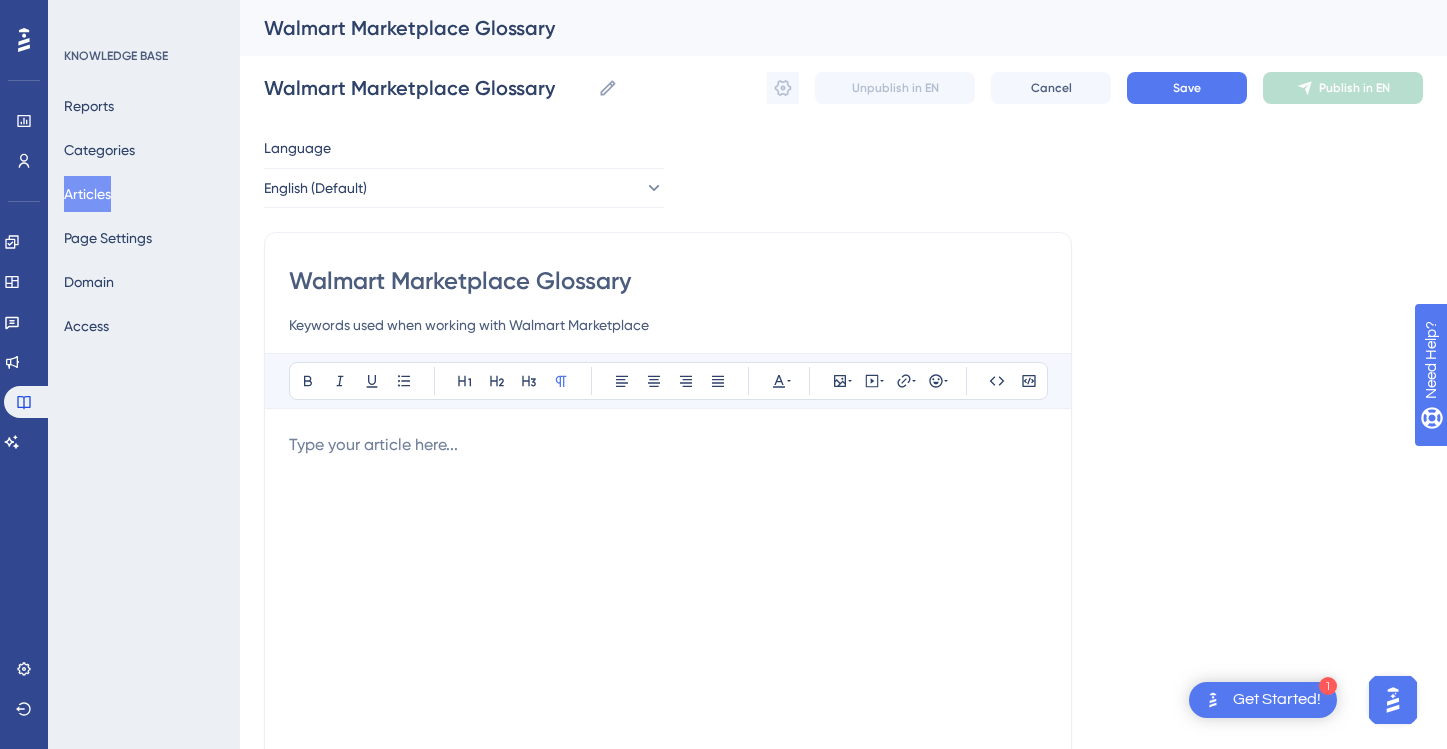 scroll, scrollTop: 1, scrollLeft: 0, axis: vertical 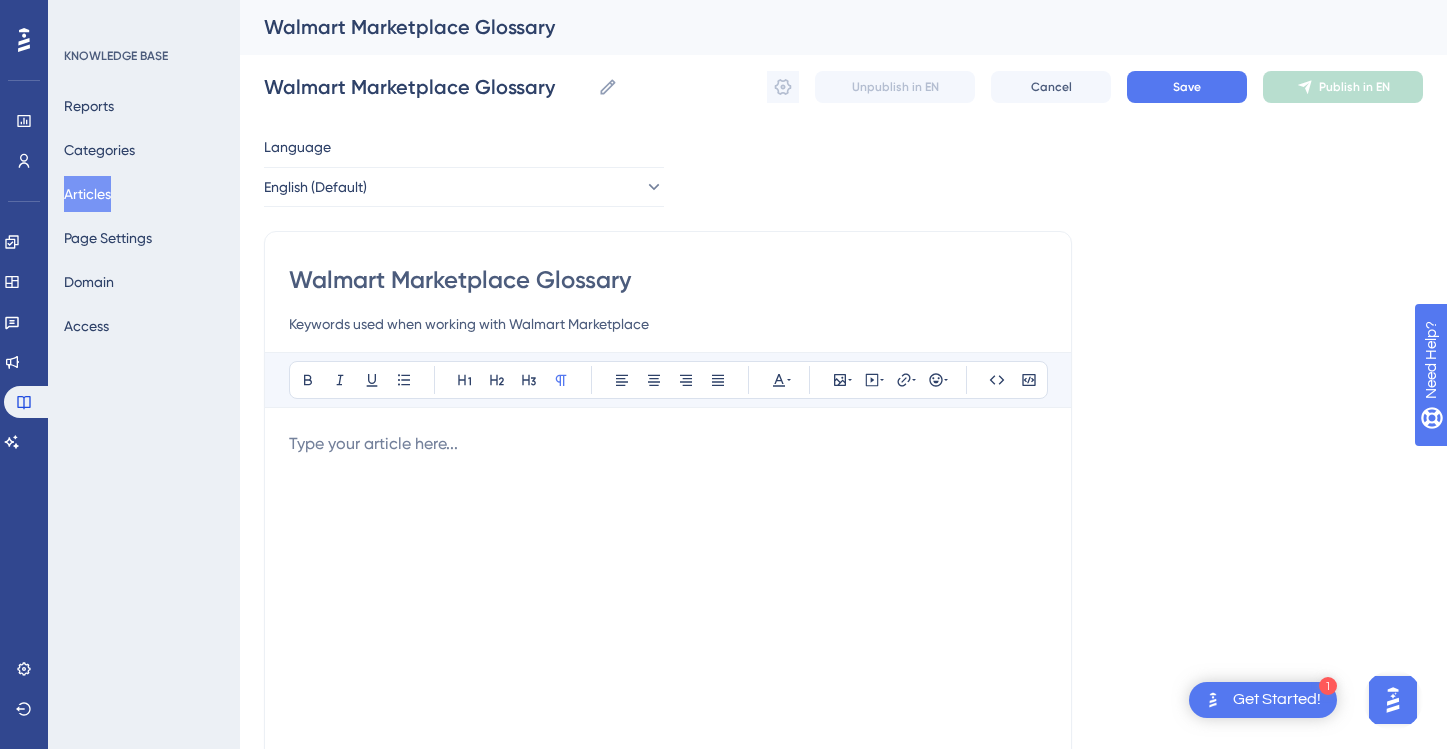 type on "Keywords used when working with Walmart Marketplace" 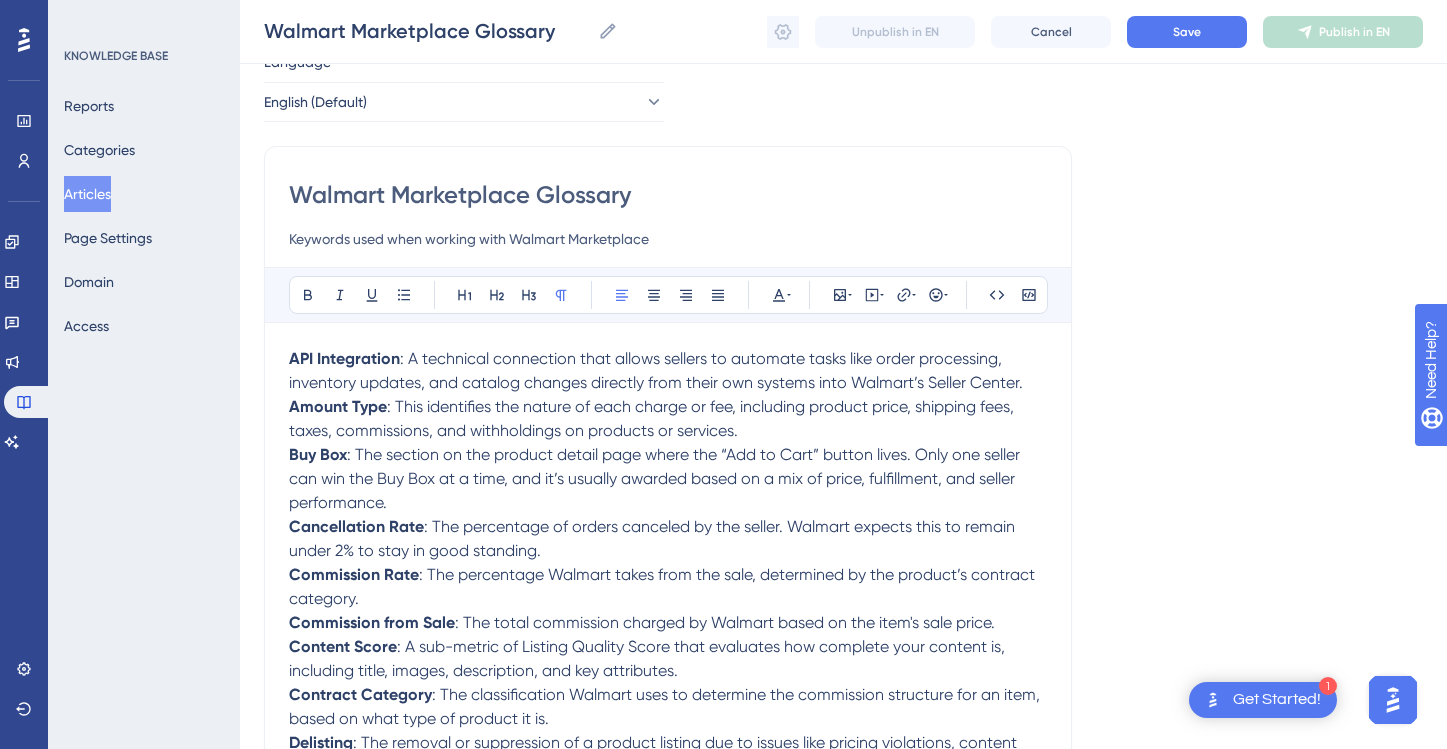 scroll, scrollTop: 0, scrollLeft: 0, axis: both 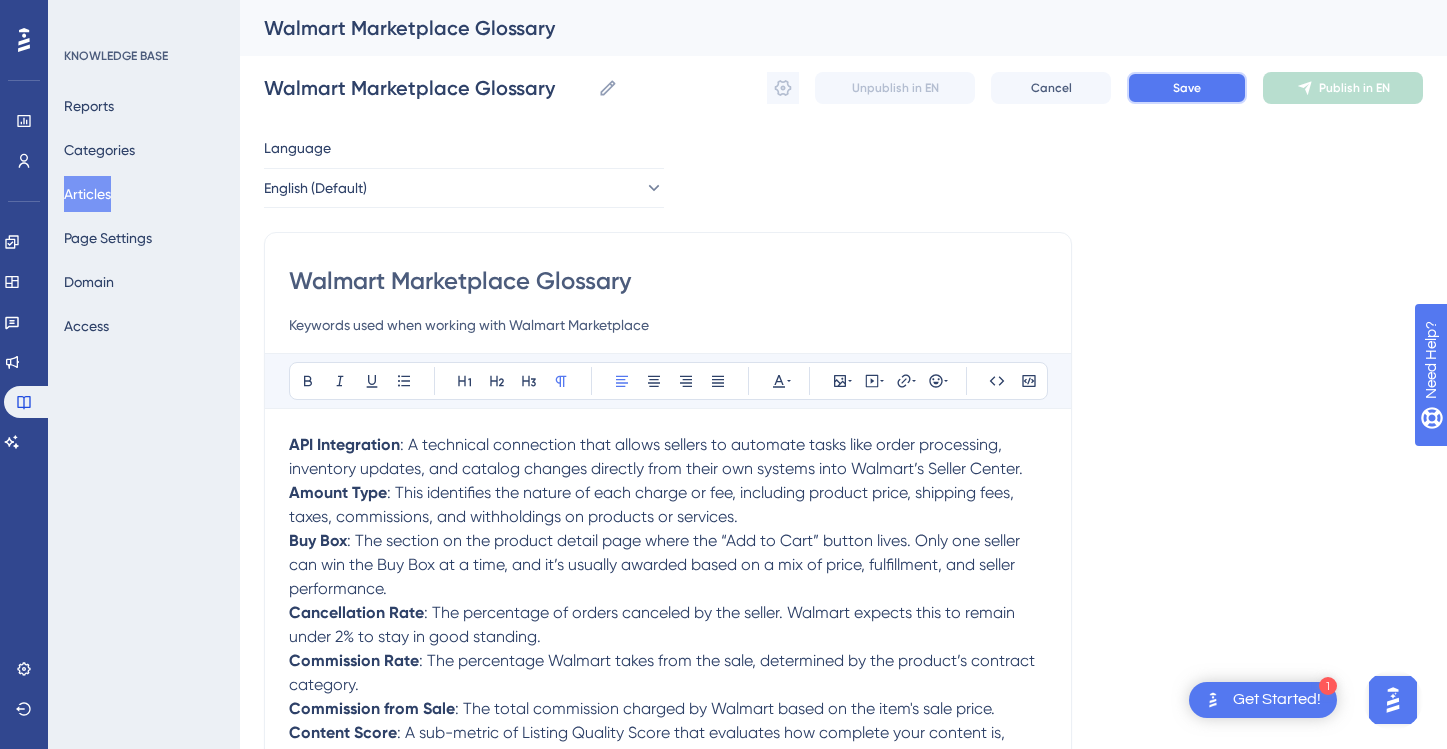 click on "Save" at bounding box center (1187, 88) 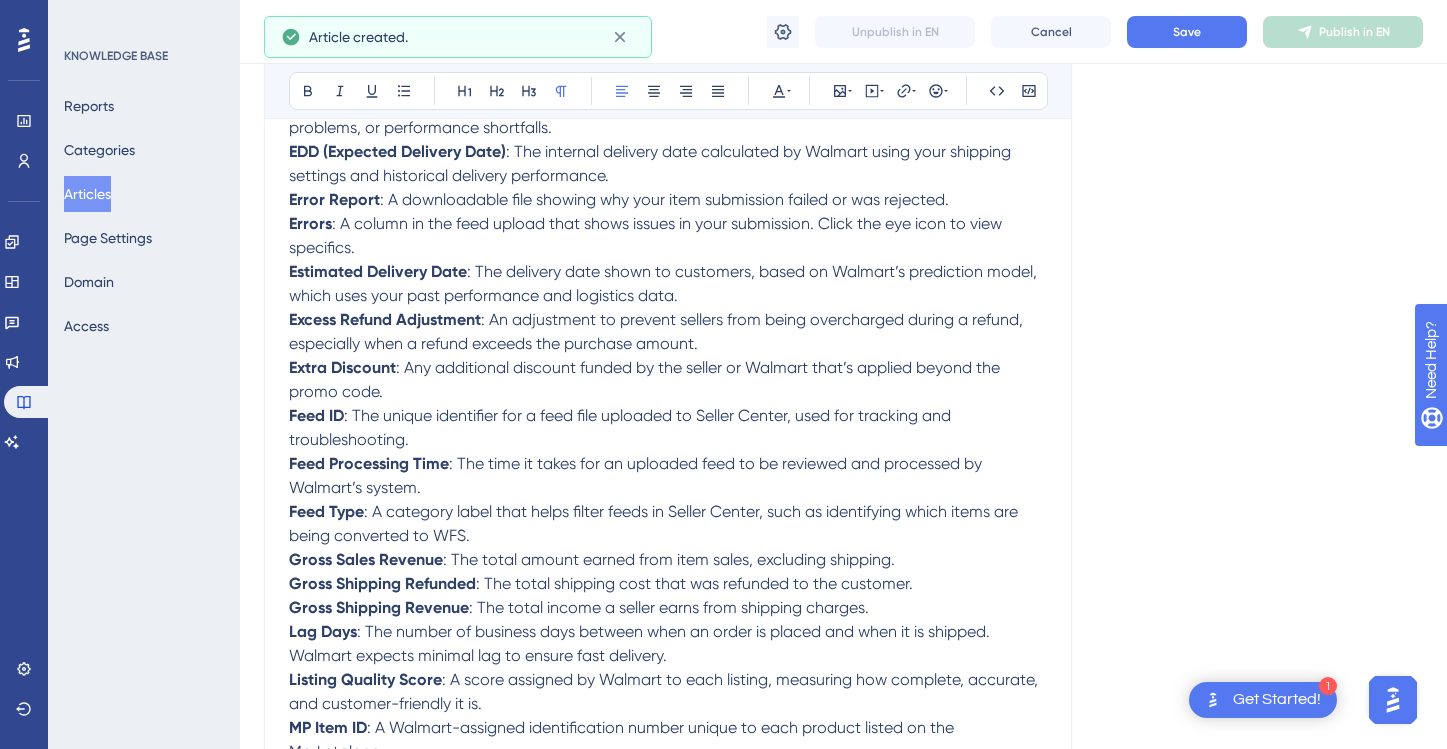 scroll, scrollTop: 0, scrollLeft: 0, axis: both 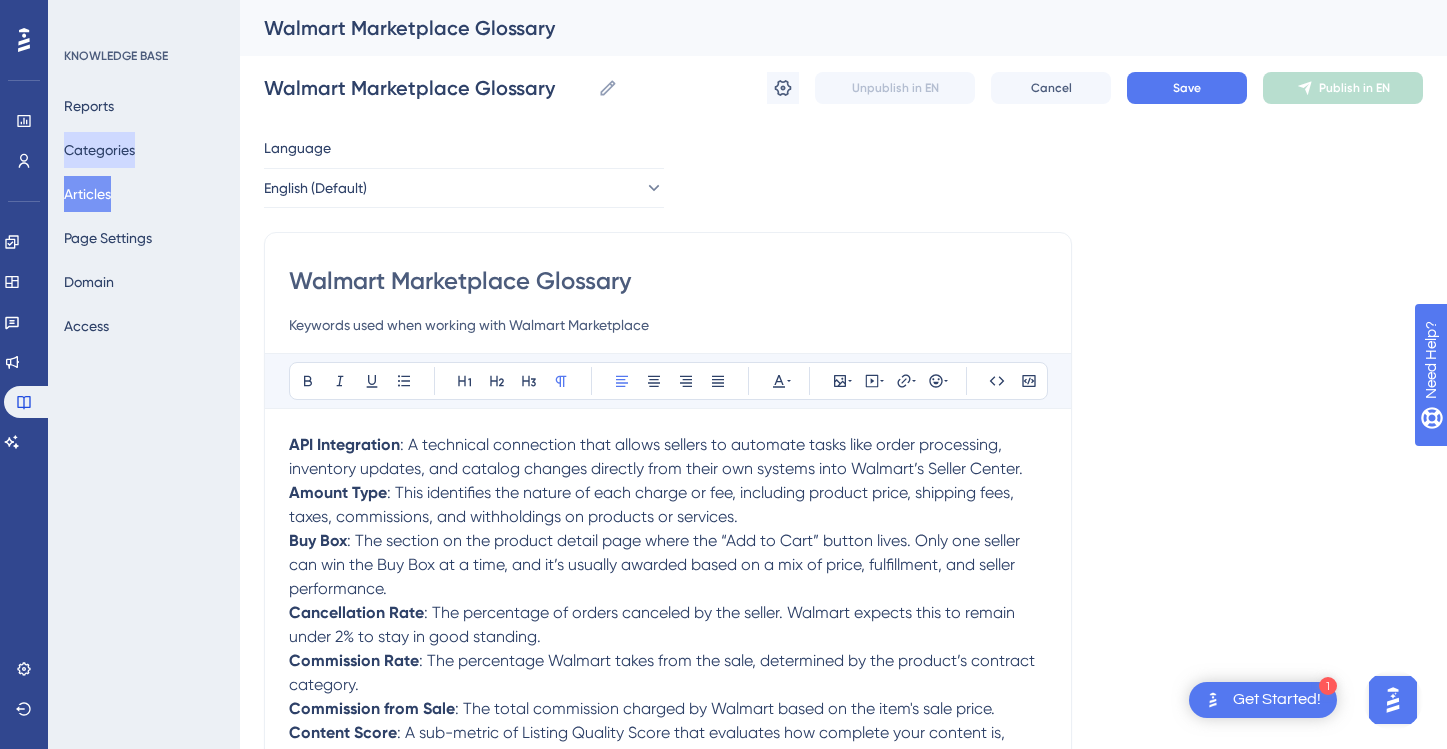 click on "Categories" at bounding box center (99, 150) 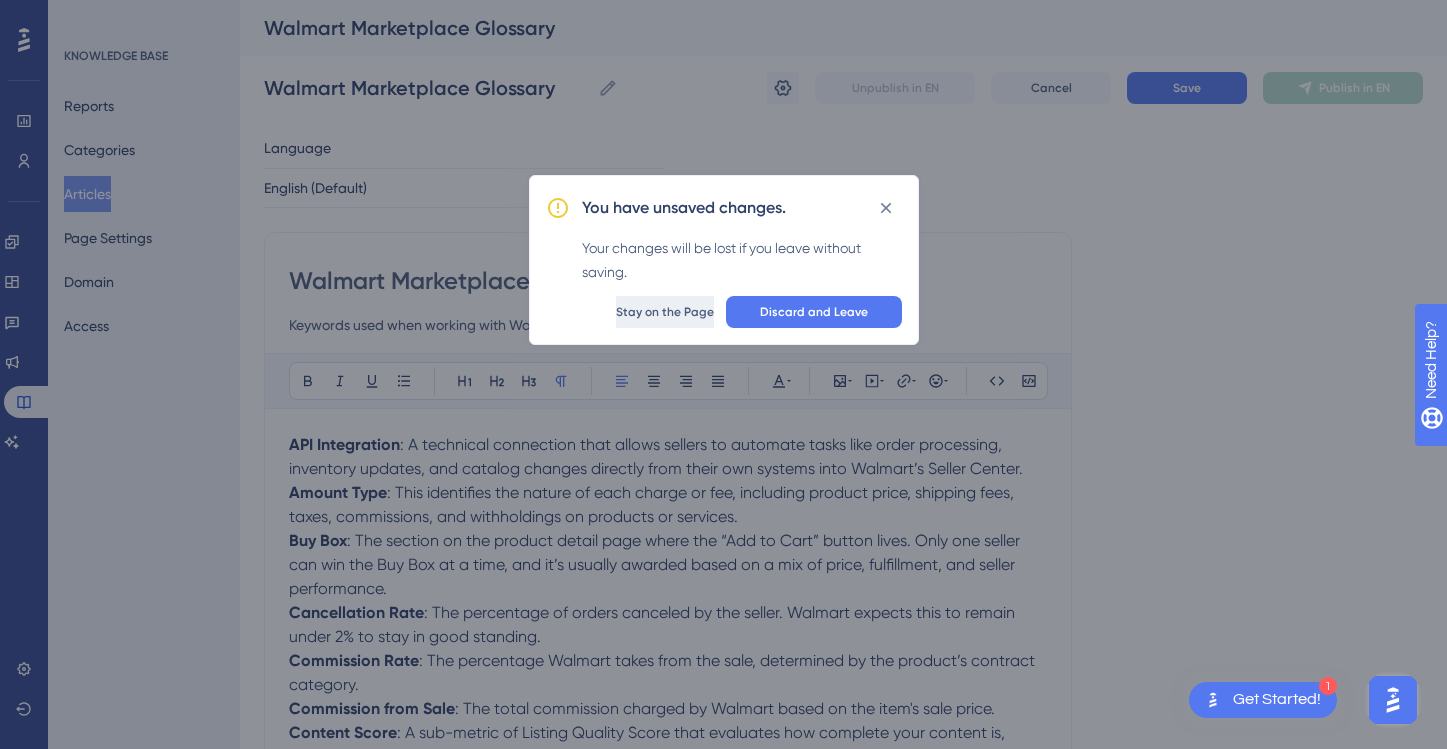 click on "Stay on the Page" at bounding box center (665, 312) 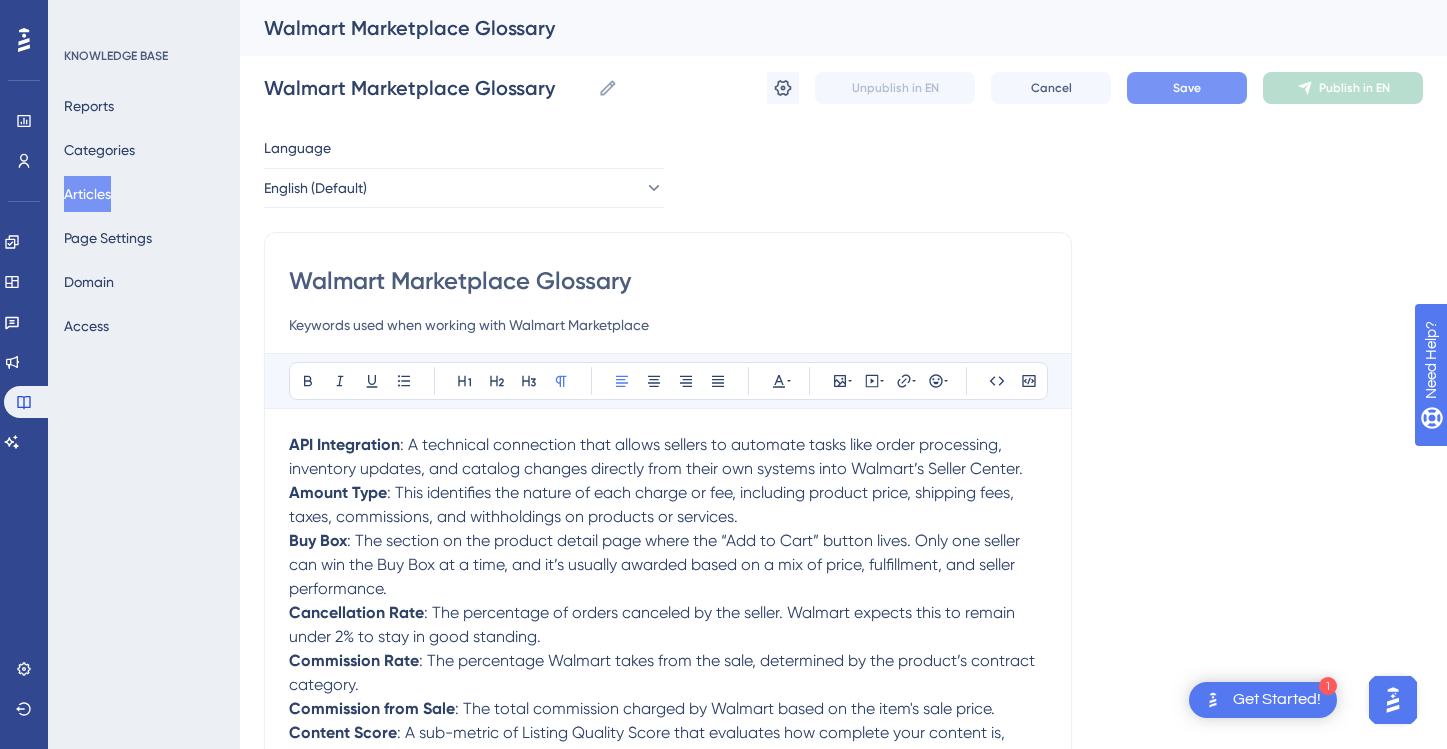 scroll, scrollTop: 1, scrollLeft: 0, axis: vertical 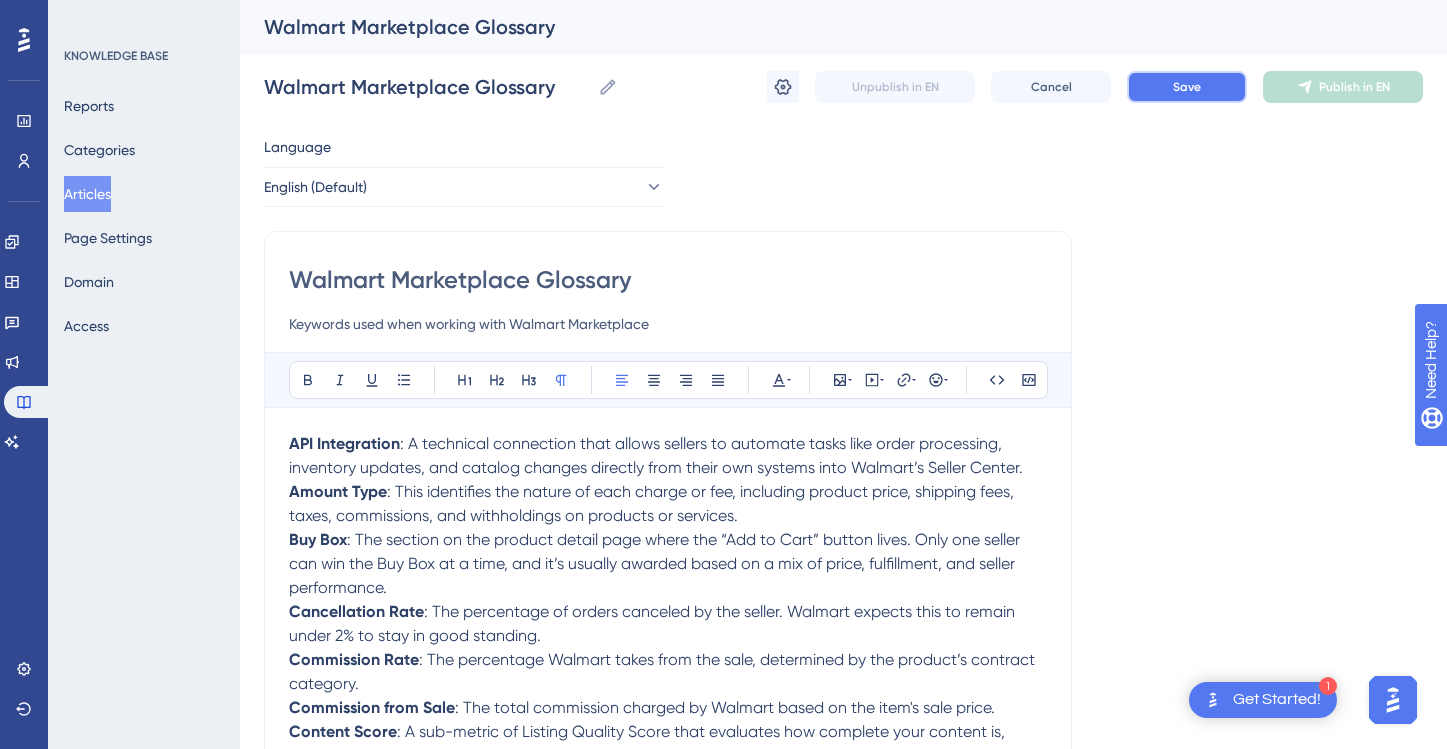 click on "Save" at bounding box center (1187, 87) 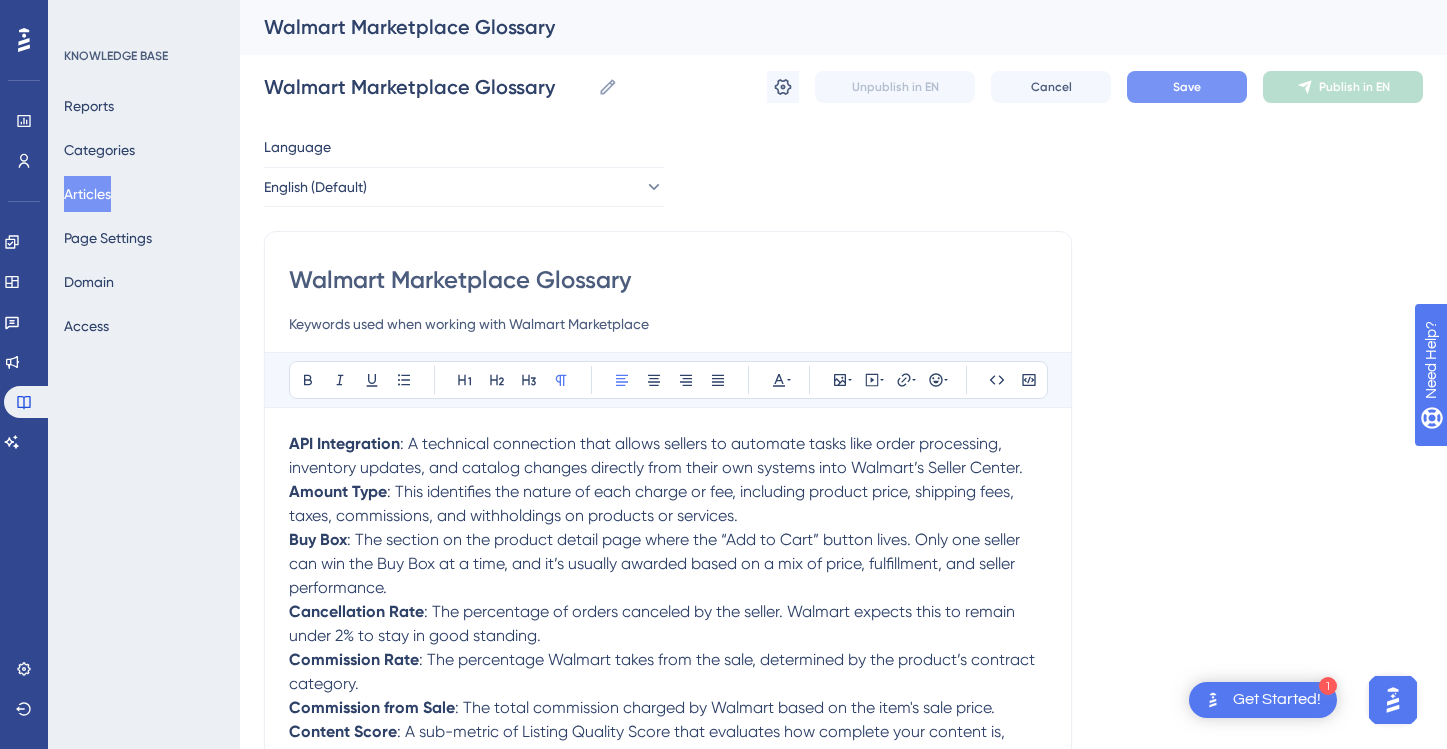 scroll, scrollTop: 0, scrollLeft: 0, axis: both 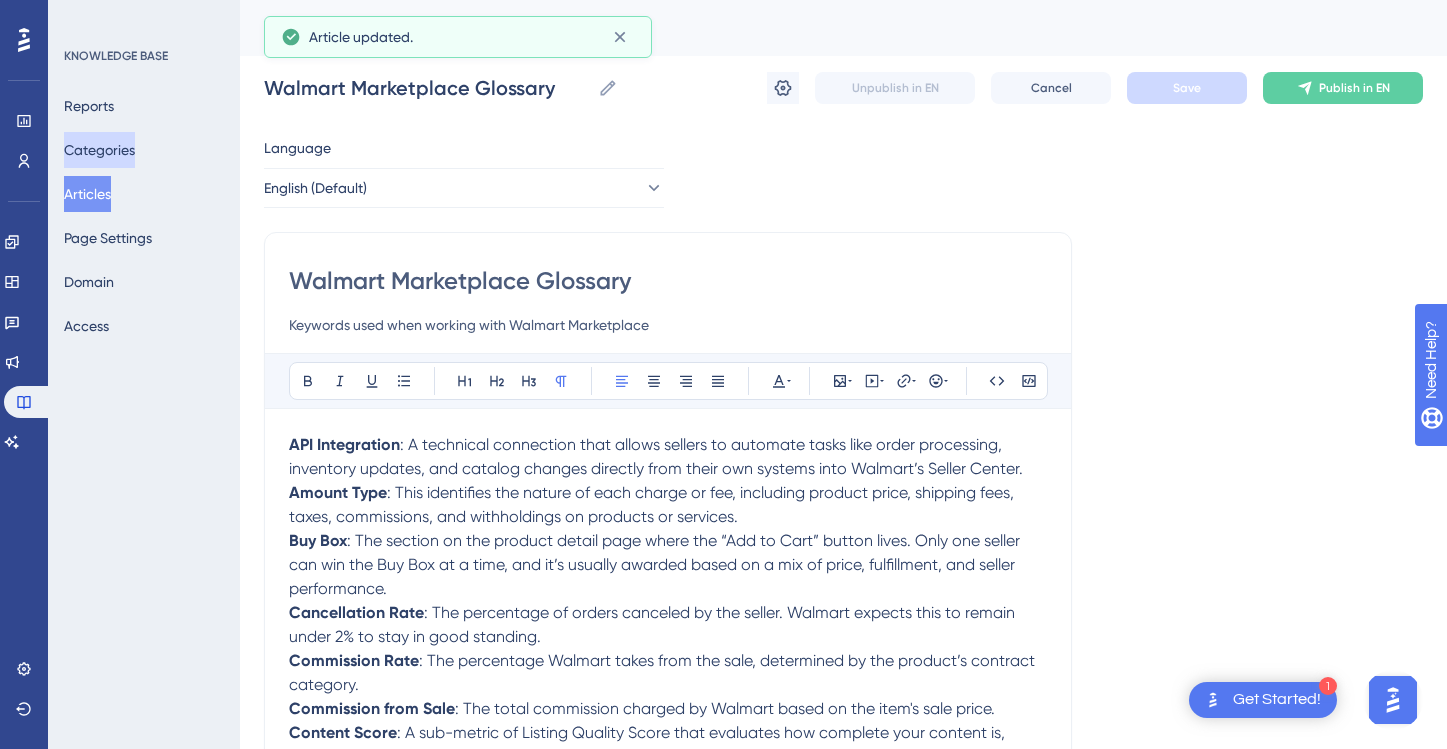 click on "Categories" at bounding box center (99, 150) 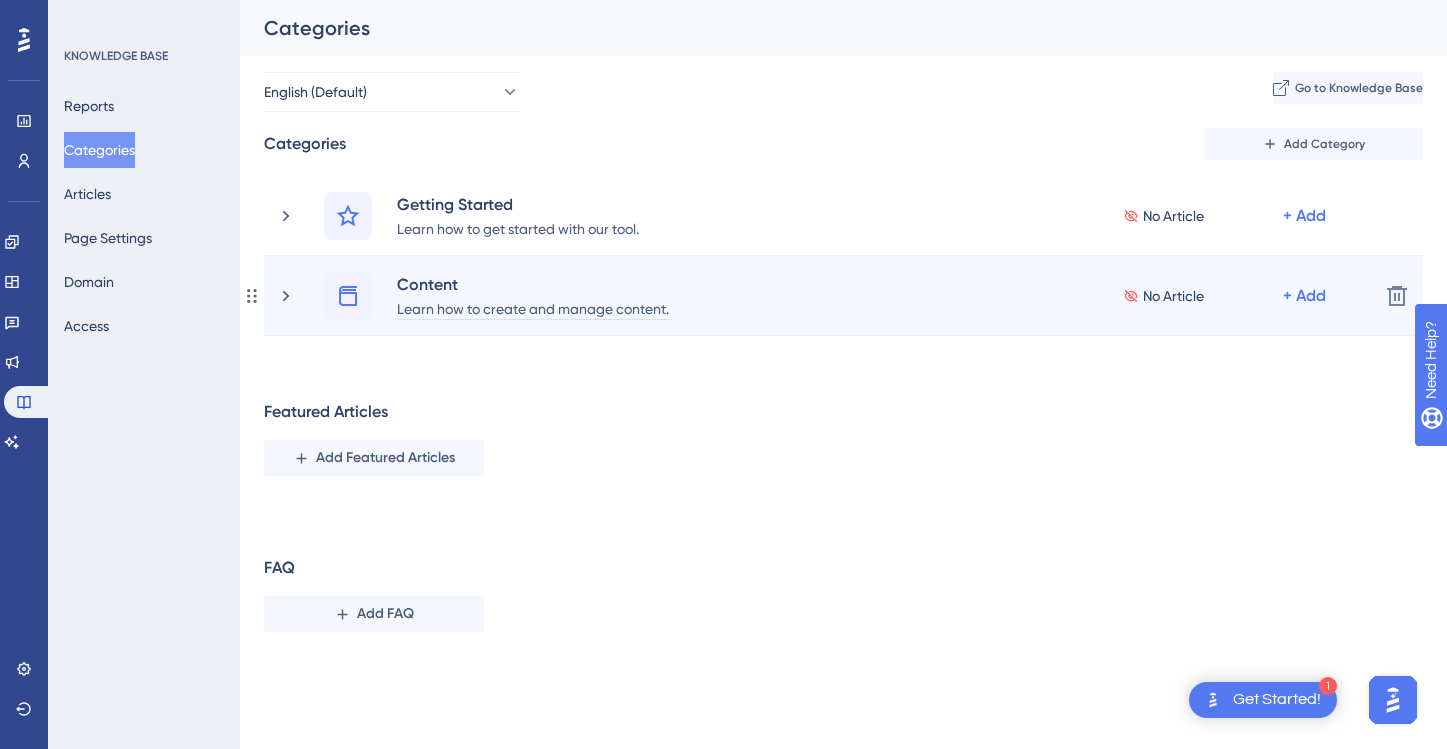 click on "Learn how to create and manage content." at bounding box center (533, 308) 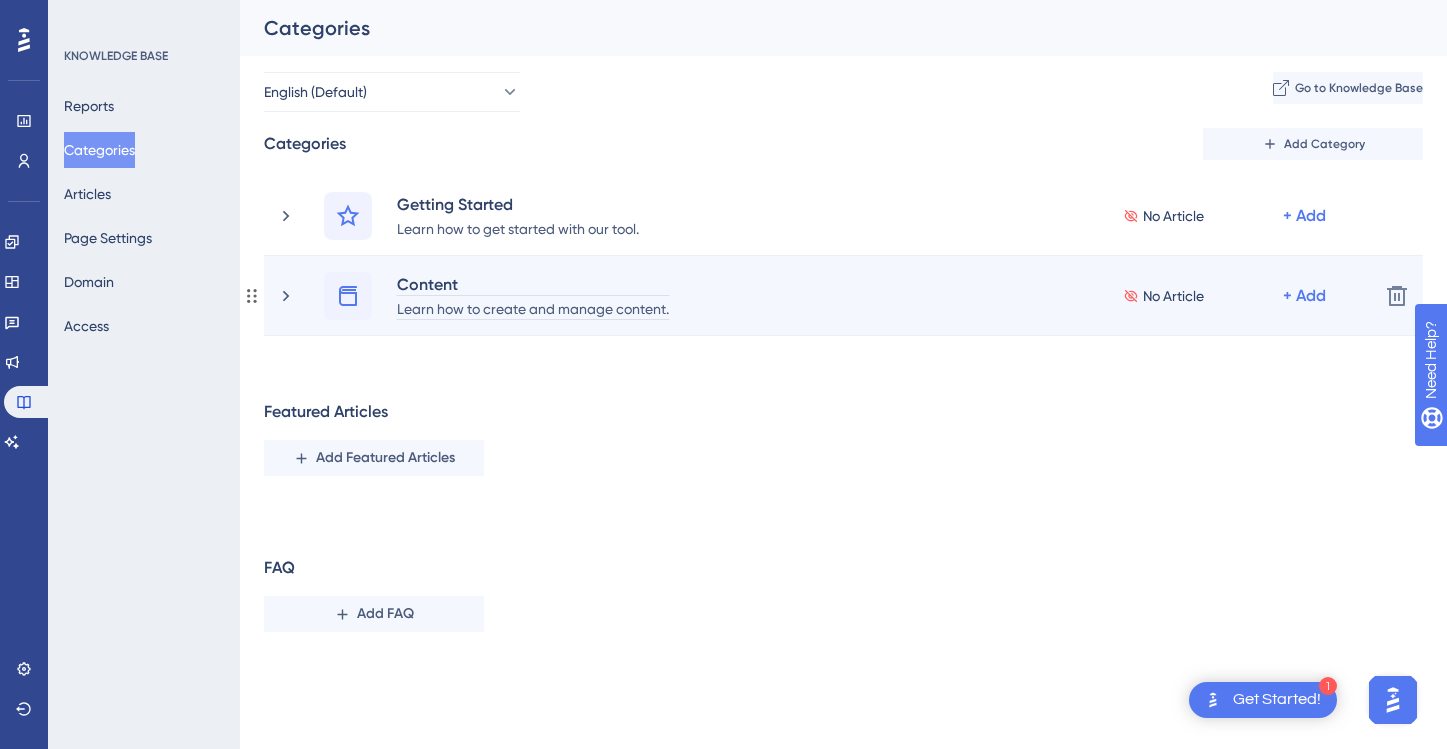 click on "Content" at bounding box center (533, 284) 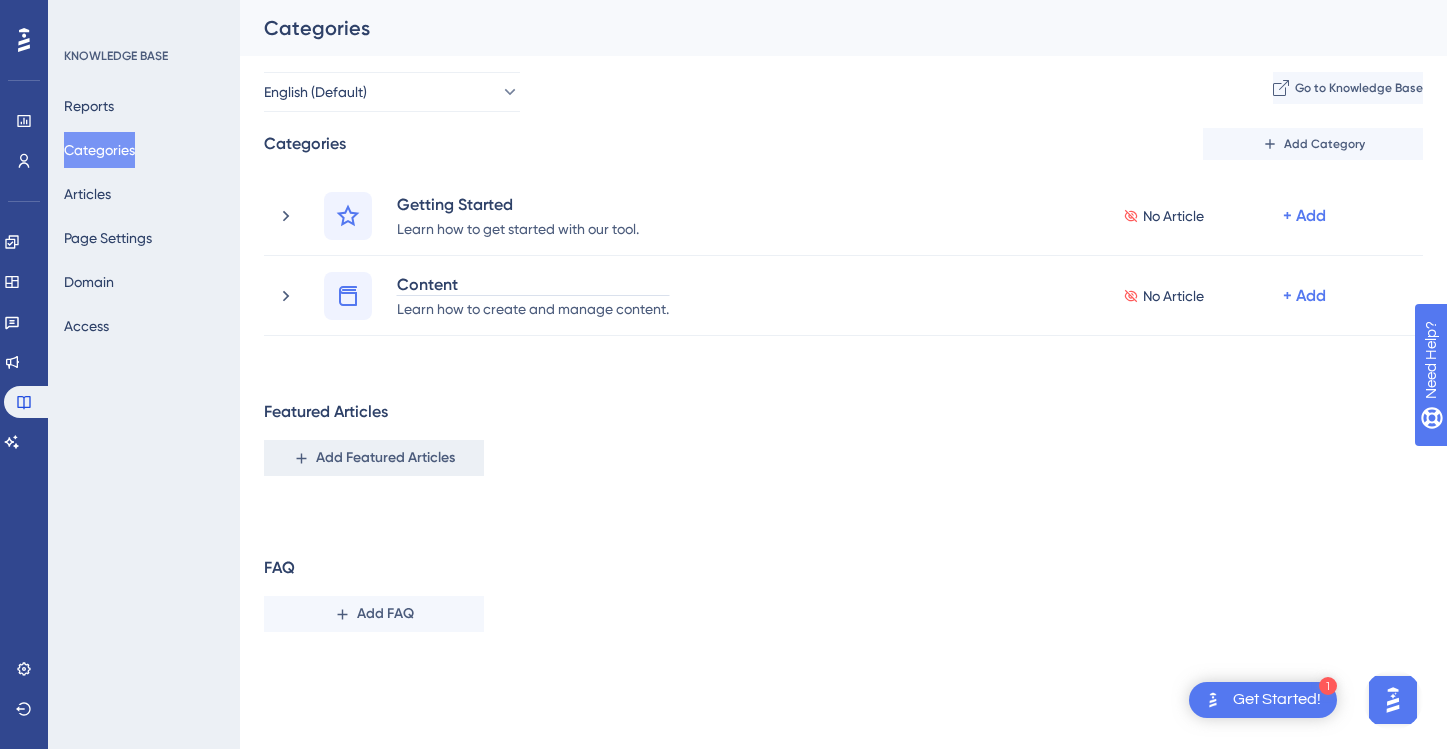 click on "Add Featured Articles" at bounding box center [385, 458] 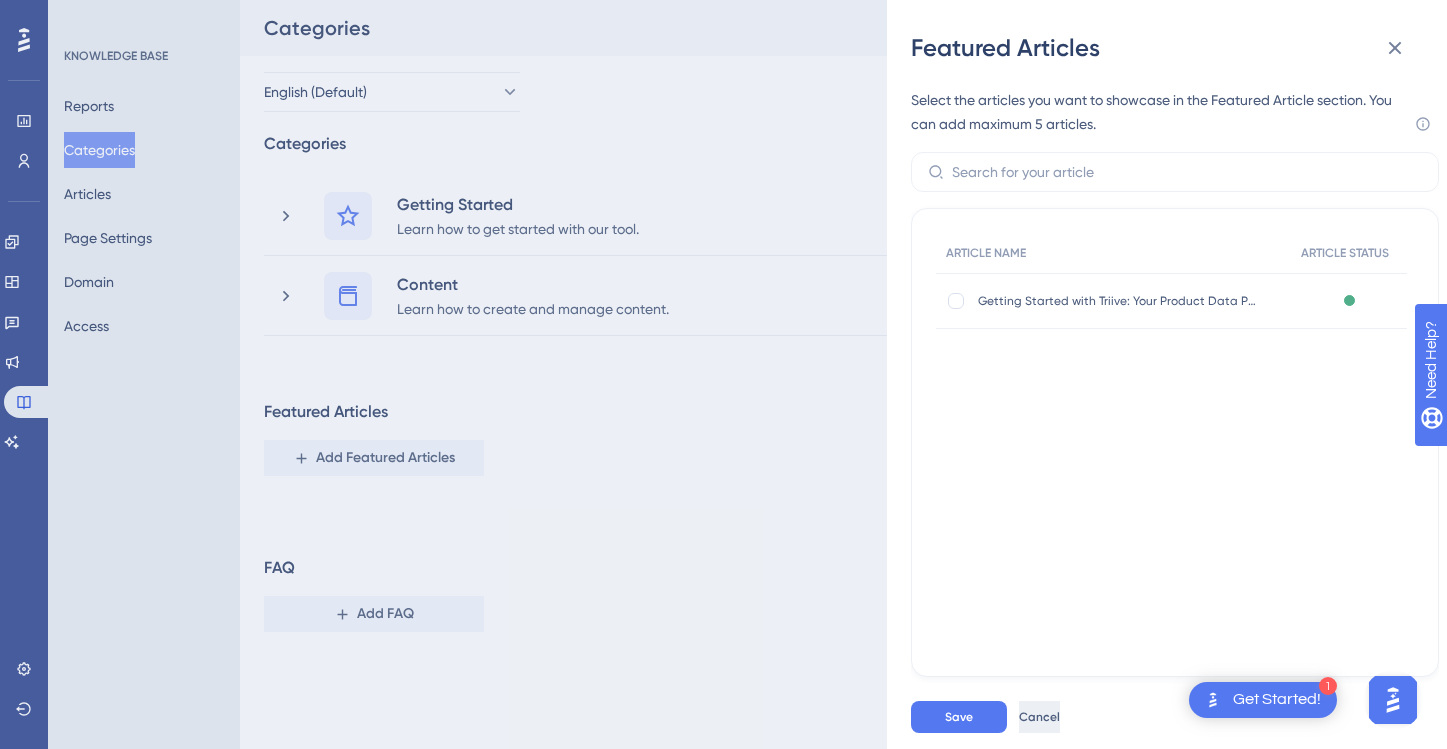 click on "Cancel" at bounding box center [1039, 717] 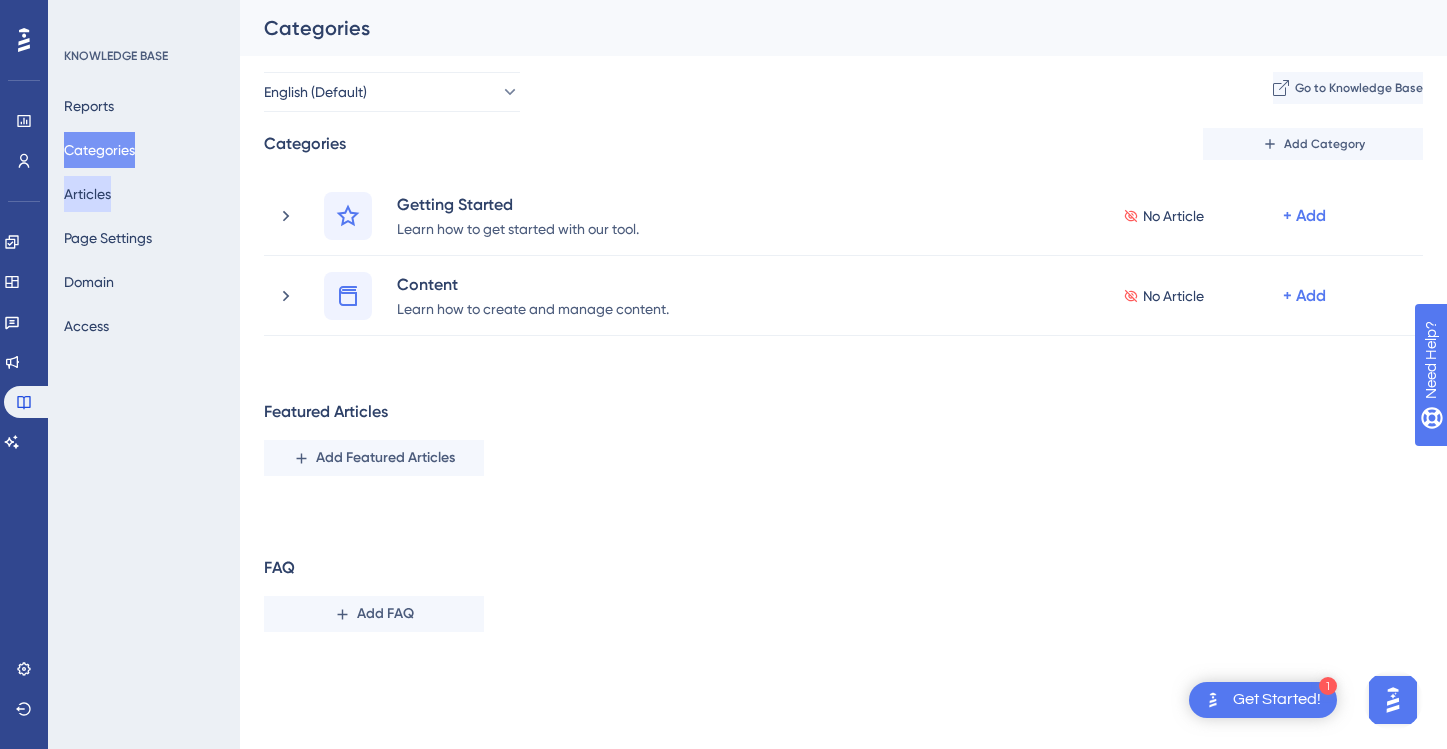 click on "Articles" at bounding box center (87, 194) 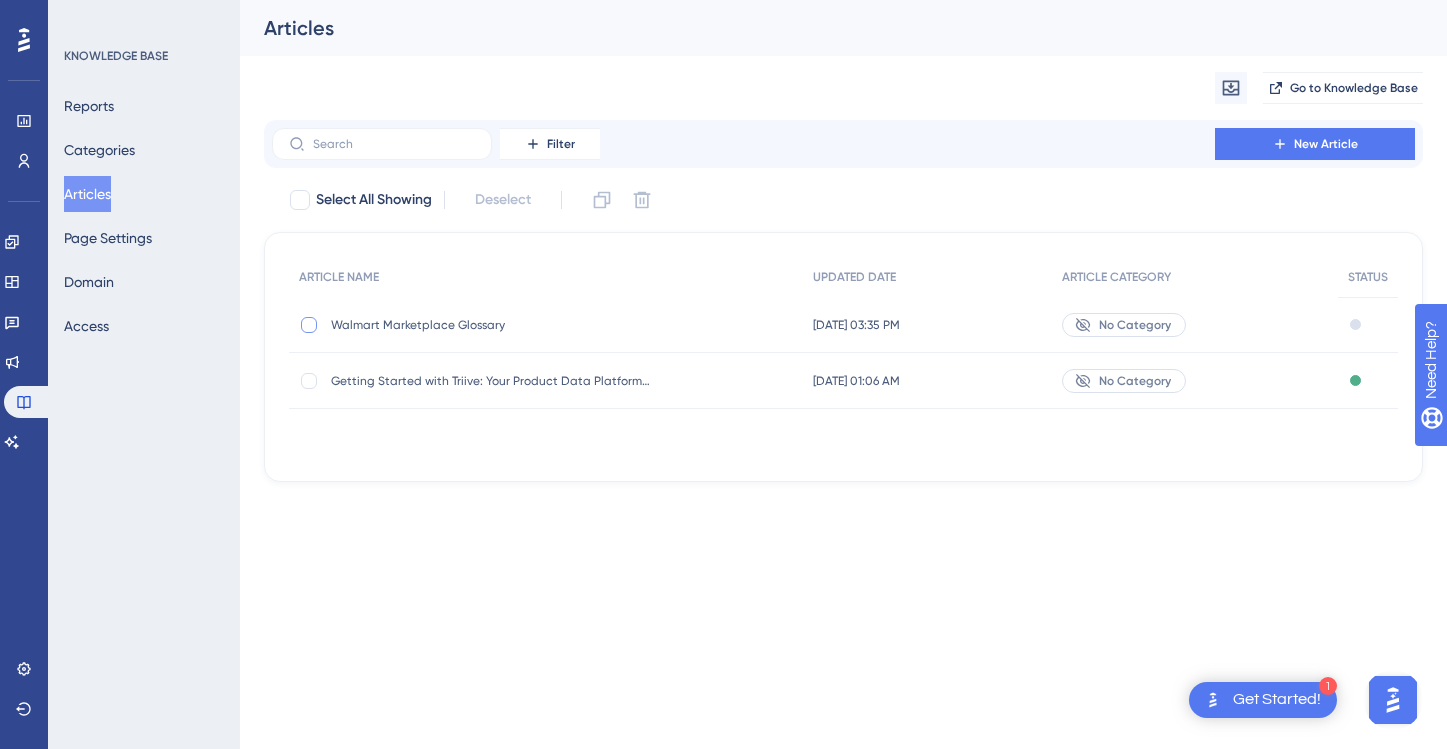 click at bounding box center [309, 325] 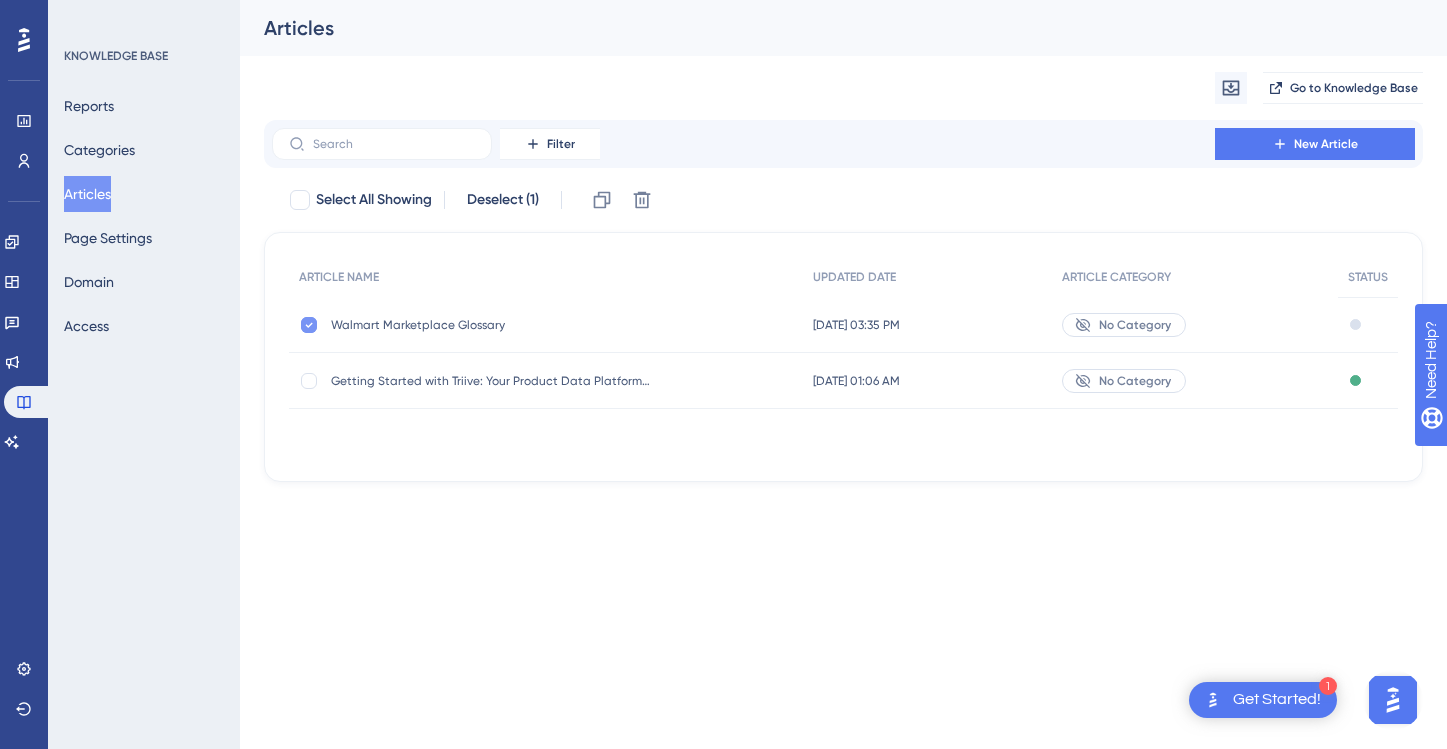 click at bounding box center (309, 325) 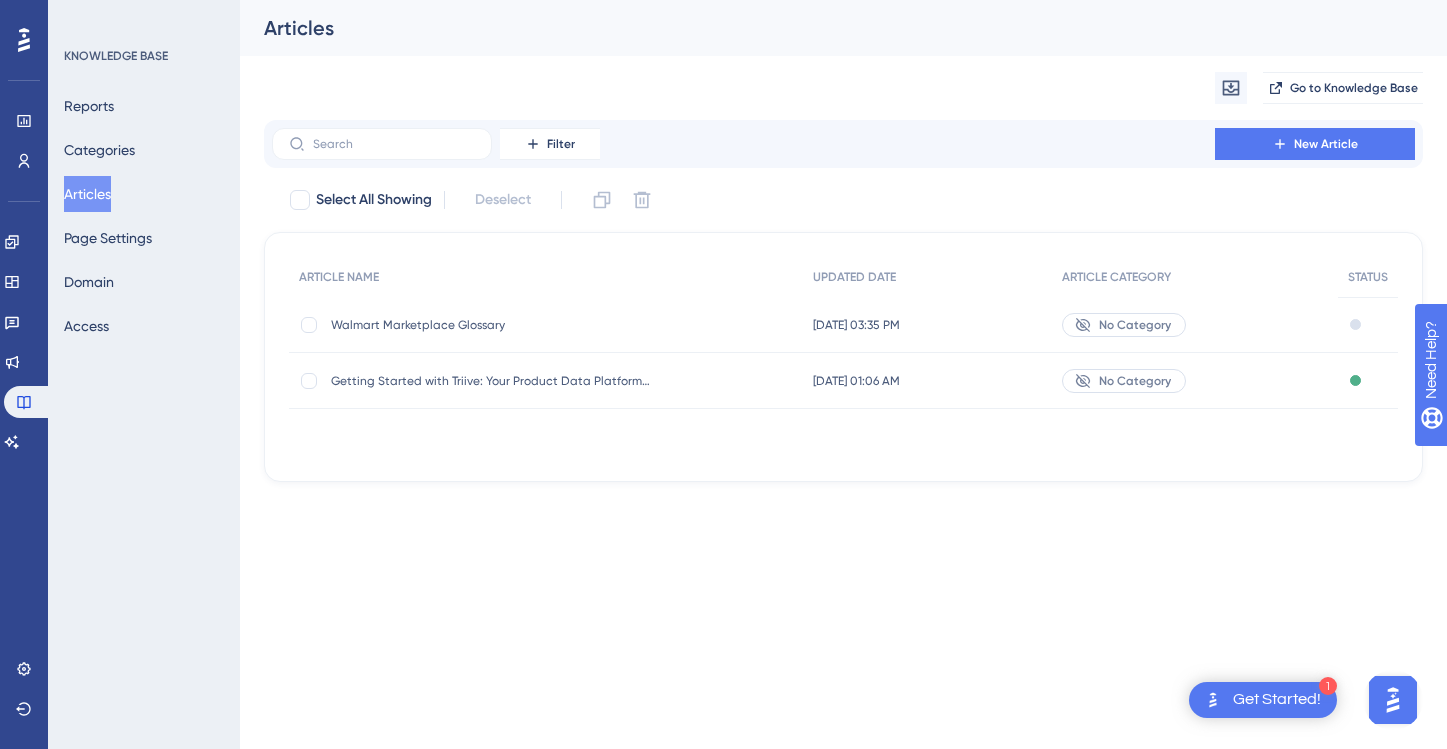 click on "Walmart Marketplace Glossary" at bounding box center [491, 325] 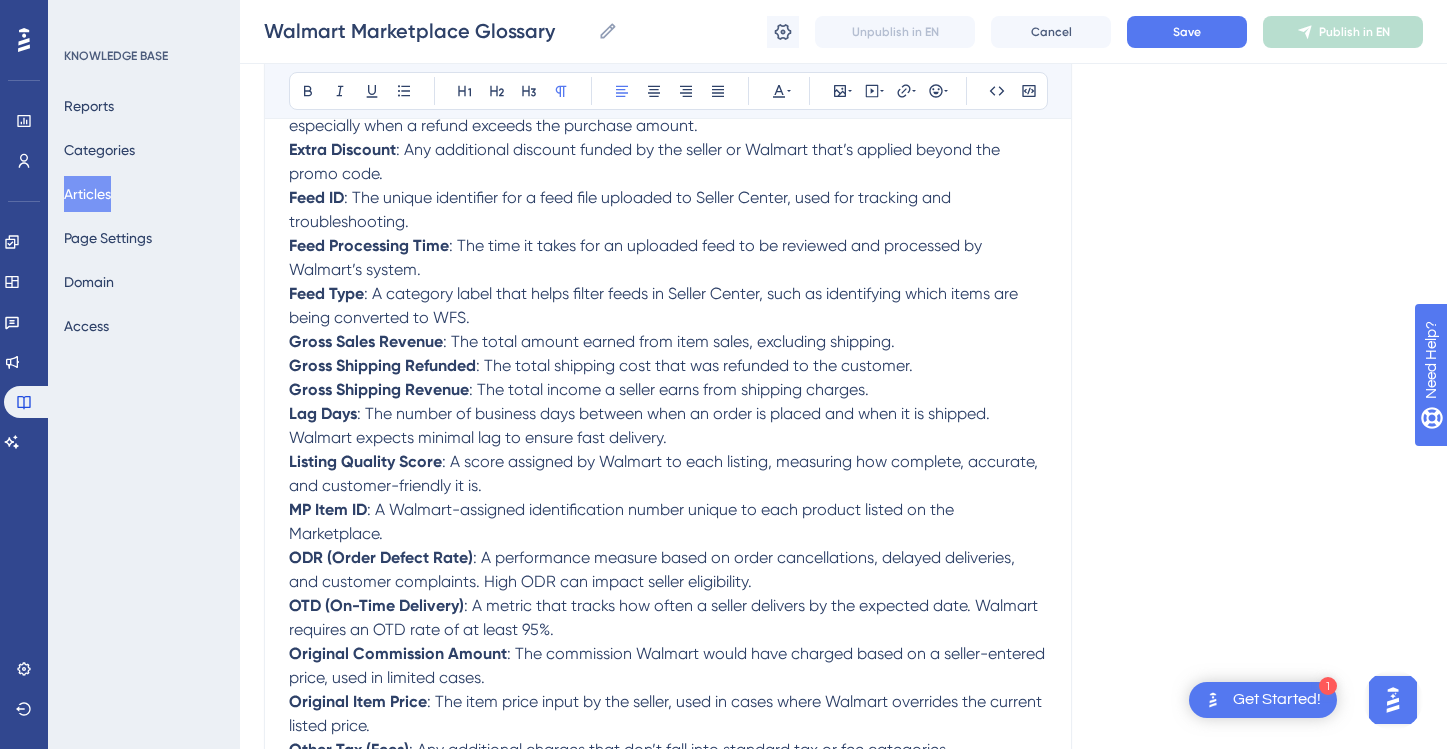 scroll, scrollTop: 0, scrollLeft: 0, axis: both 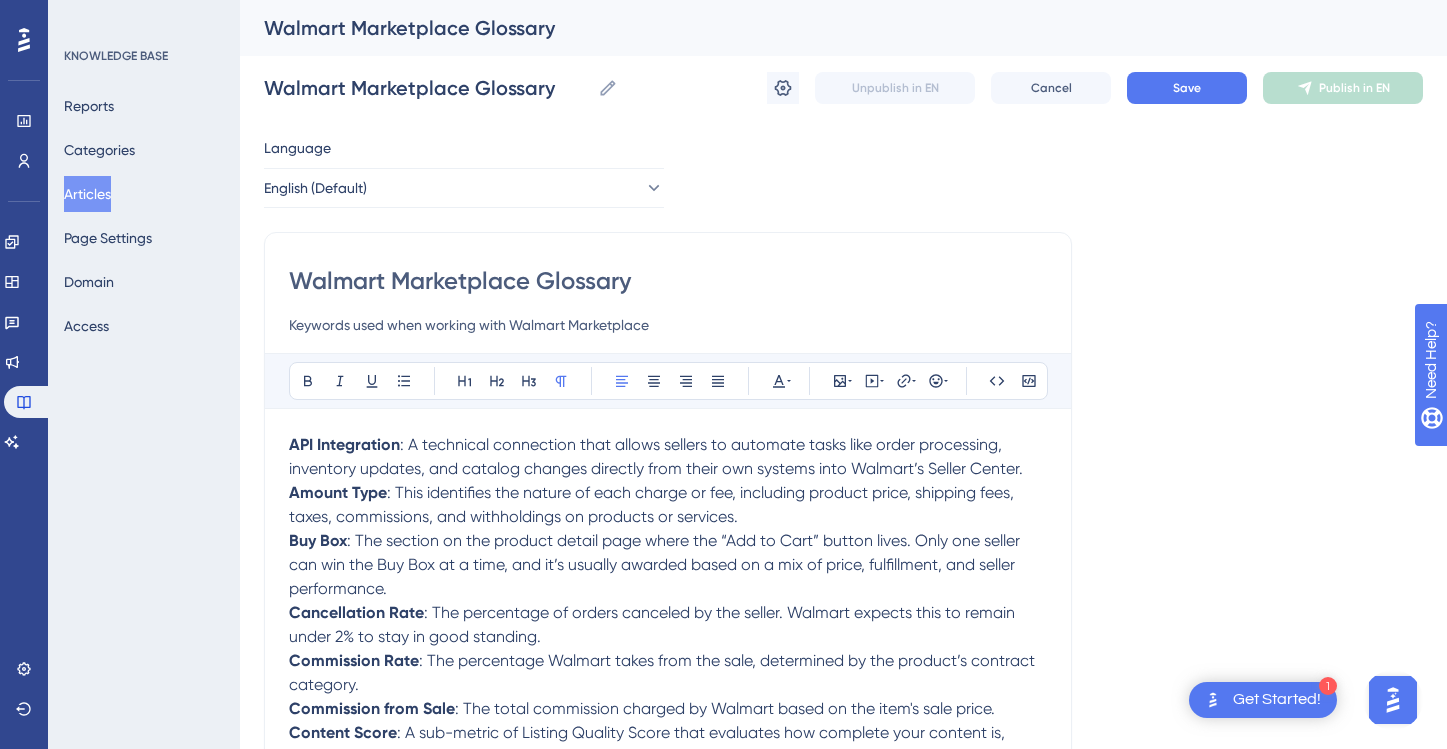 click on "Language English (Default) Walmart Marketplace Glossary Keywords used when working with Walmart Marketplace Bold Italic Underline Bullet Point Heading 1 Heading 2 Heading 3 Normal Align Left Align Center Align Right Align Justify Text Color Insert Image Embed Video Hyperlink Emojis Code Code Block API Integration : A technical connection that allows sellers to automate tasks like order processing, inventory updates, and catalog changes directly from their own systems into Walmart’s Seller Center. Amount Type : This identifies the nature of each charge or fee, including product price, shipping fees, taxes, commissions, and withholdings on products or services. Buy Box : The section on the product detail page where the “Add to Cart” button lives. Only one seller can win the Buy Box at a time, and it’s usually awarded based on a mix of price, fulfillment, and seller performance. Cancellation Rate Commission Rate Commission from Sale Content Score Contract Category Delisting EDD (Expected Delivery Date)" at bounding box center [843, 1701] 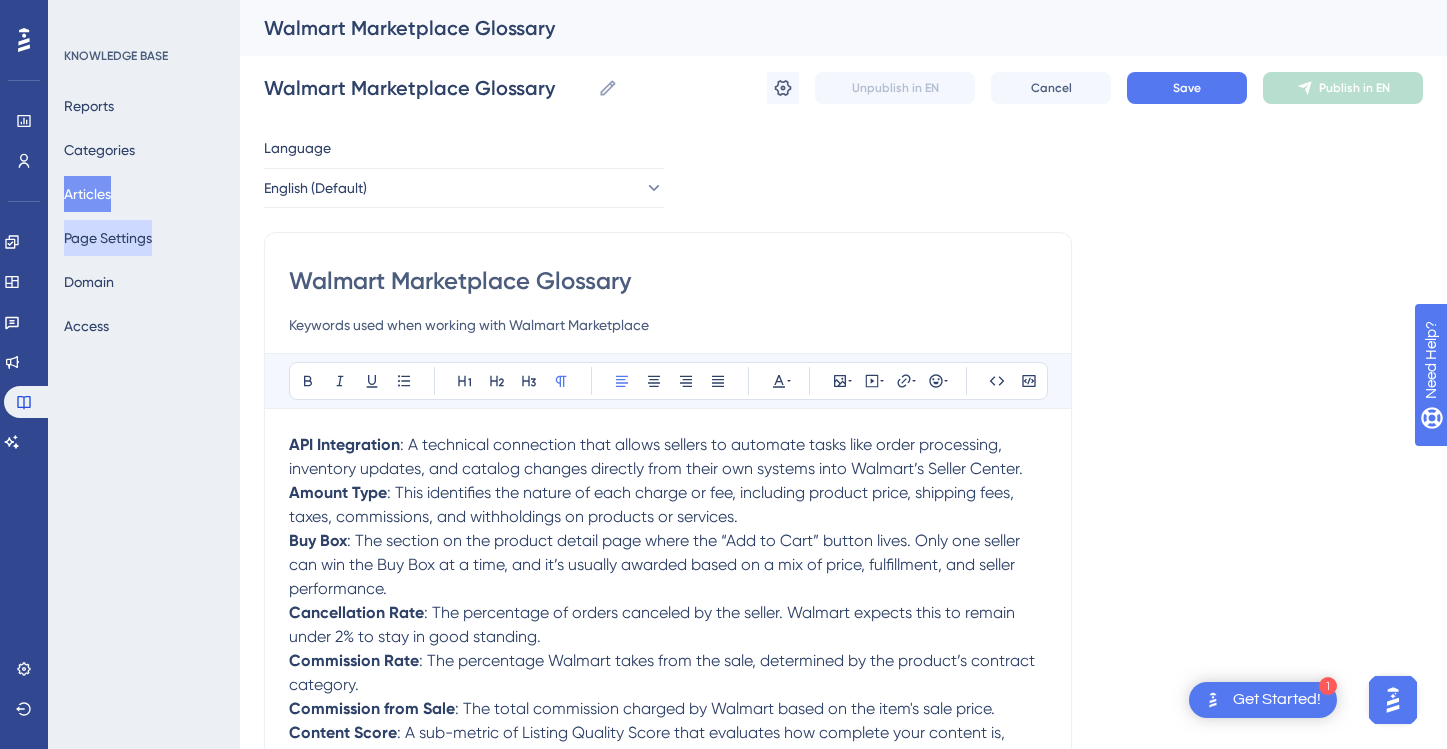 click on "Page Settings" at bounding box center (108, 238) 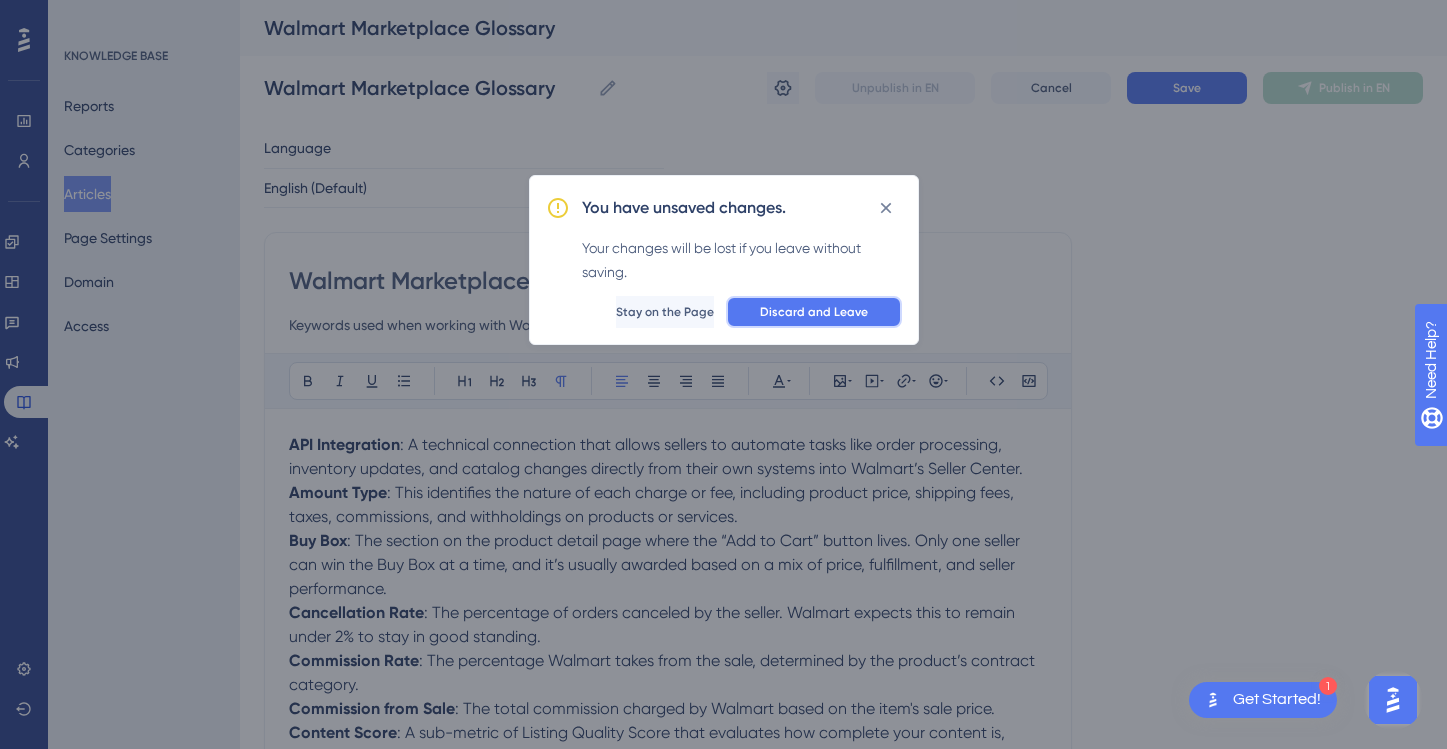 click on "Discard and Leave" at bounding box center (814, 312) 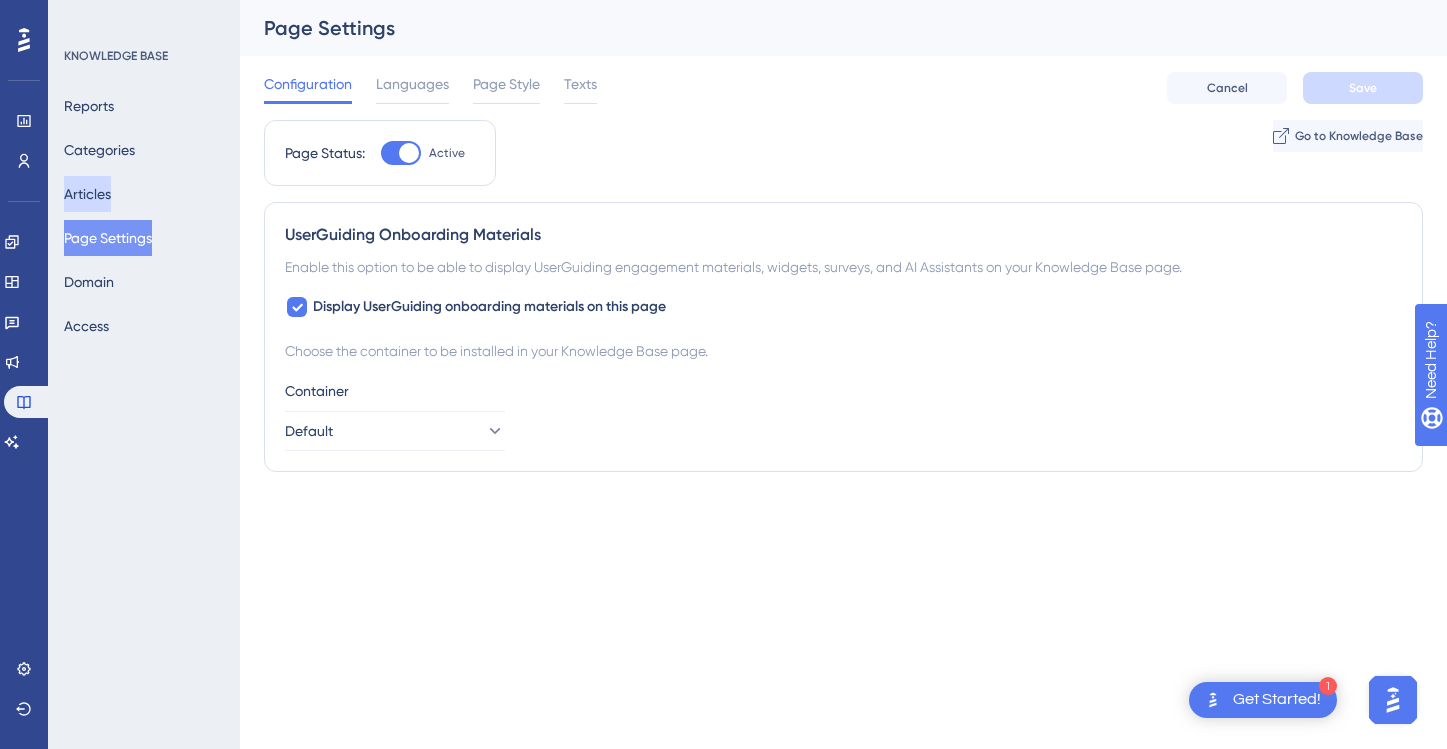click on "Articles" at bounding box center (87, 194) 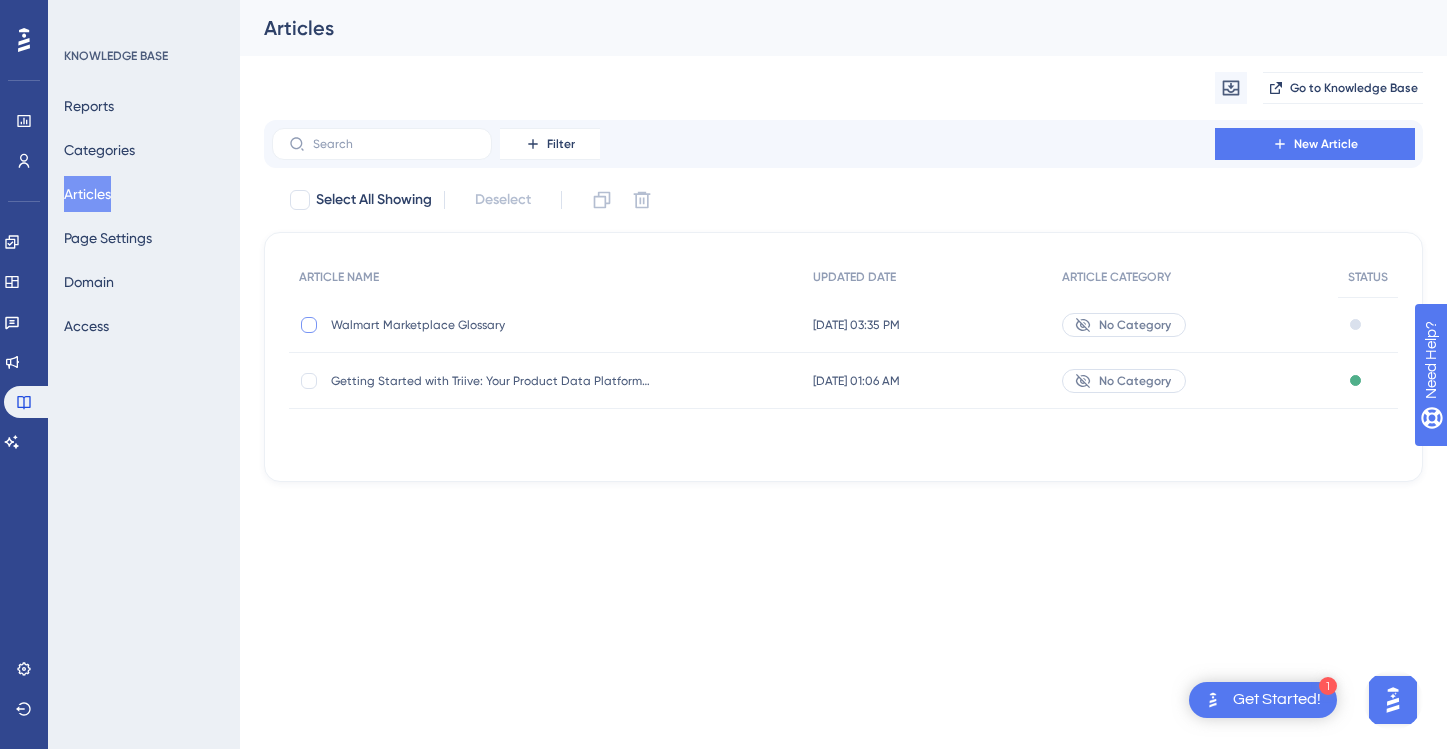 click at bounding box center [309, 325] 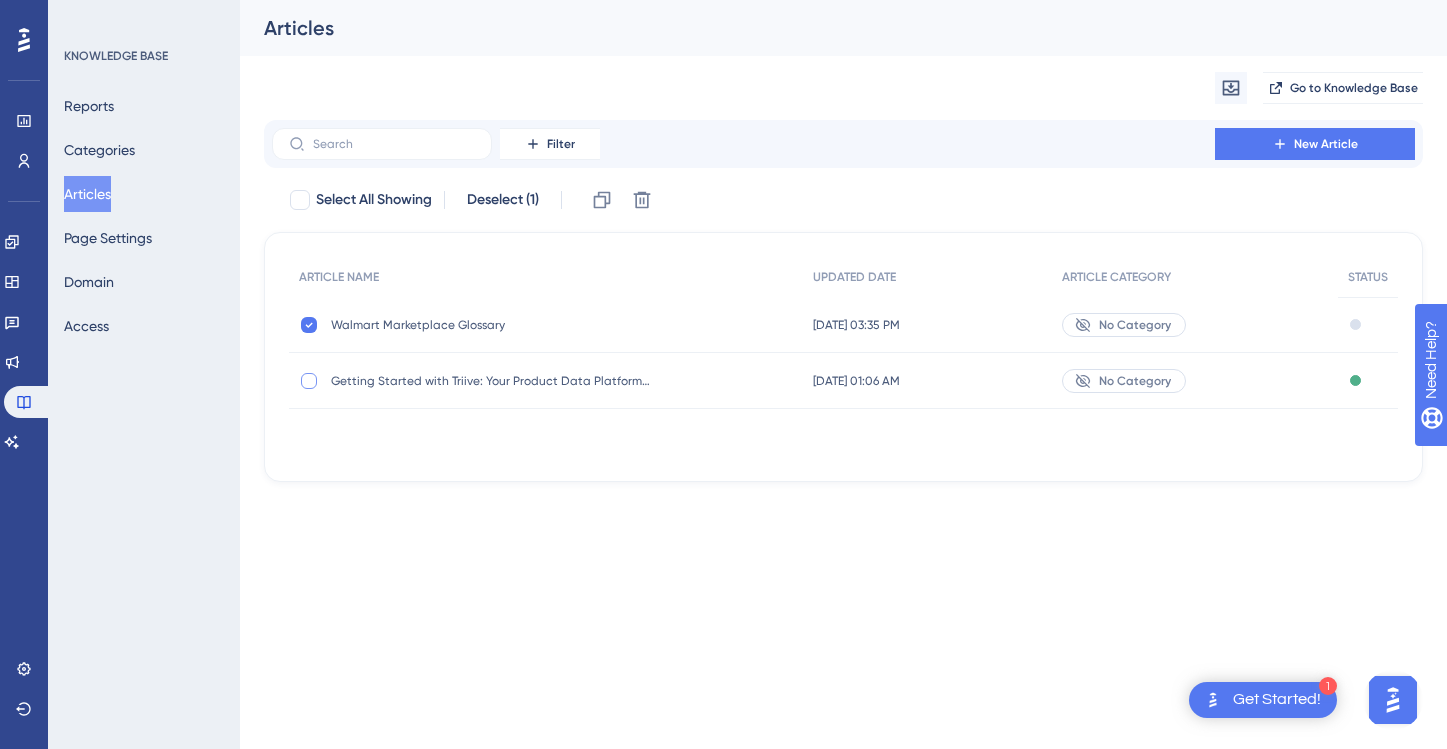 click at bounding box center [309, 381] 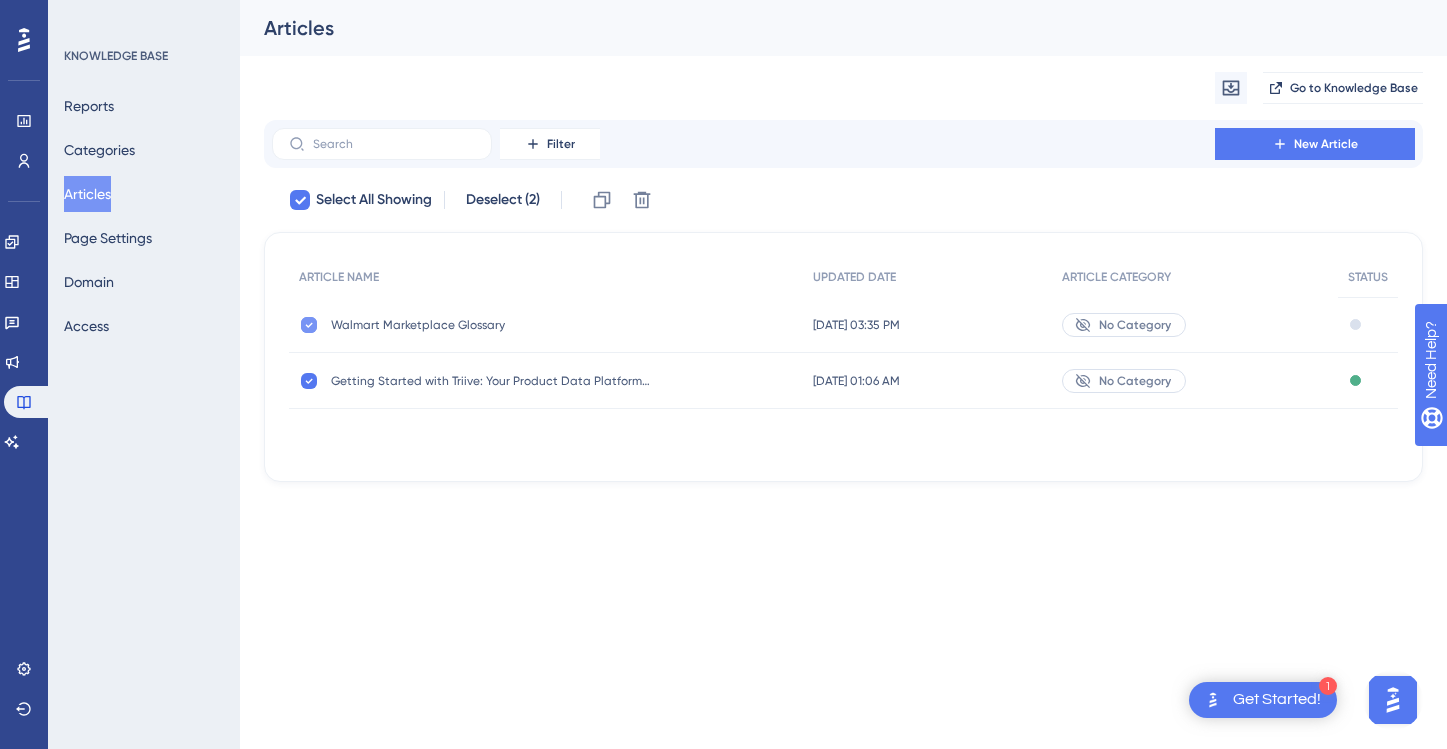 click 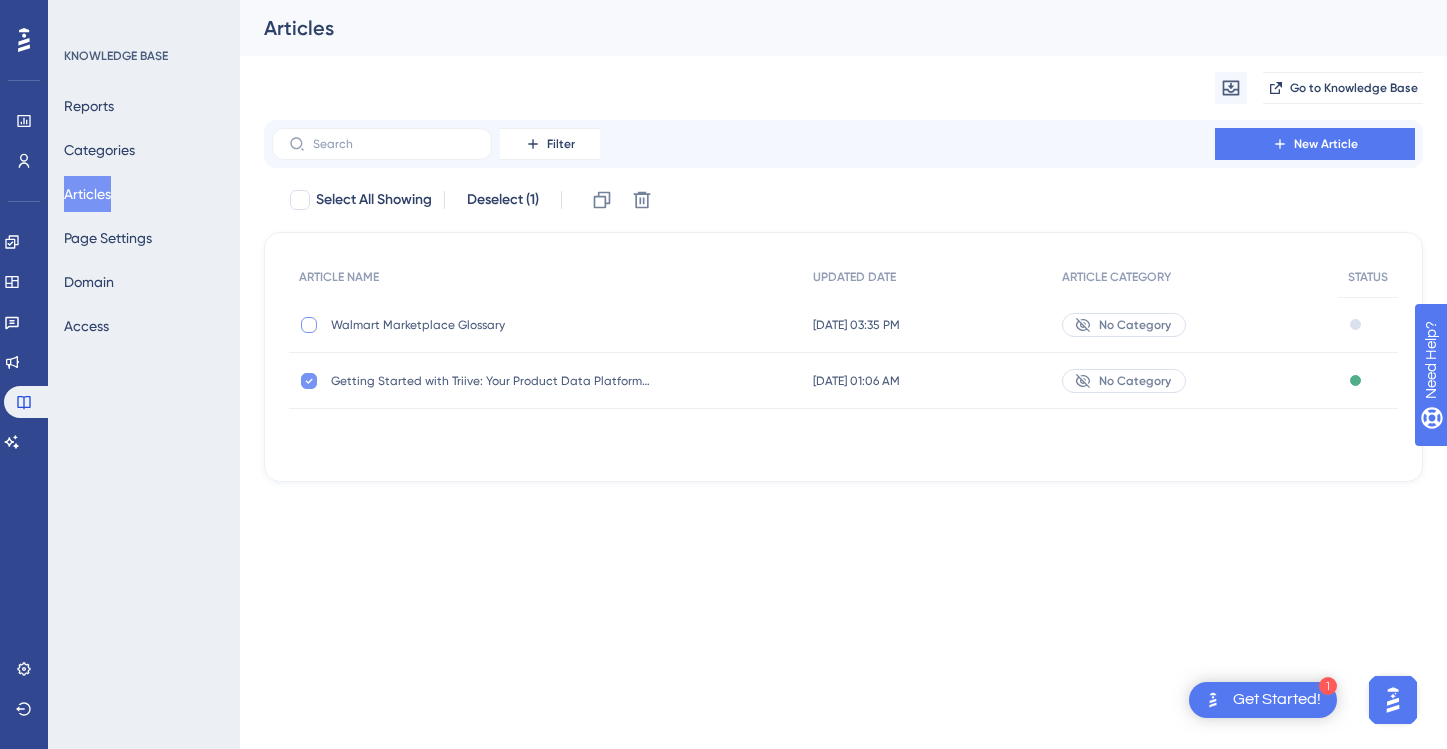 click 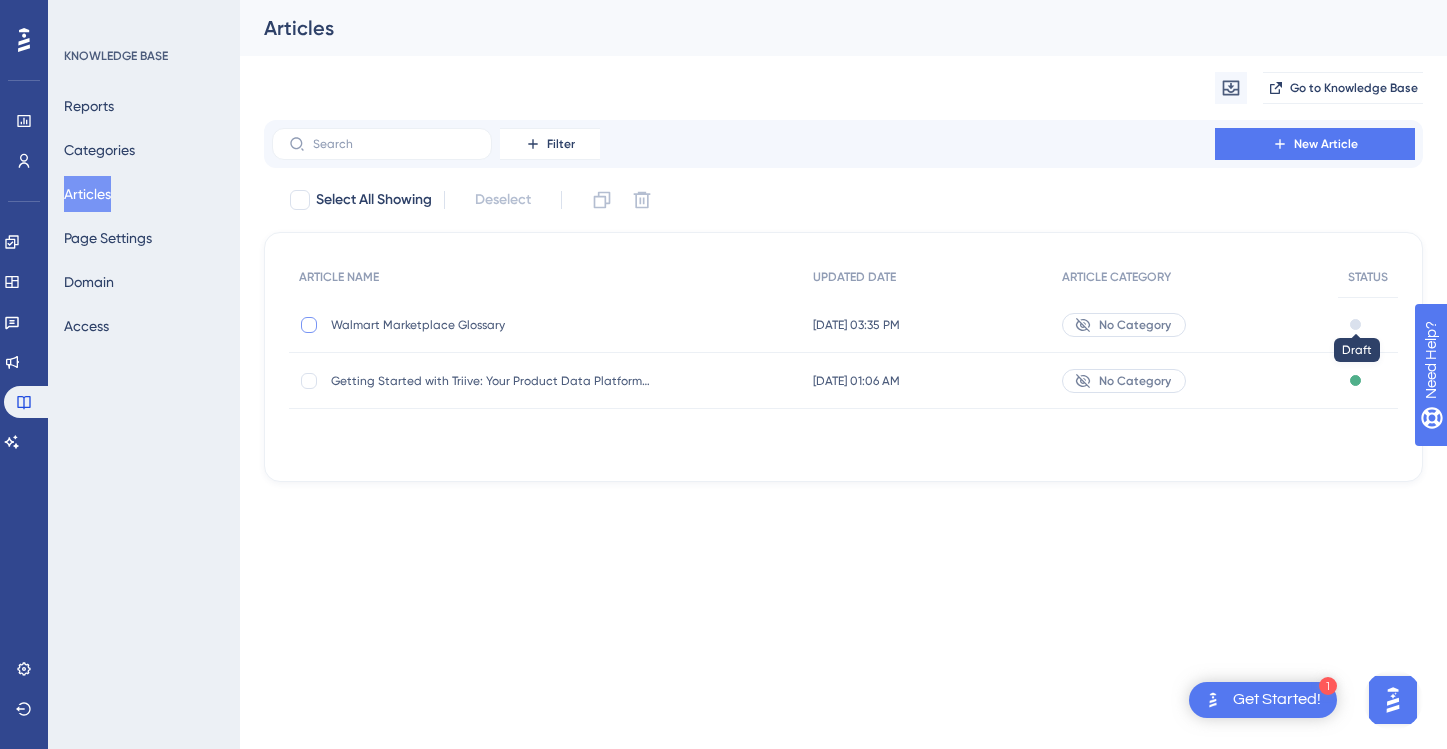 click at bounding box center (1355, 324) 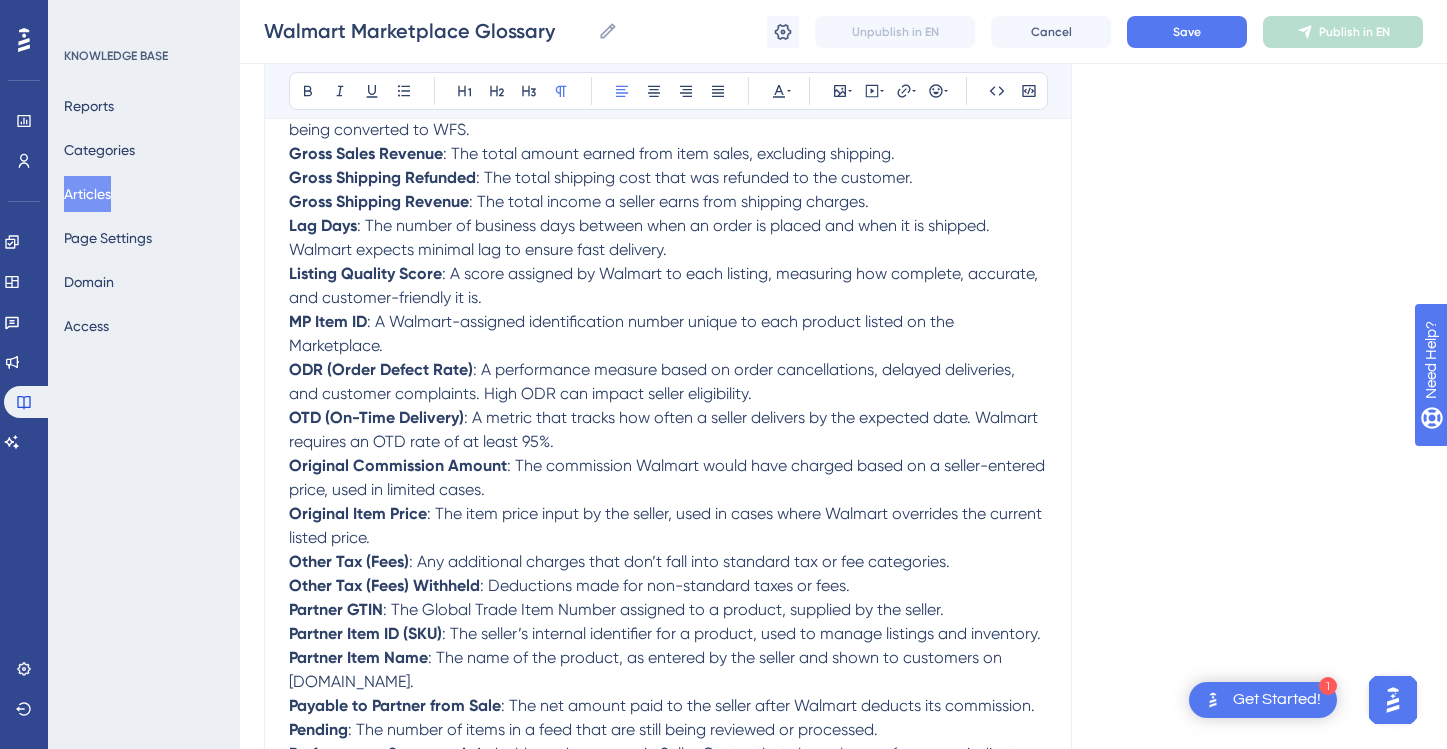 scroll, scrollTop: 0, scrollLeft: 0, axis: both 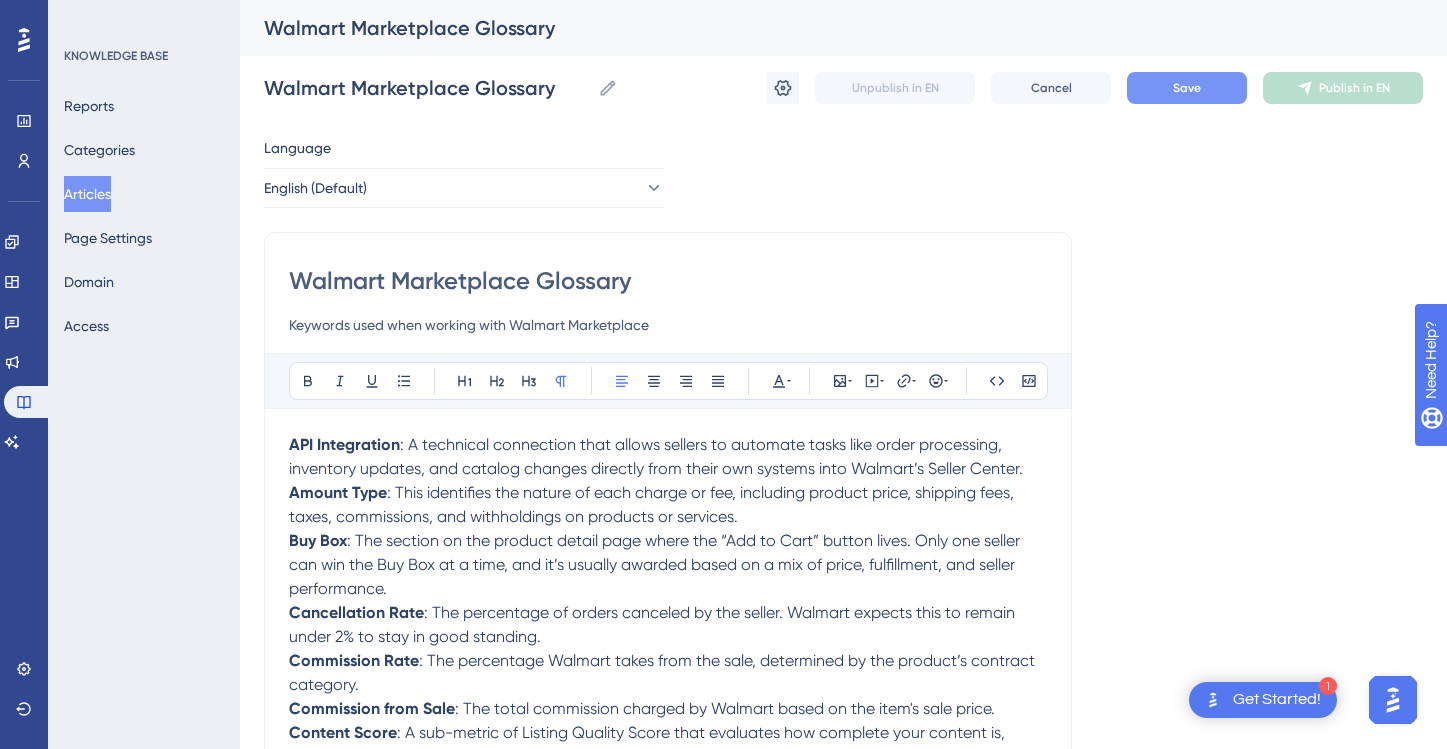 click on "Save" at bounding box center [1187, 88] 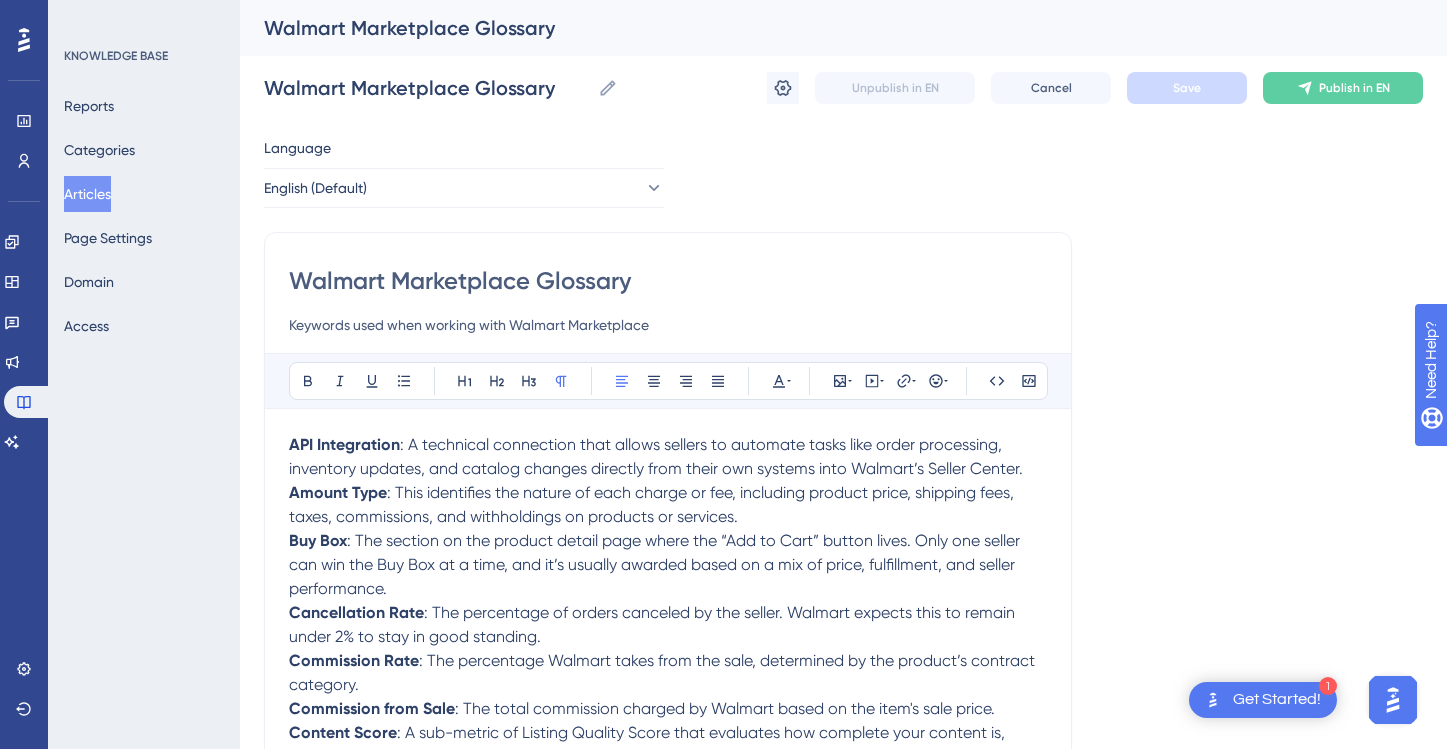 click on "Language English (Default) Walmart Marketplace Glossary Keywords used when working with Walmart Marketplace Bold Italic Underline Bullet Point Heading 1 Heading 2 Heading 3 Normal Align Left Align Center Align Right Align Justify Text Color Insert Image Embed Video Hyperlink Emojis Code Code Block API Integration : A technical connection that allows sellers to automate tasks like order processing, inventory updates, and catalog changes directly from their own systems into Walmart’s Seller Center. Amount Type : This identifies the nature of each charge or fee, including product price, shipping fees, taxes, commissions, and withholdings on products or services. Buy Box : The section on the product detail page where the “Add to Cart” button lives. Only one seller can win the Buy Box at a time, and it’s usually awarded based on a mix of price, fulfillment, and seller performance. Cancellation Rate Commission Rate Commission from Sale Content Score Contract Category Delisting EDD (Expected Delivery Date)" at bounding box center [843, 1701] 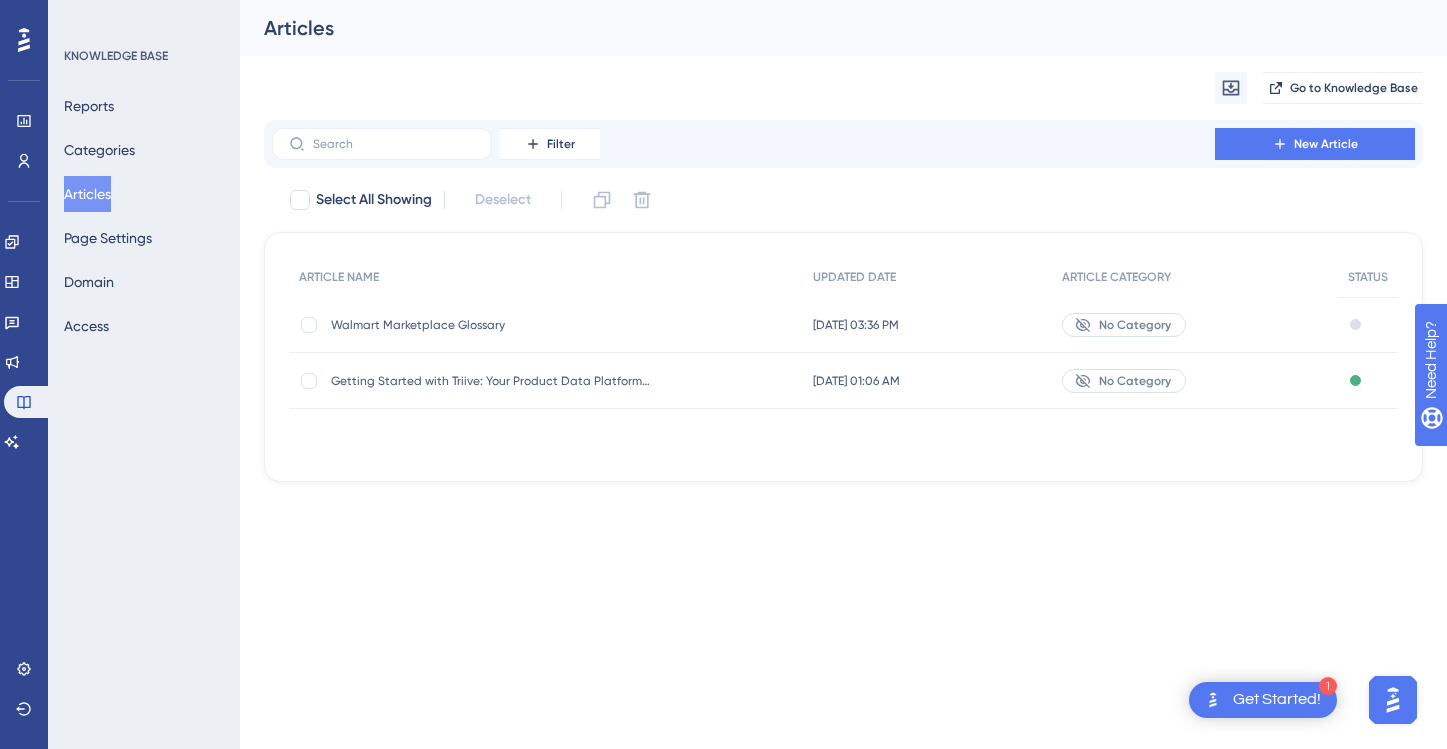 type 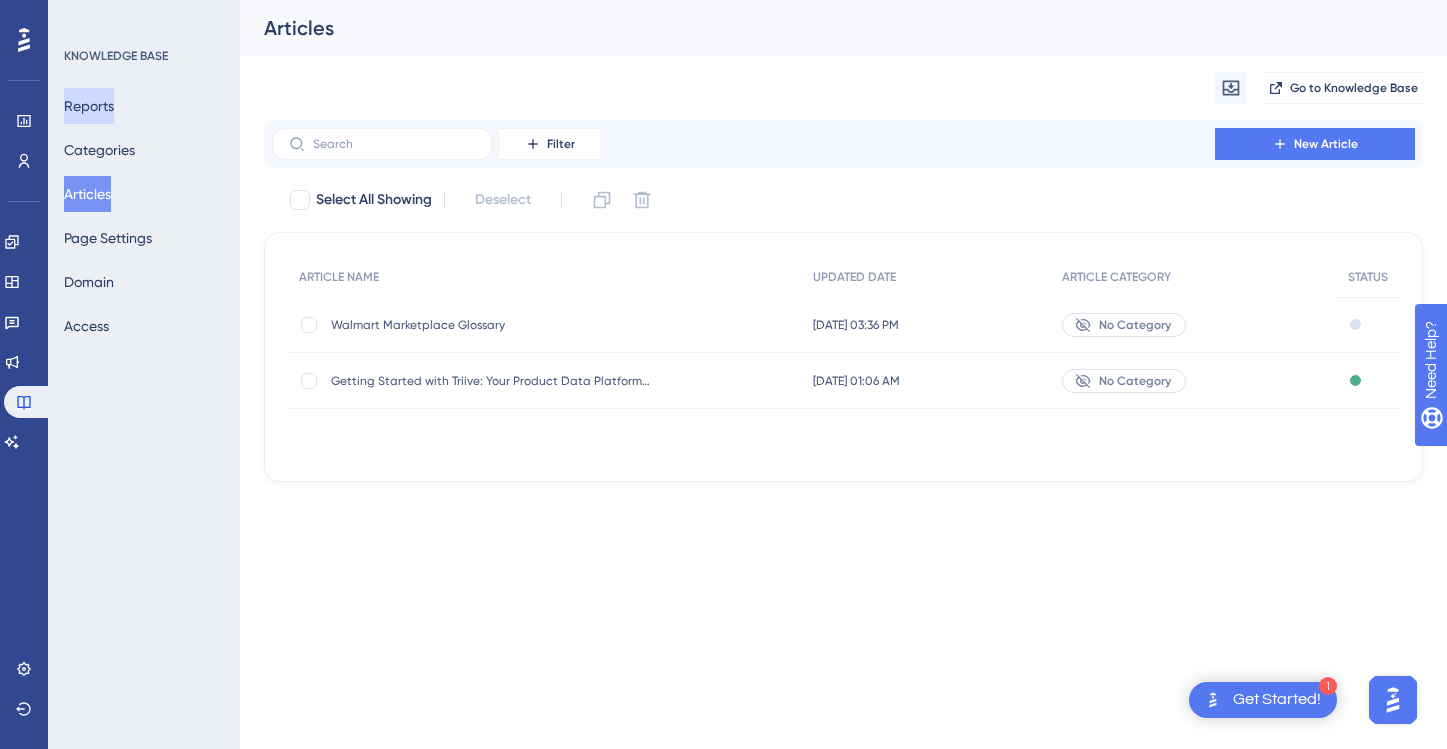 click on "Reports" at bounding box center (89, 106) 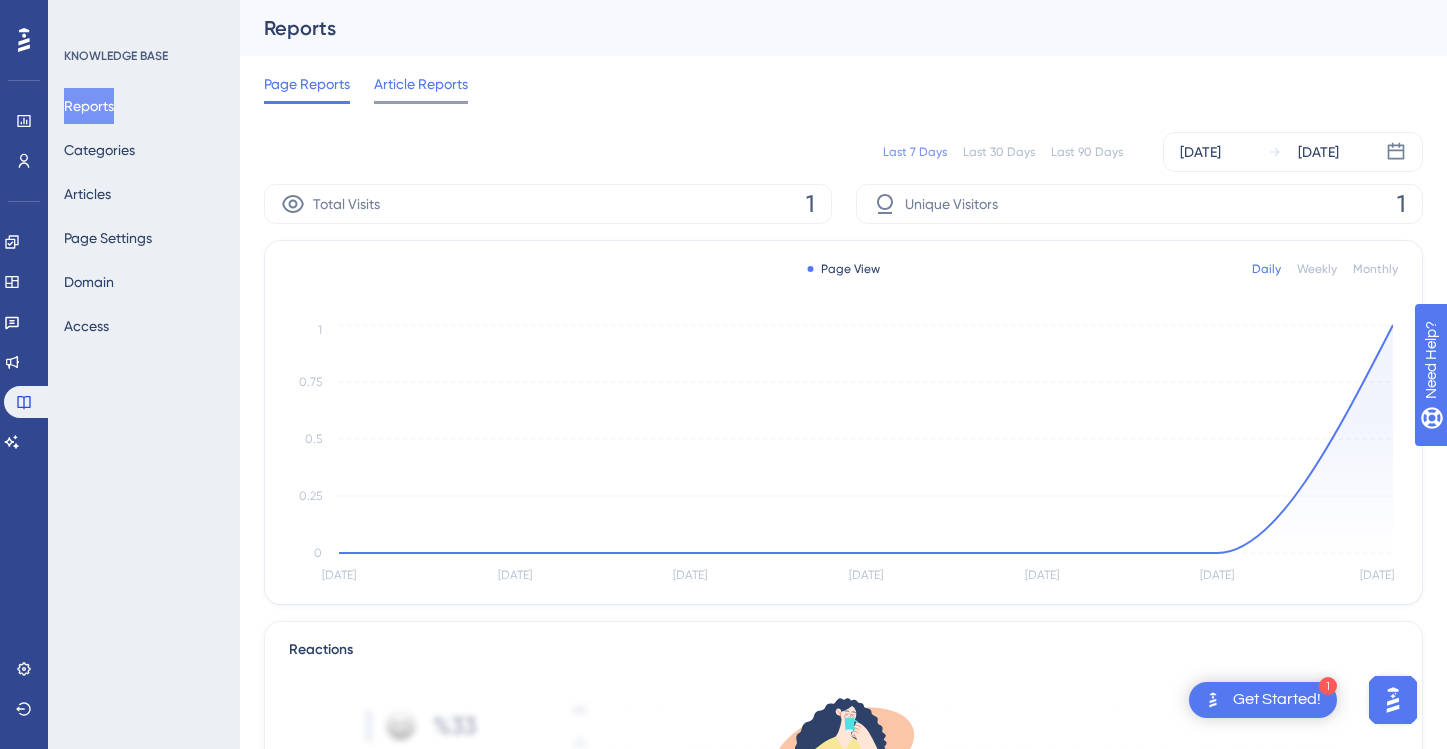 click on "Article Reports" at bounding box center (421, 84) 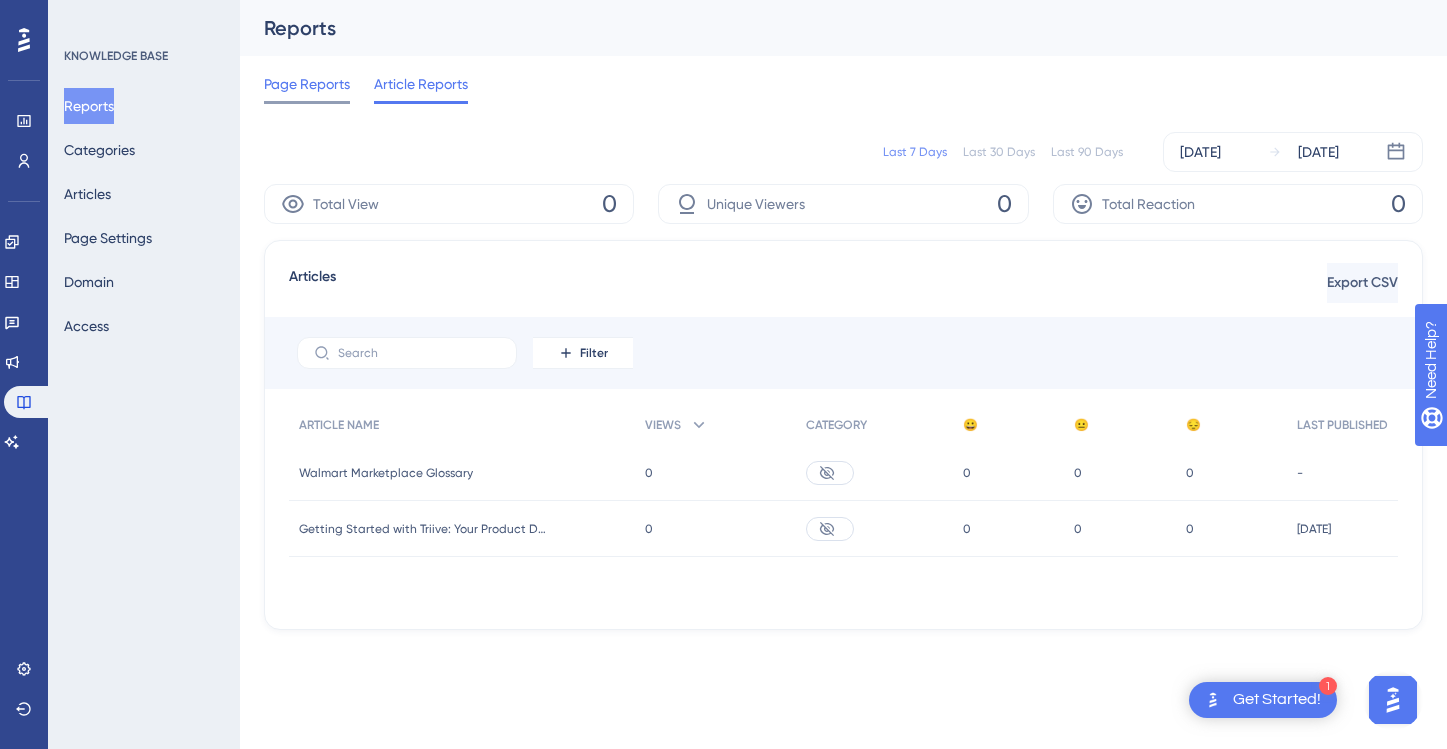 click on "Page Reports" at bounding box center [307, 84] 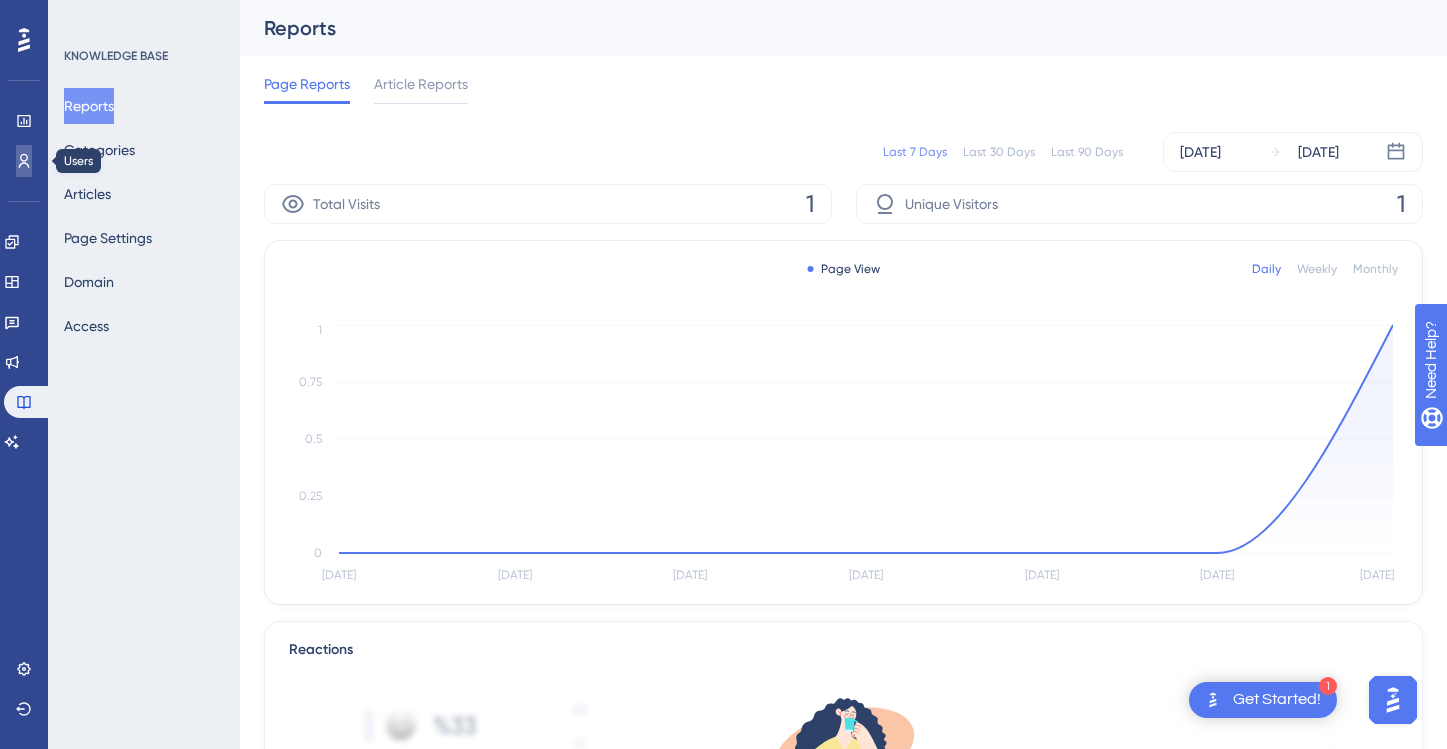 click 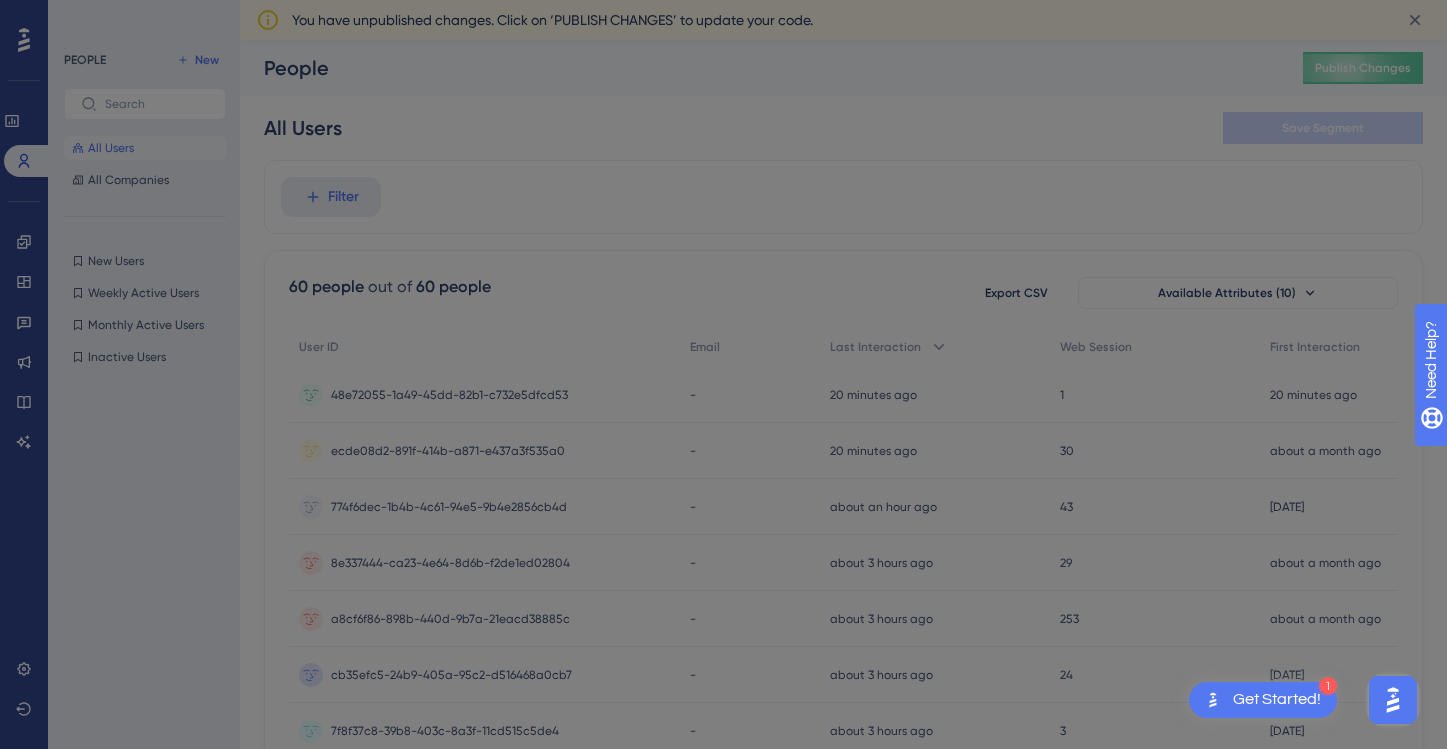 scroll, scrollTop: 0, scrollLeft: 0, axis: both 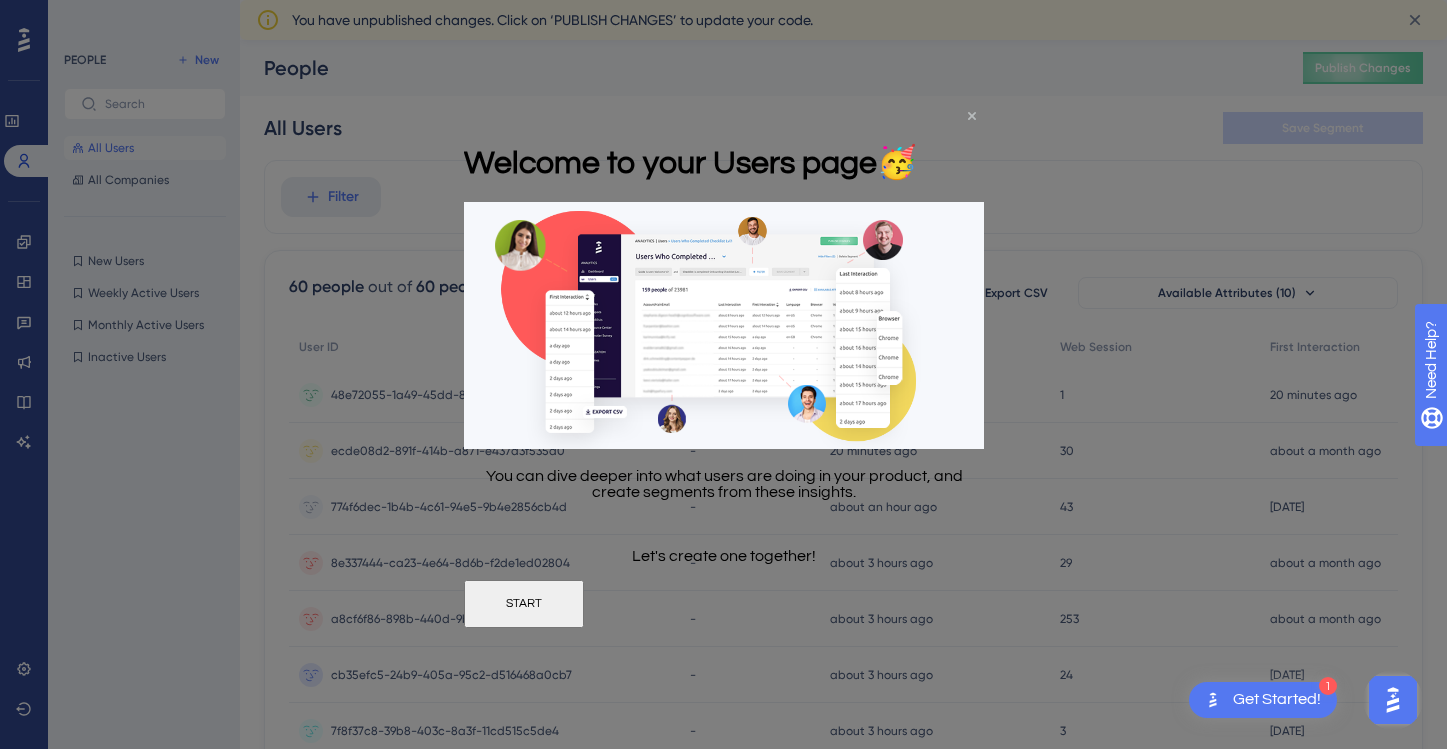 click 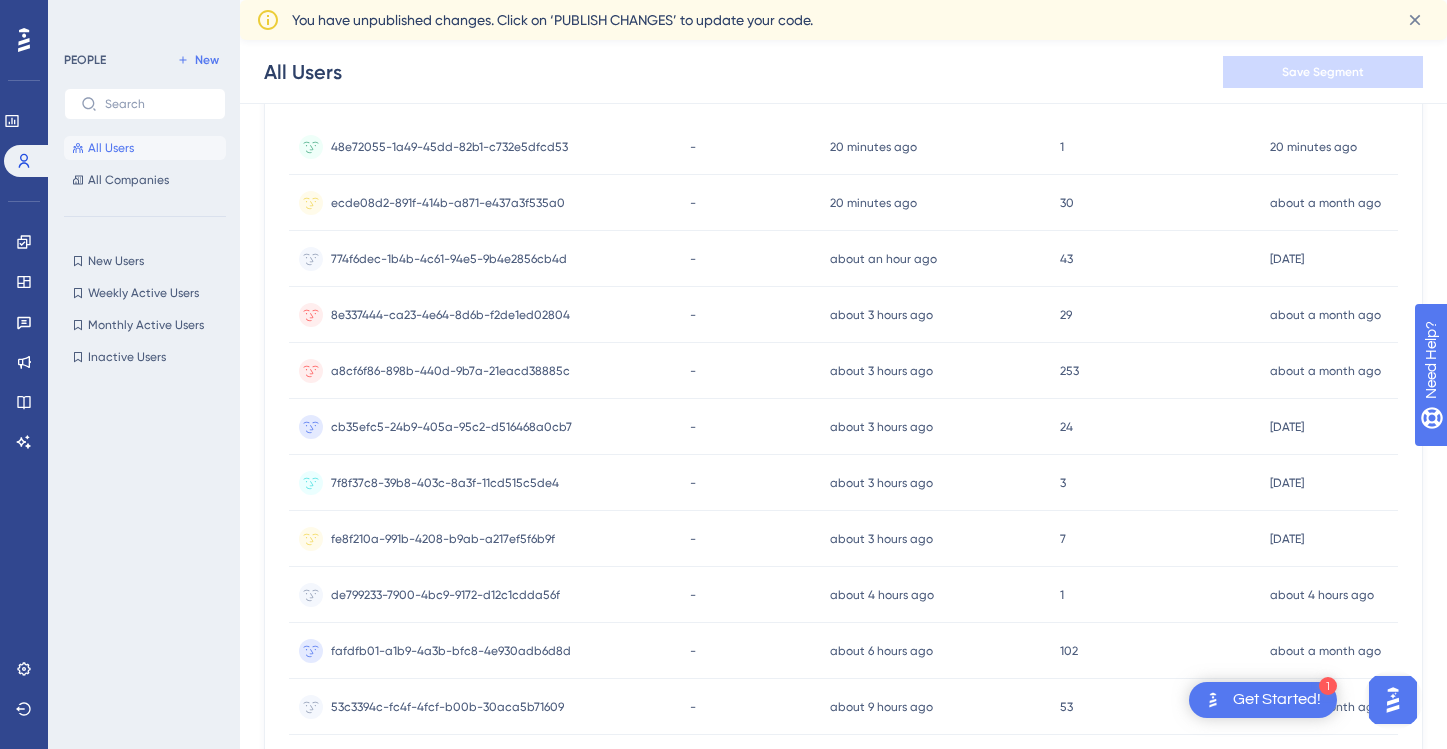 scroll, scrollTop: 0, scrollLeft: 0, axis: both 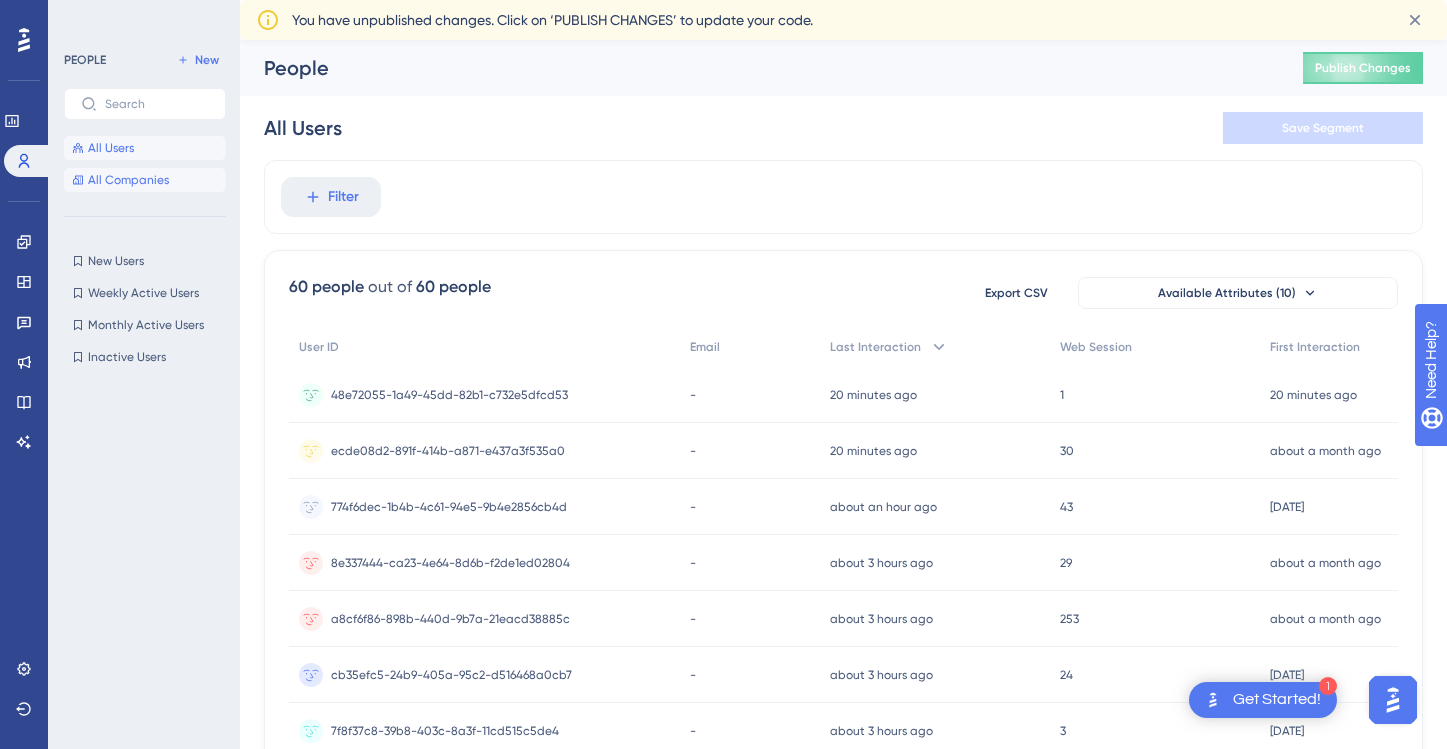 click on "All Companies" at bounding box center [145, 180] 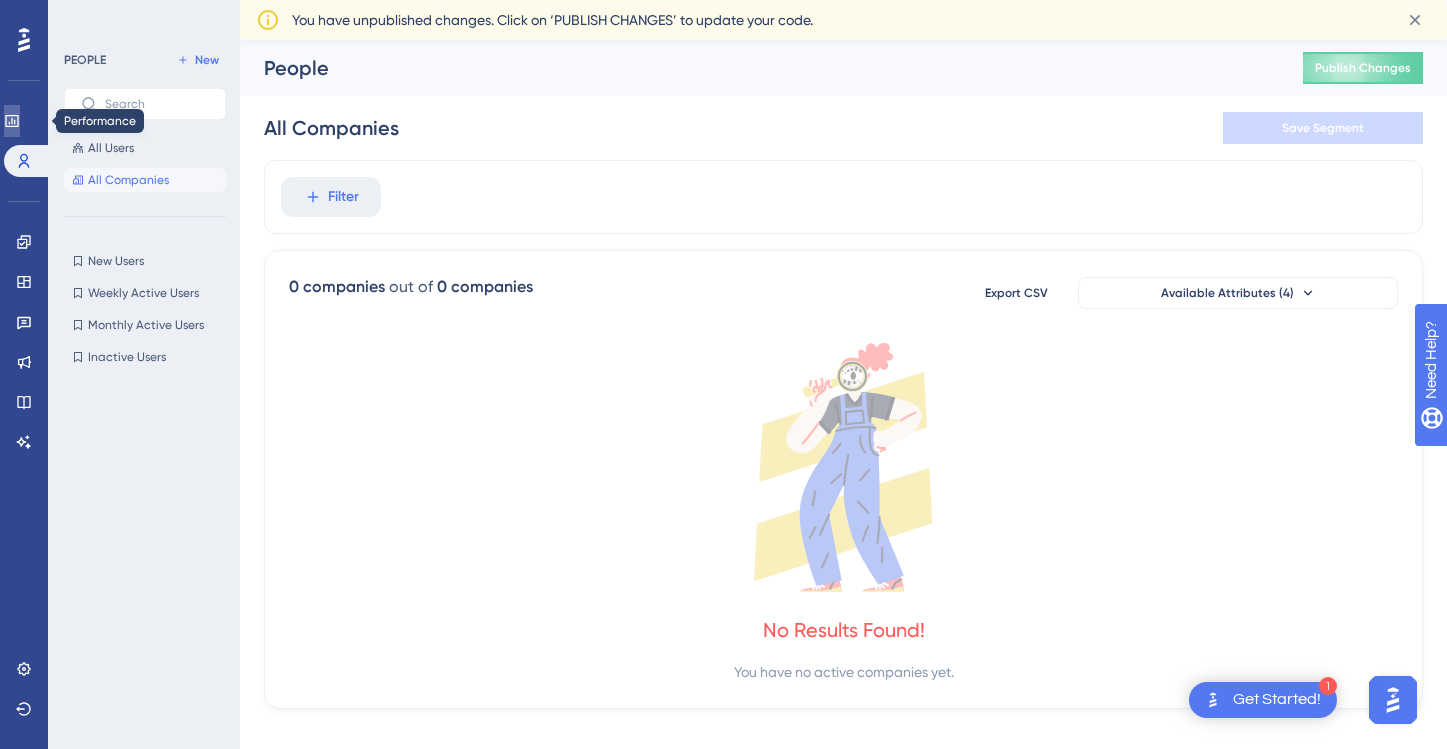 click at bounding box center (12, 121) 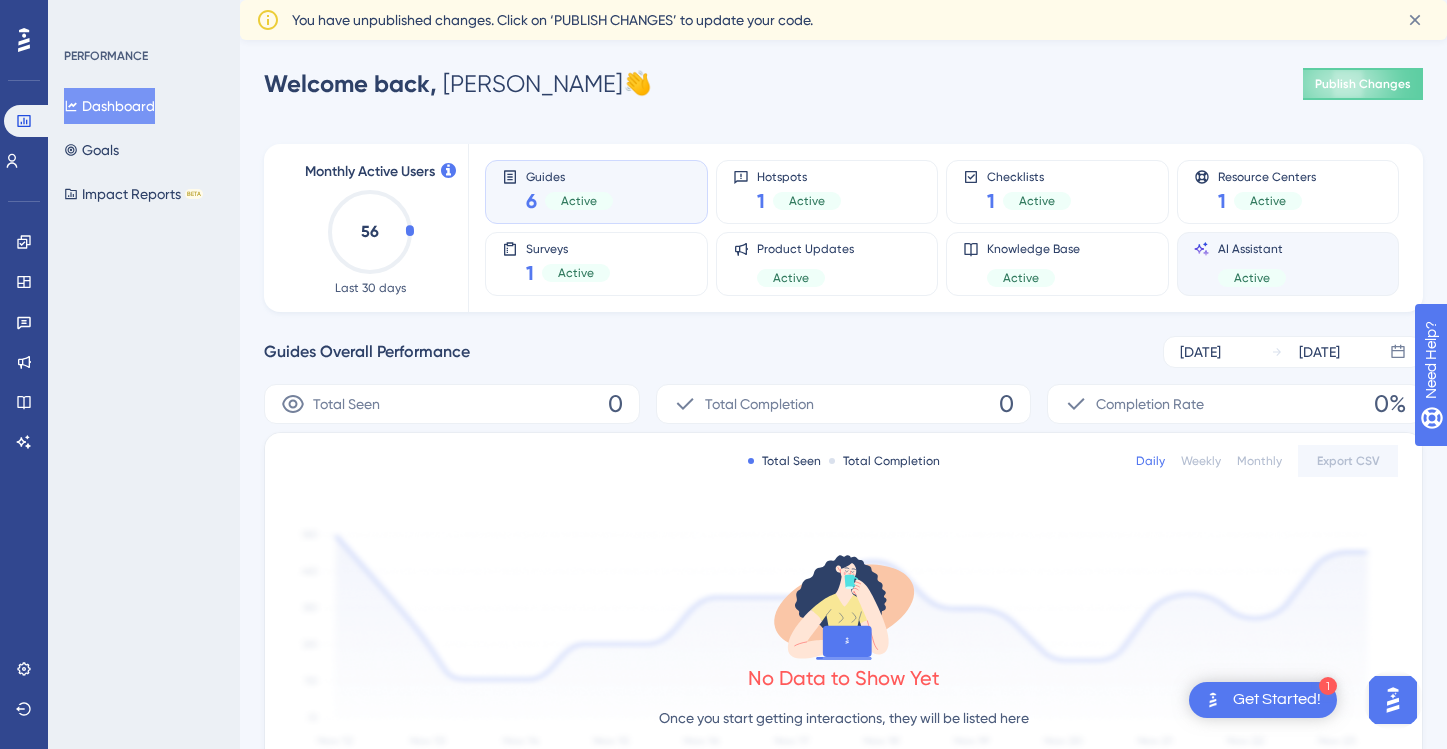 click on "AI Assistant Active" at bounding box center (1288, 264) 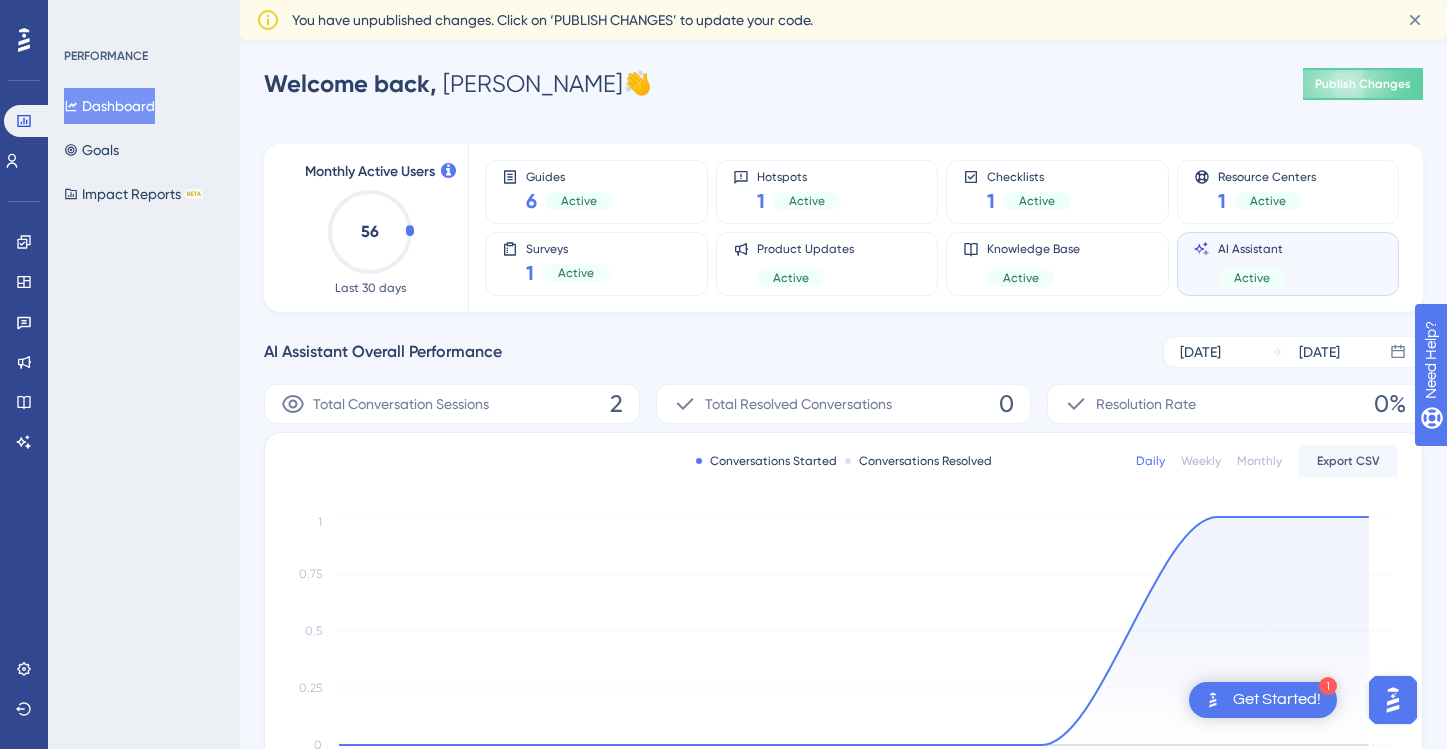 scroll, scrollTop: 112, scrollLeft: 0, axis: vertical 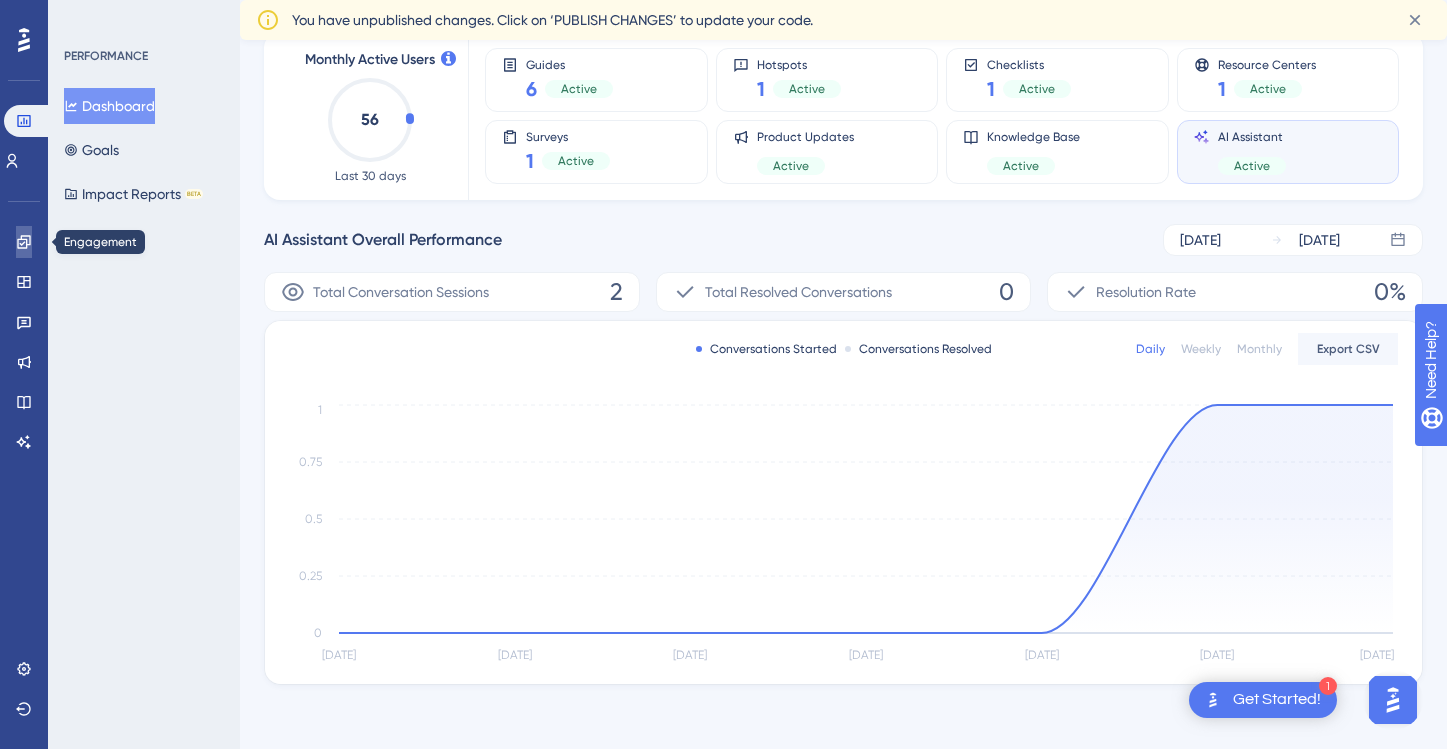 click 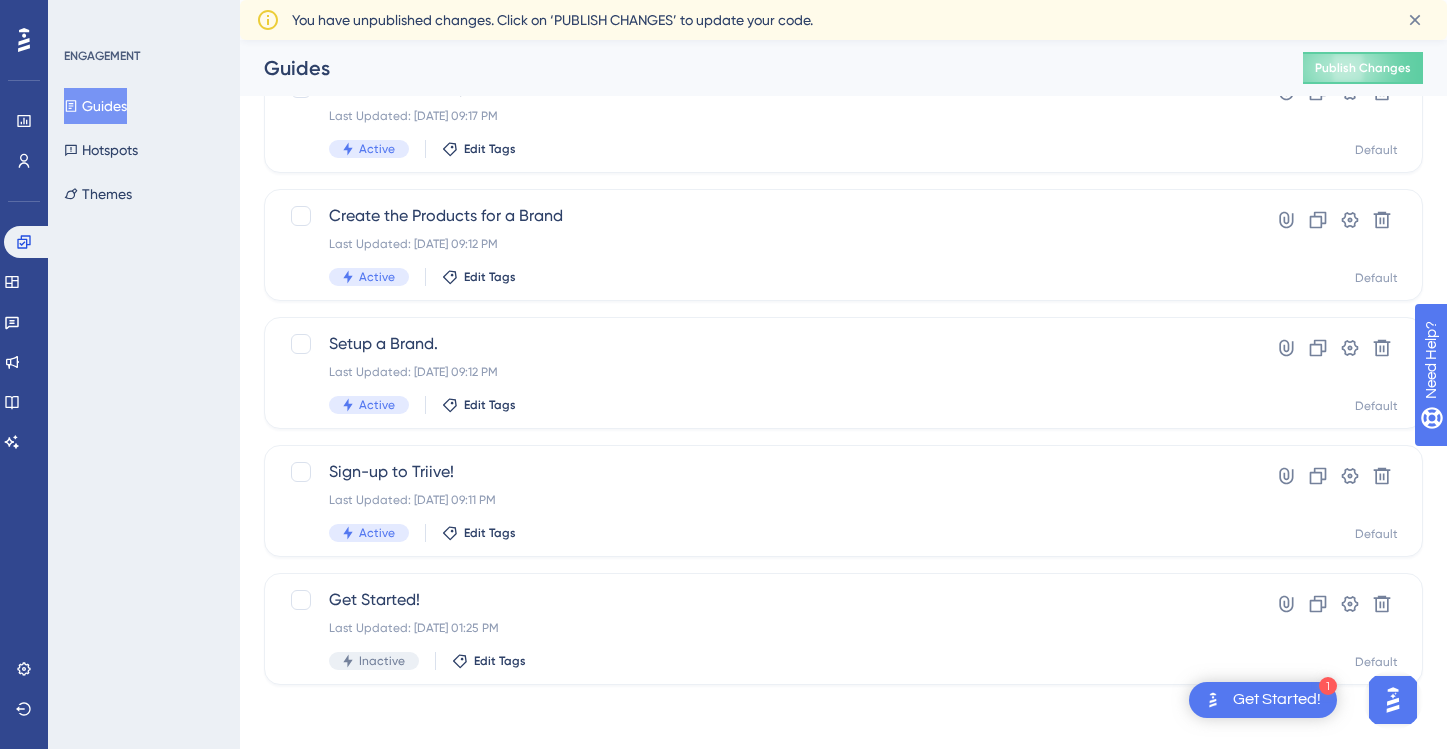scroll, scrollTop: 0, scrollLeft: 0, axis: both 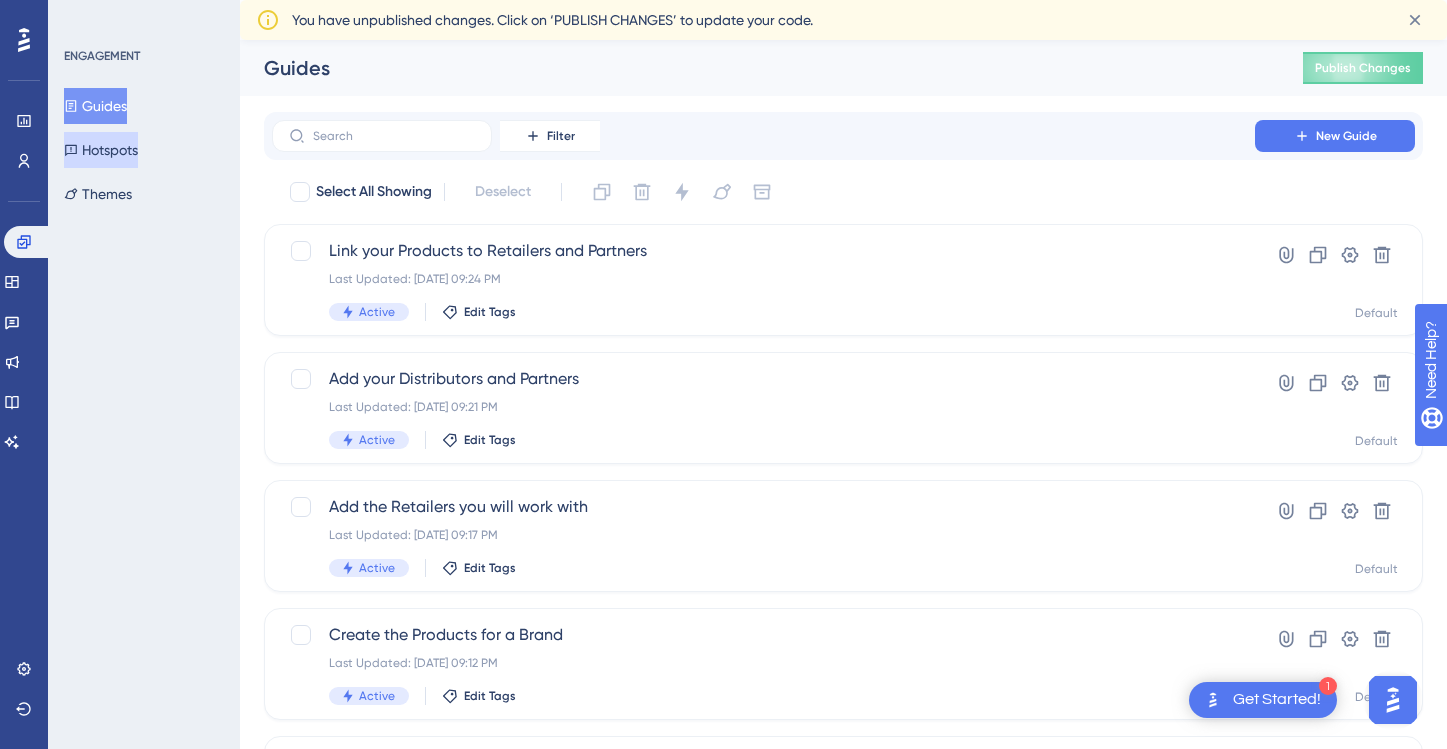 click on "Hotspots" at bounding box center [101, 150] 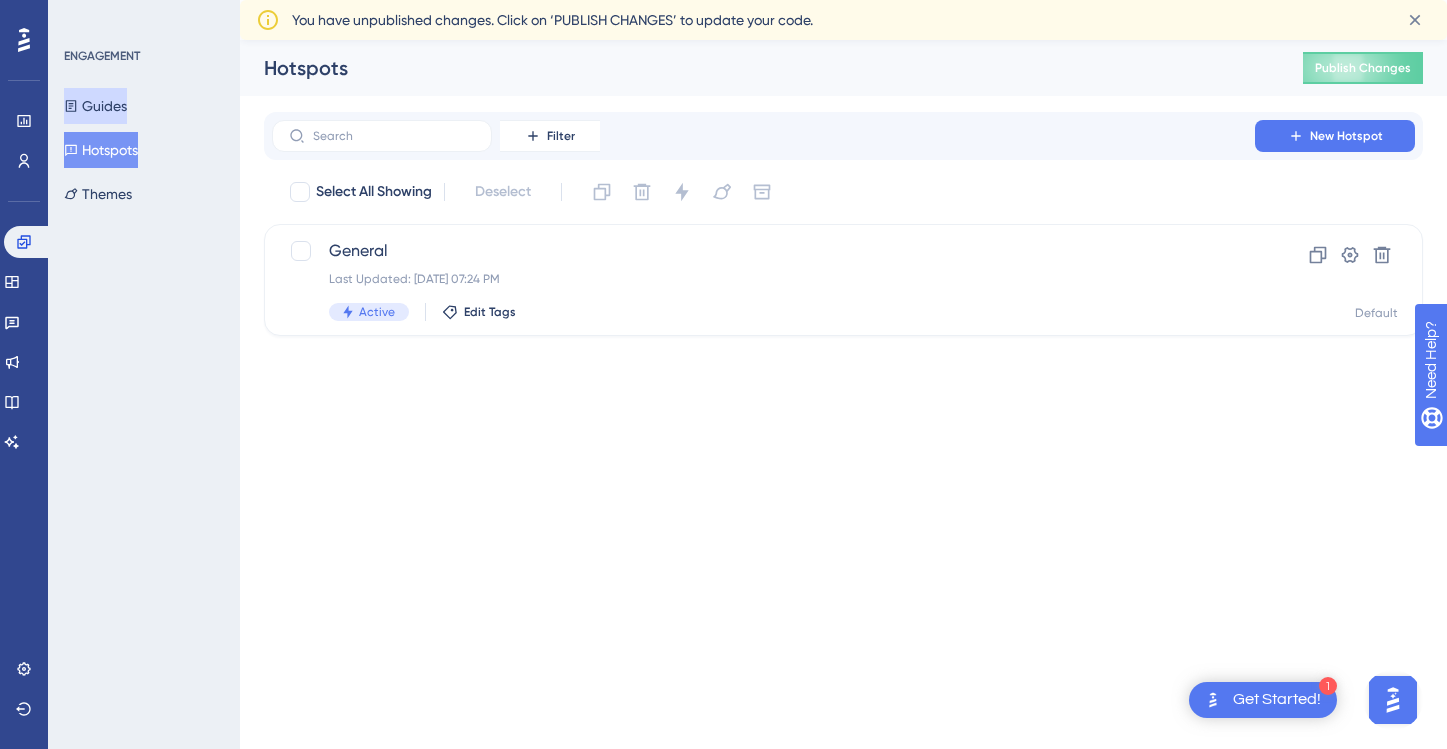 click on "Guides" at bounding box center [95, 106] 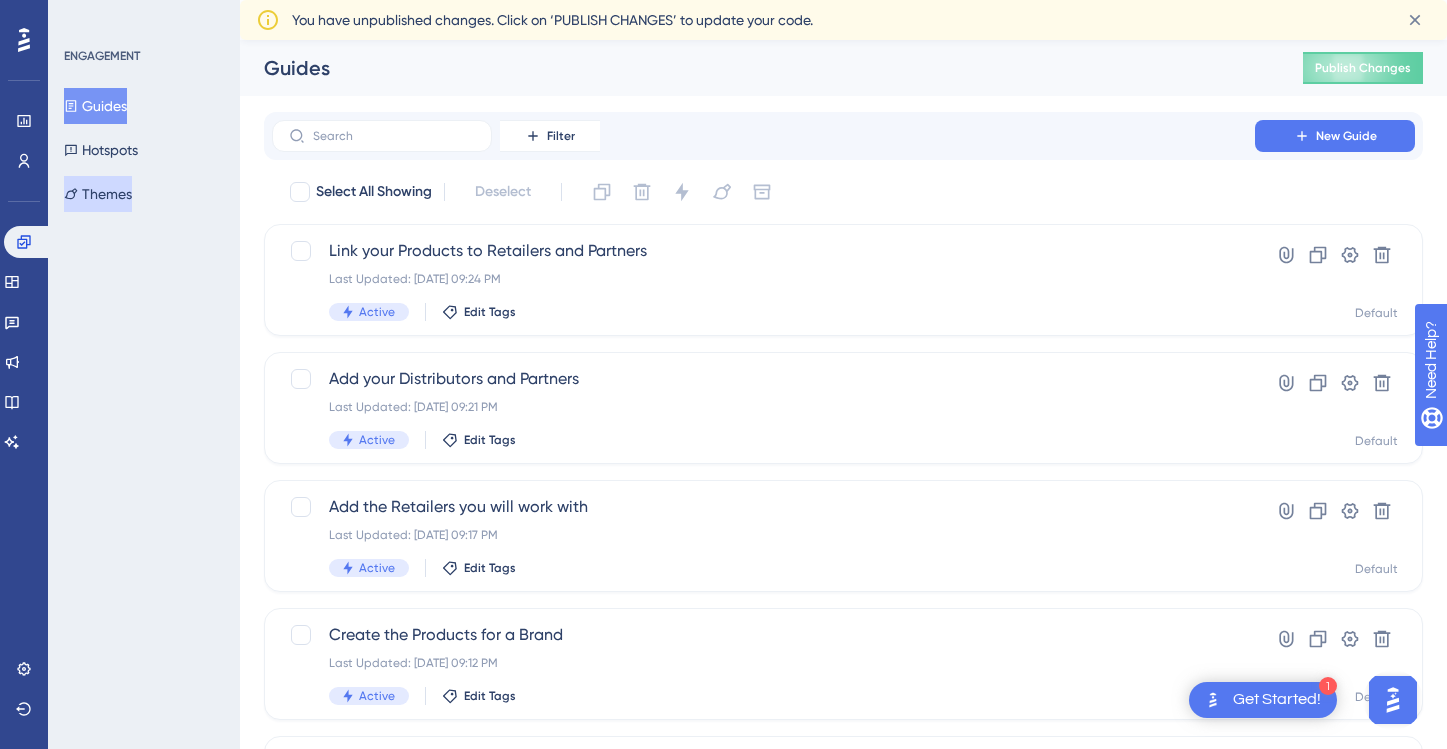 click on "Themes" at bounding box center (98, 194) 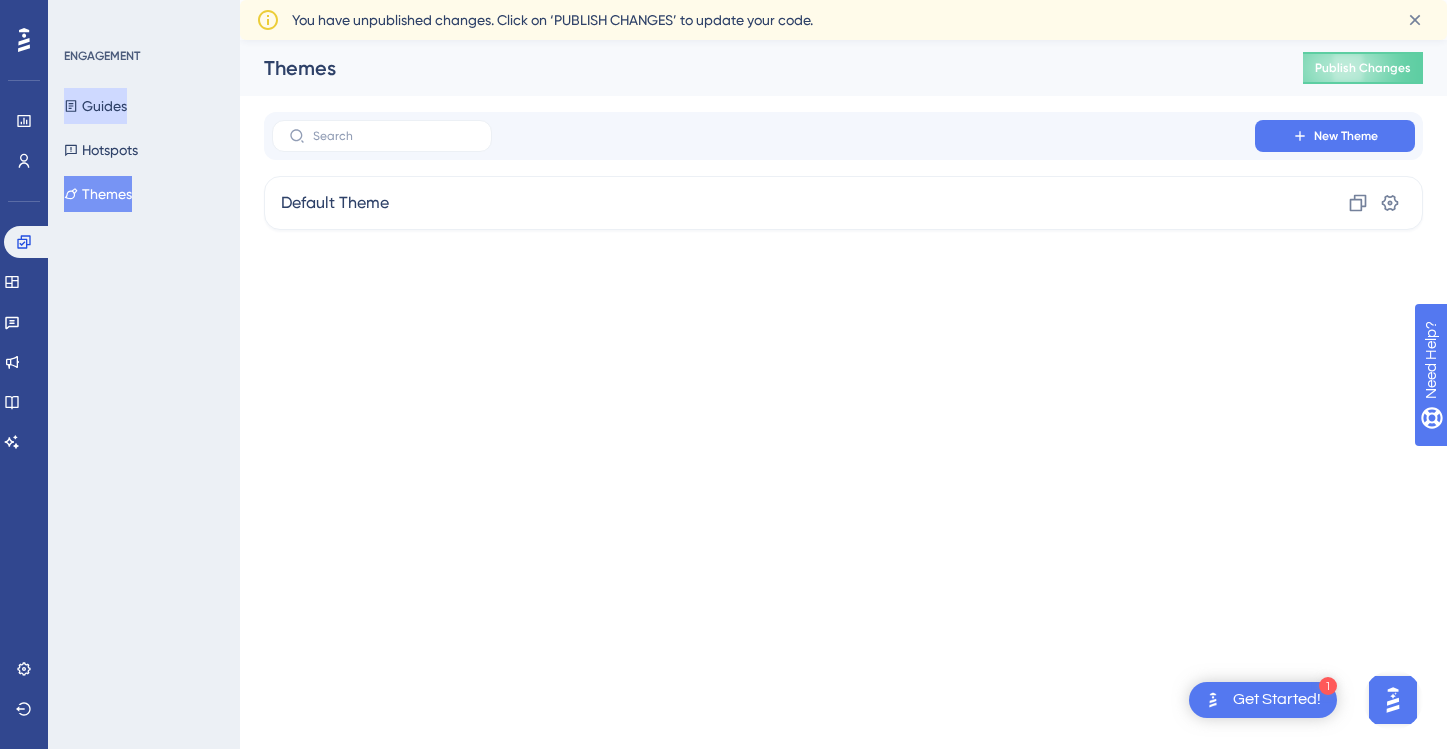click on "Guides" at bounding box center [95, 106] 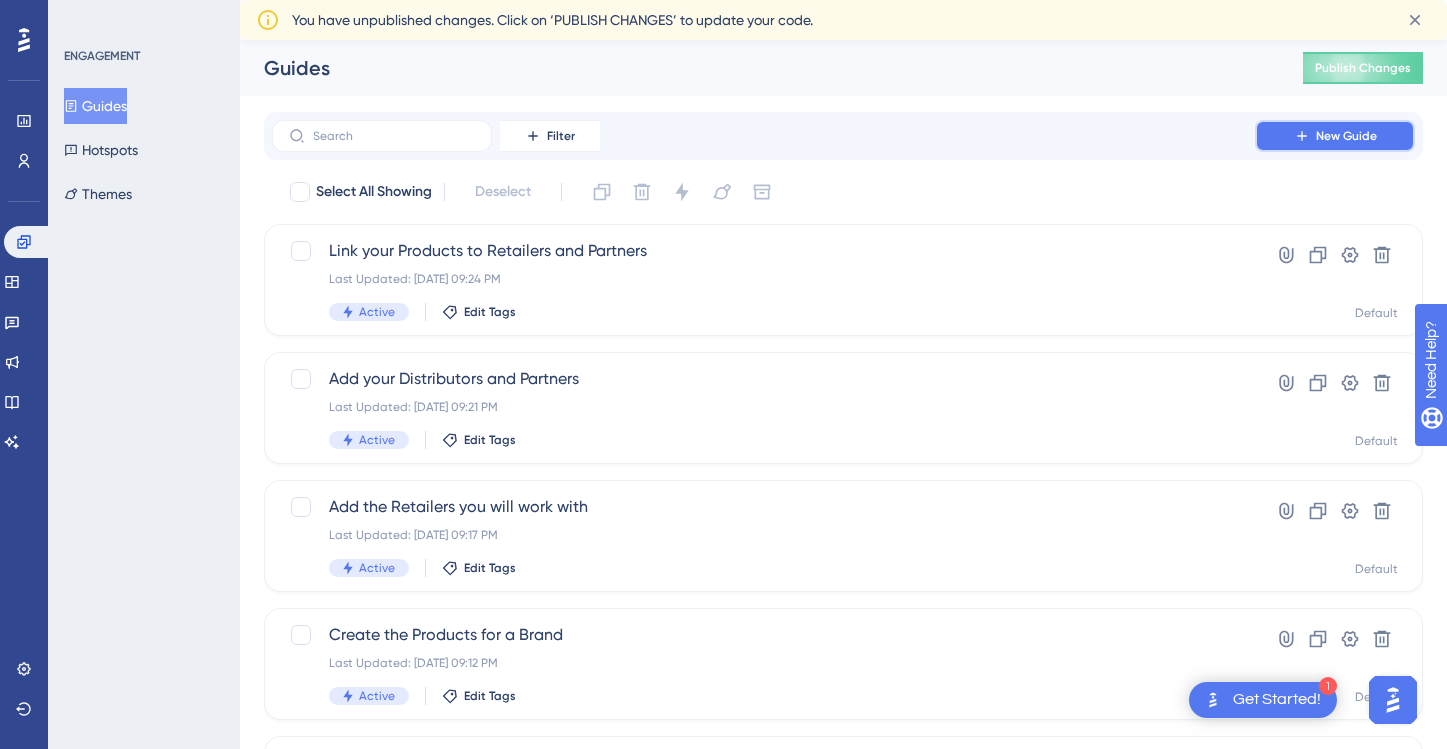 click on "New Guide" at bounding box center [1335, 136] 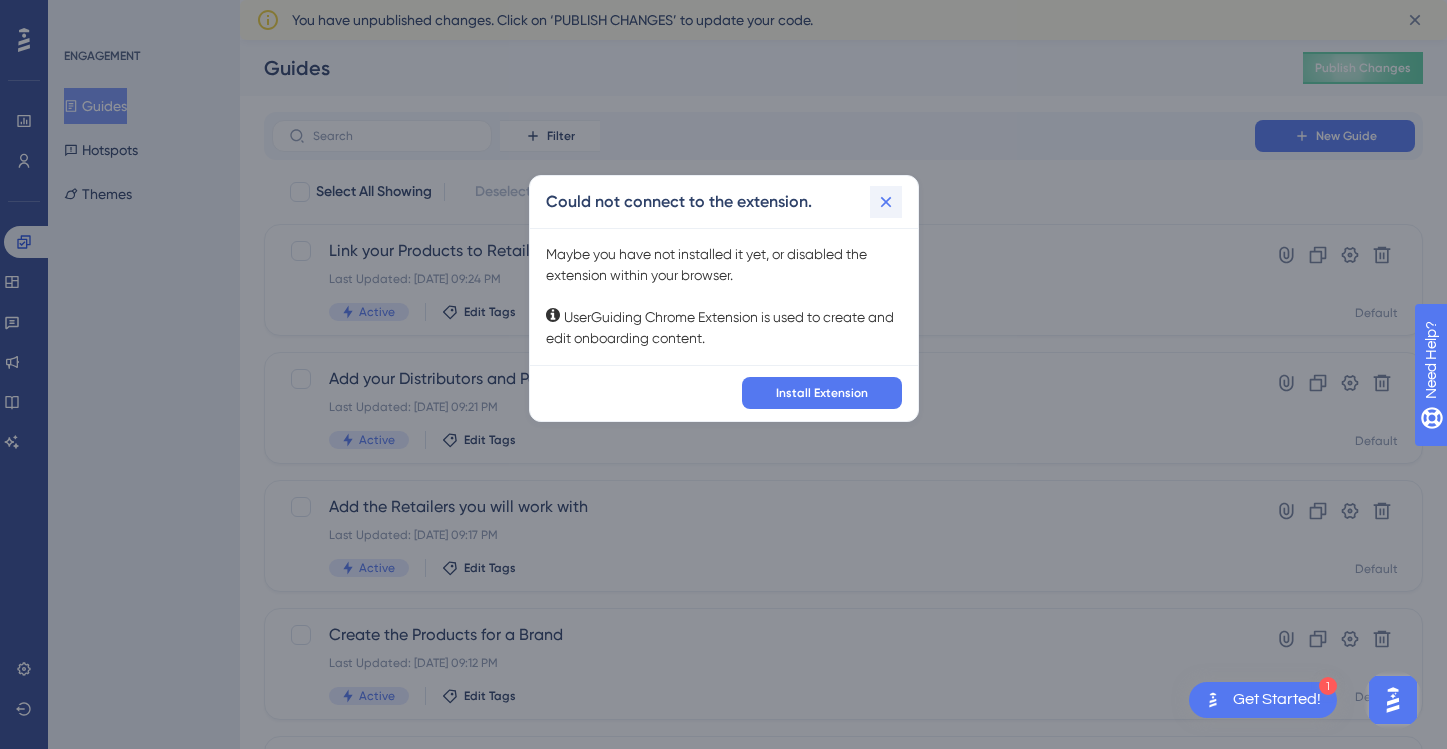 click 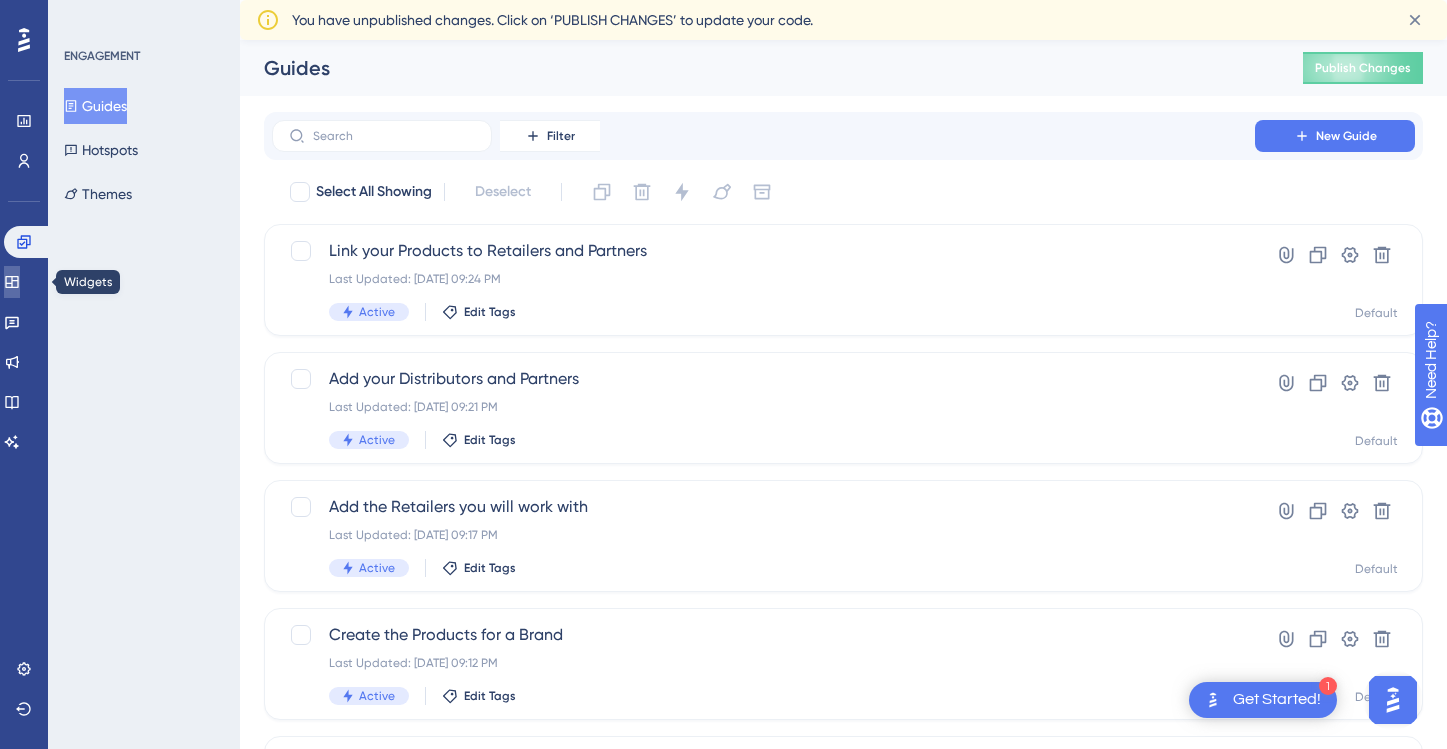 click 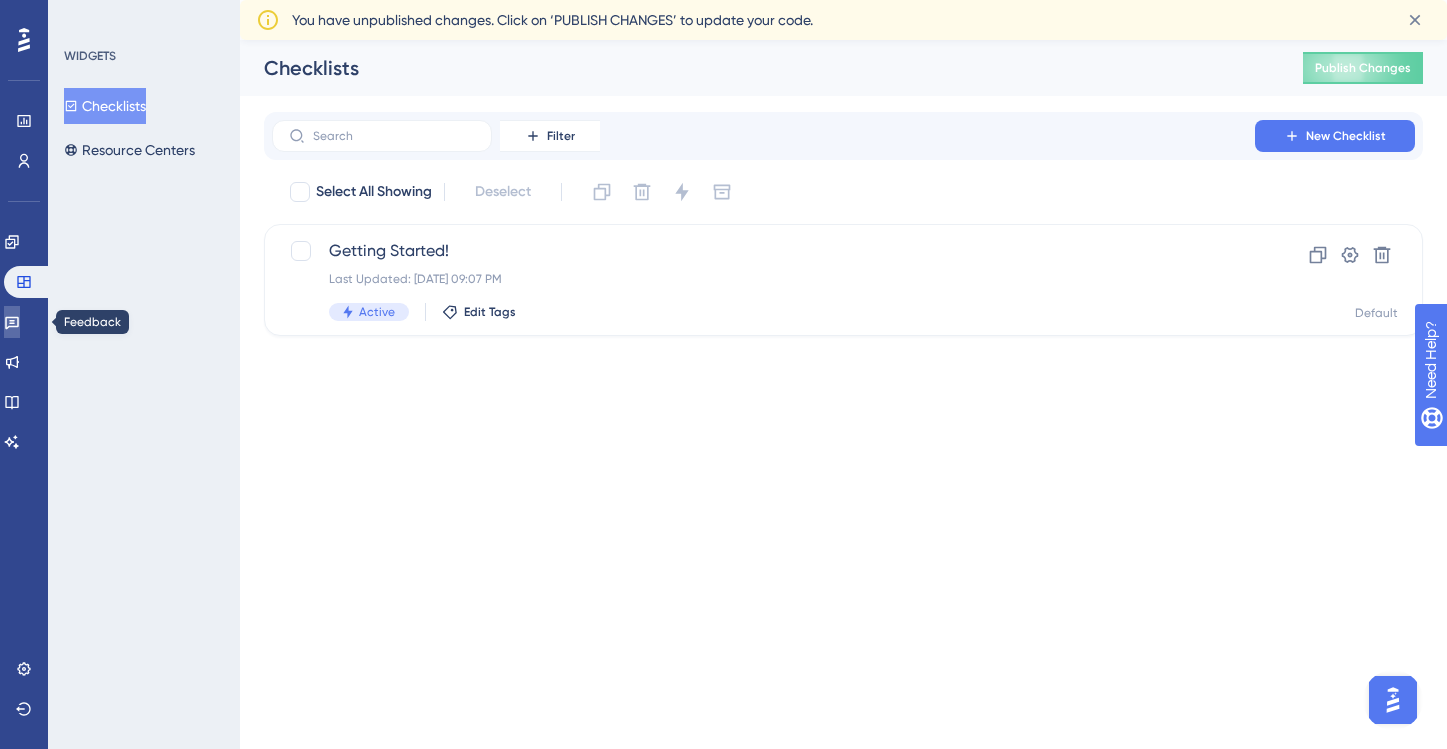 click 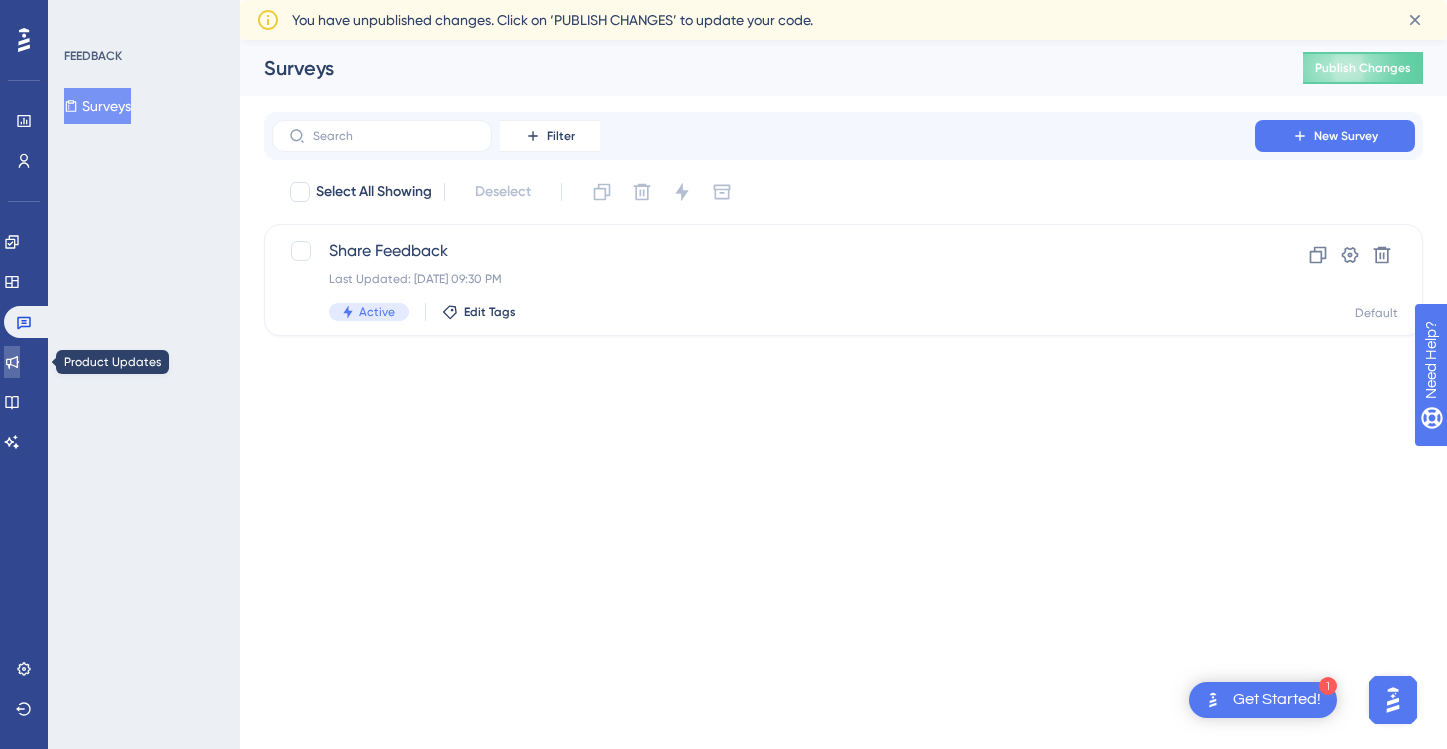 click 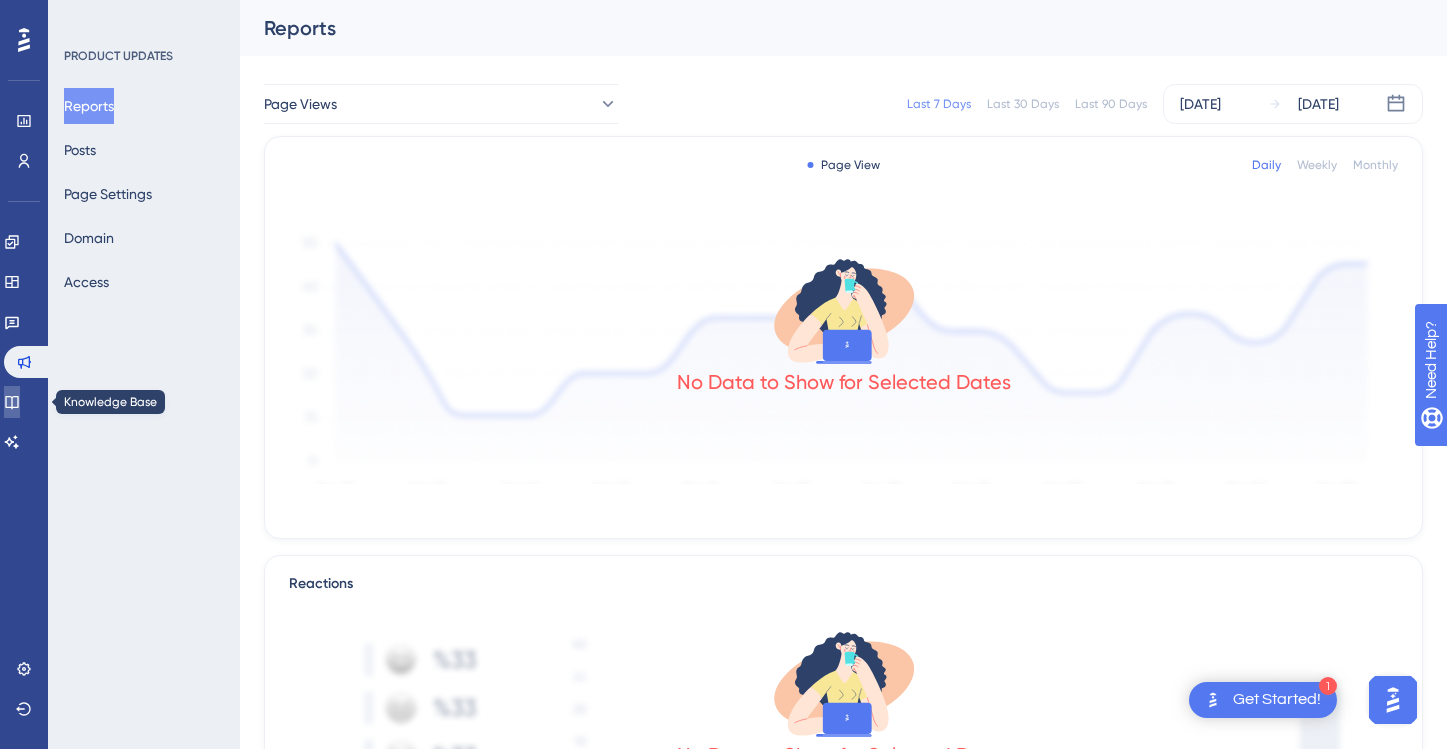 click 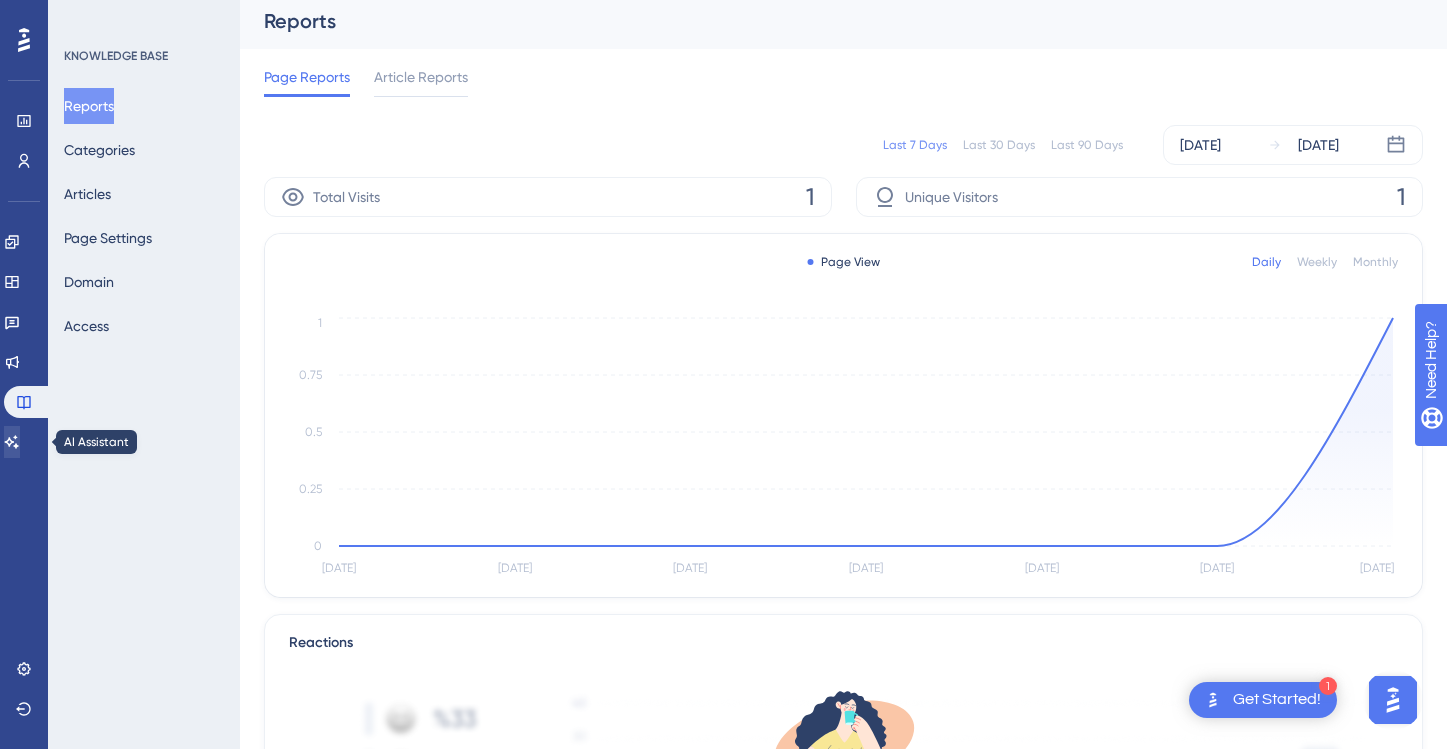 scroll, scrollTop: 9, scrollLeft: 0, axis: vertical 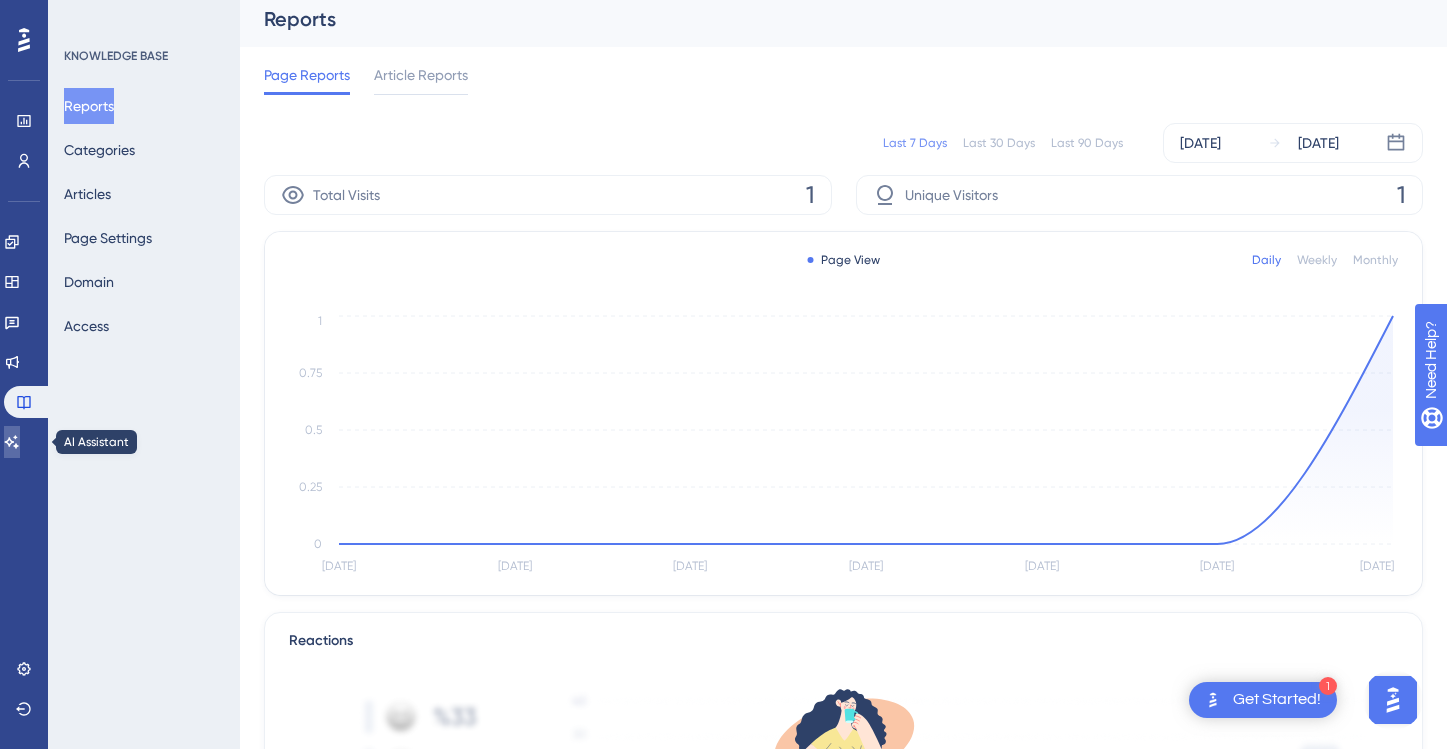 click 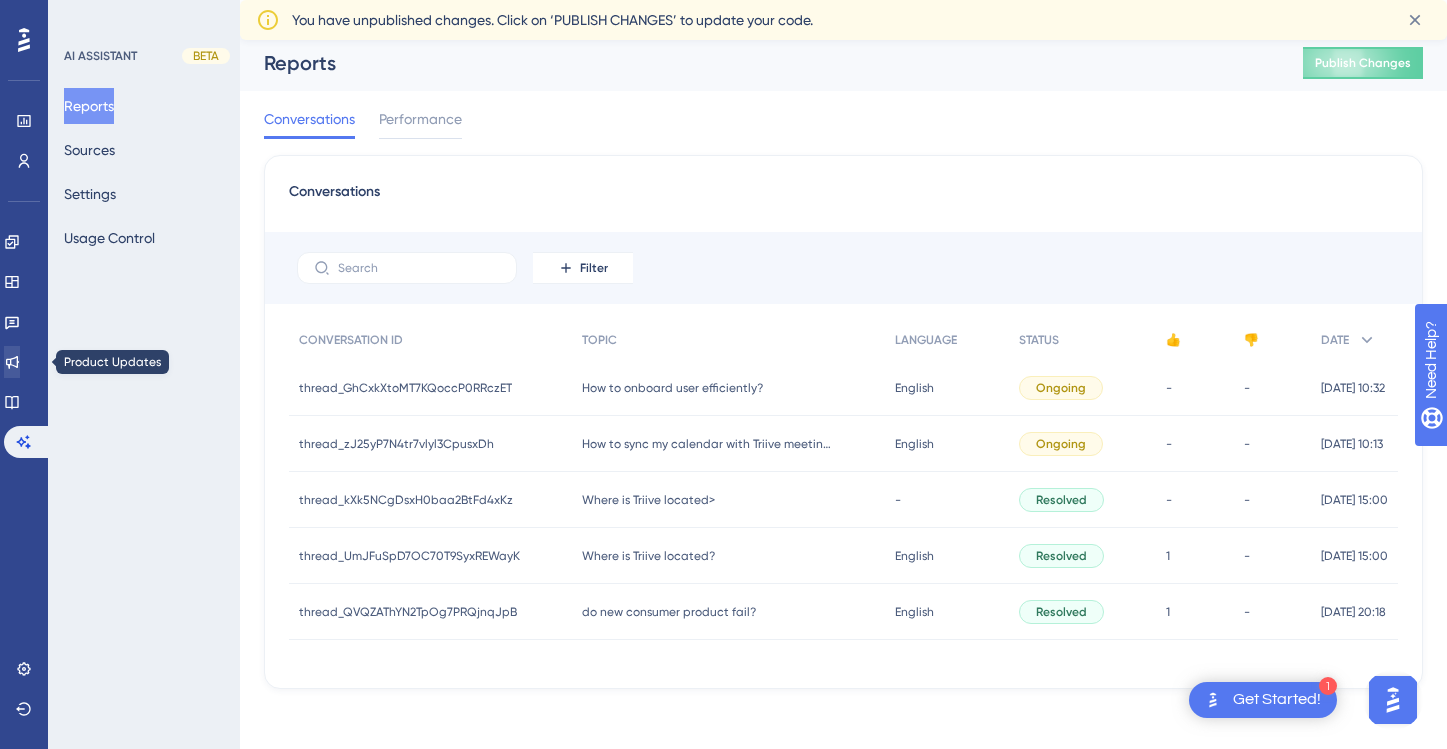 scroll, scrollTop: 0, scrollLeft: 0, axis: both 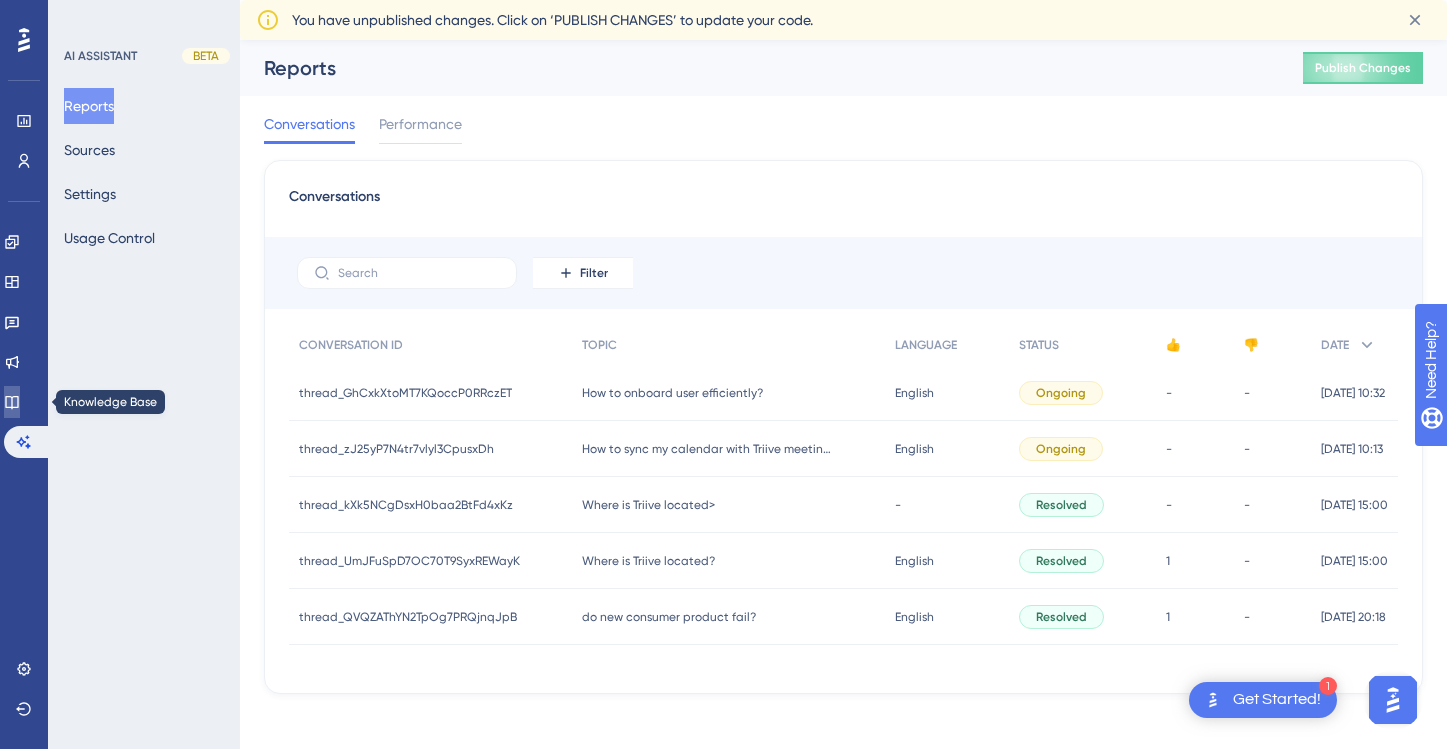 click at bounding box center (12, 402) 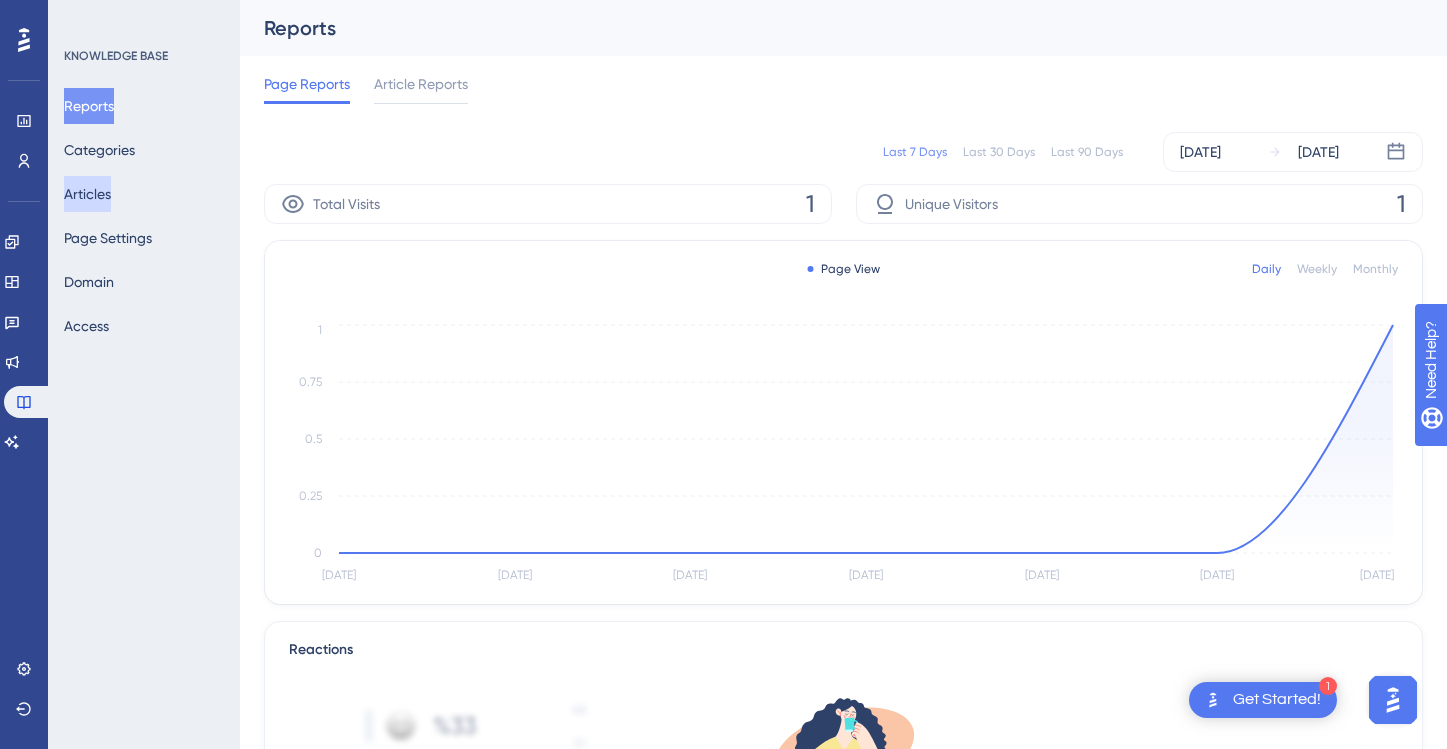 scroll, scrollTop: 4, scrollLeft: 0, axis: vertical 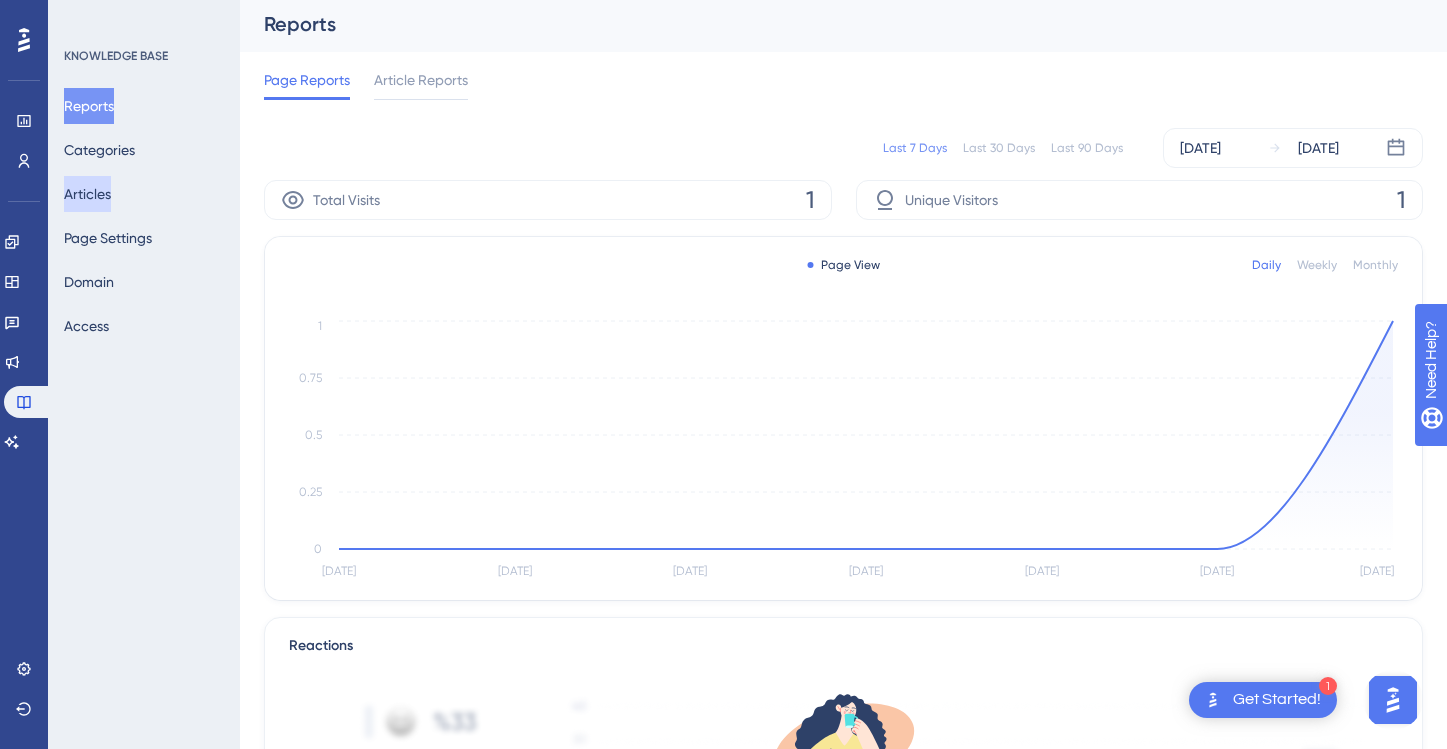 click on "Articles" at bounding box center (87, 194) 